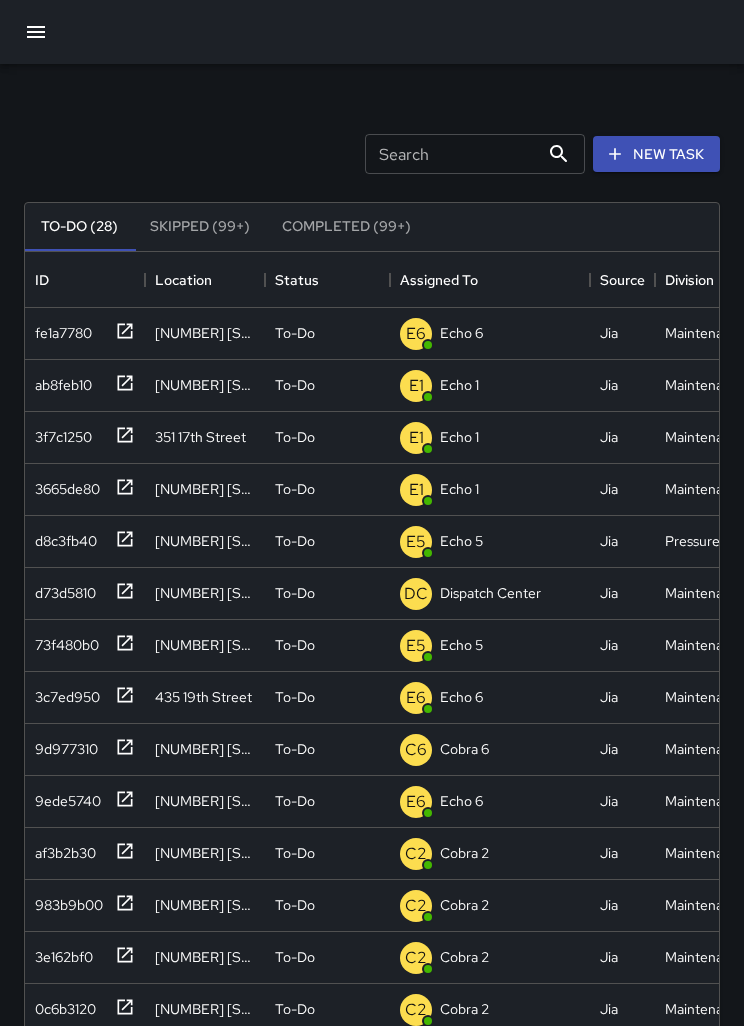 scroll, scrollTop: 155, scrollLeft: 0, axis: vertical 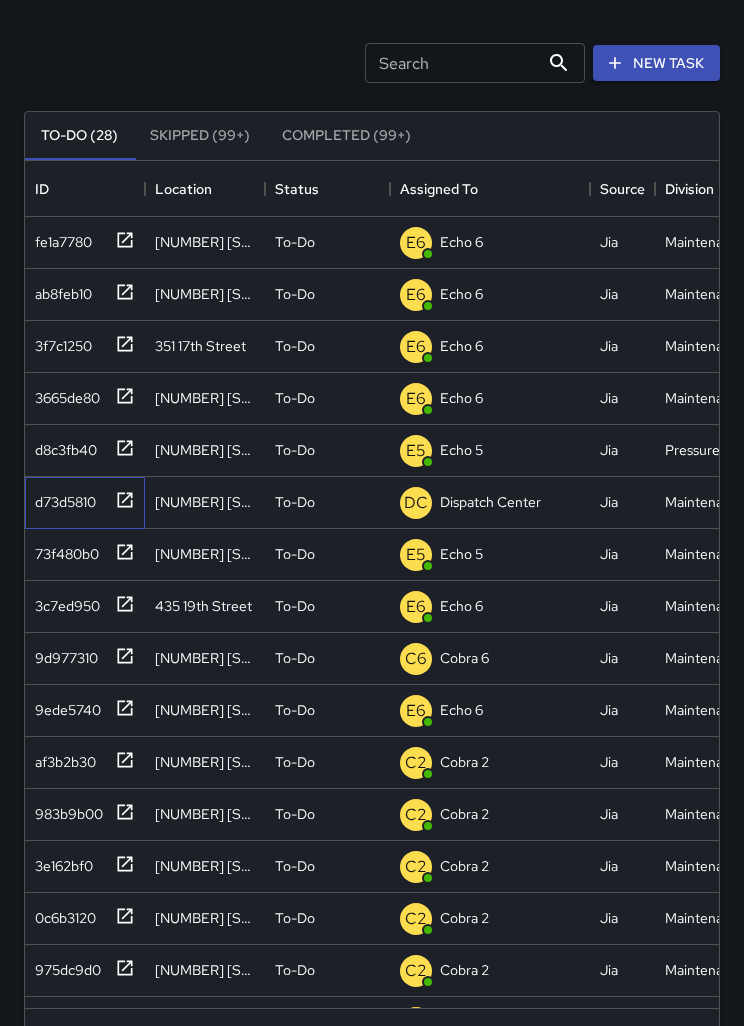 click on "d73d5810" at bounding box center (59, 238) 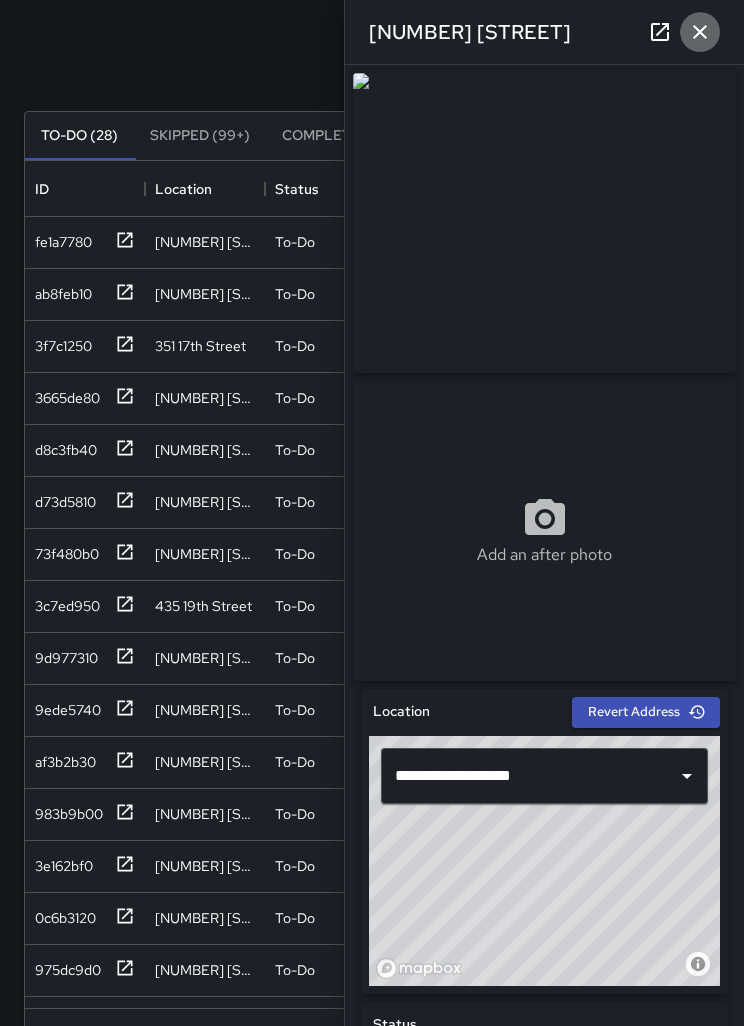 click at bounding box center [700, 32] 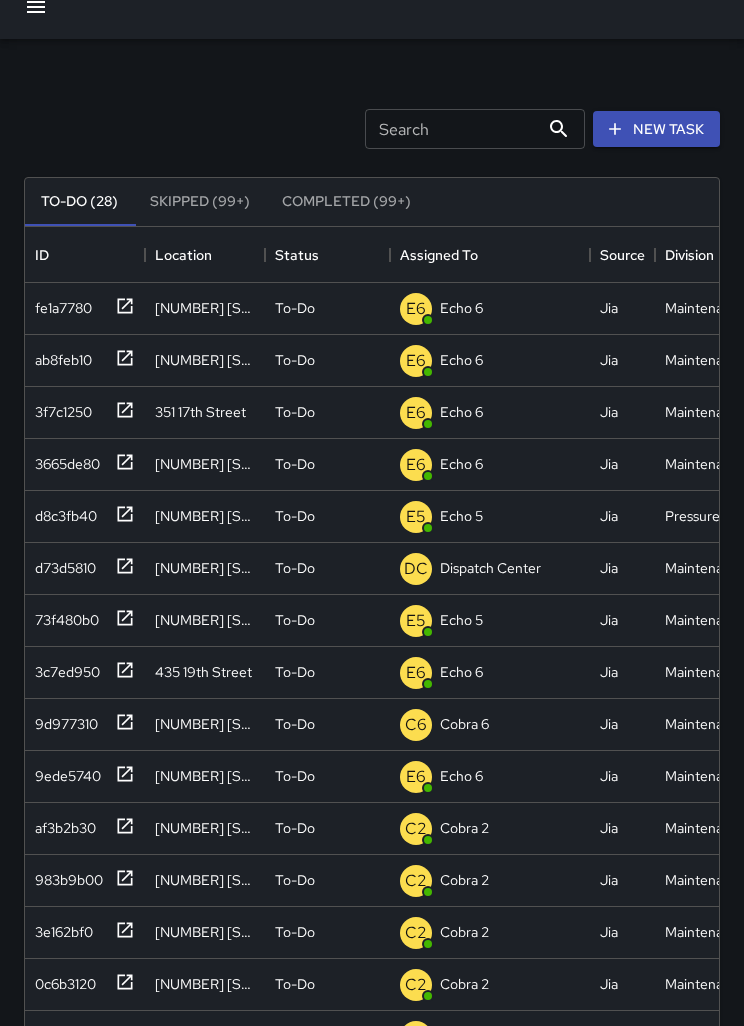 scroll, scrollTop: 0, scrollLeft: 0, axis: both 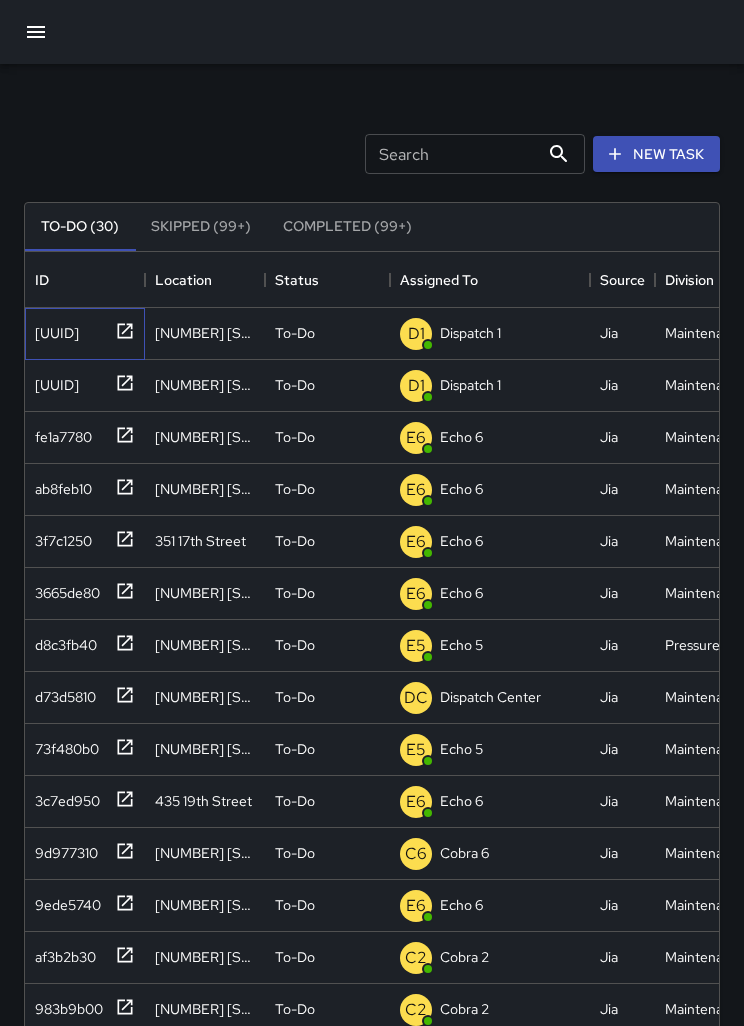 click on "e0e3fe80" at bounding box center [81, 329] 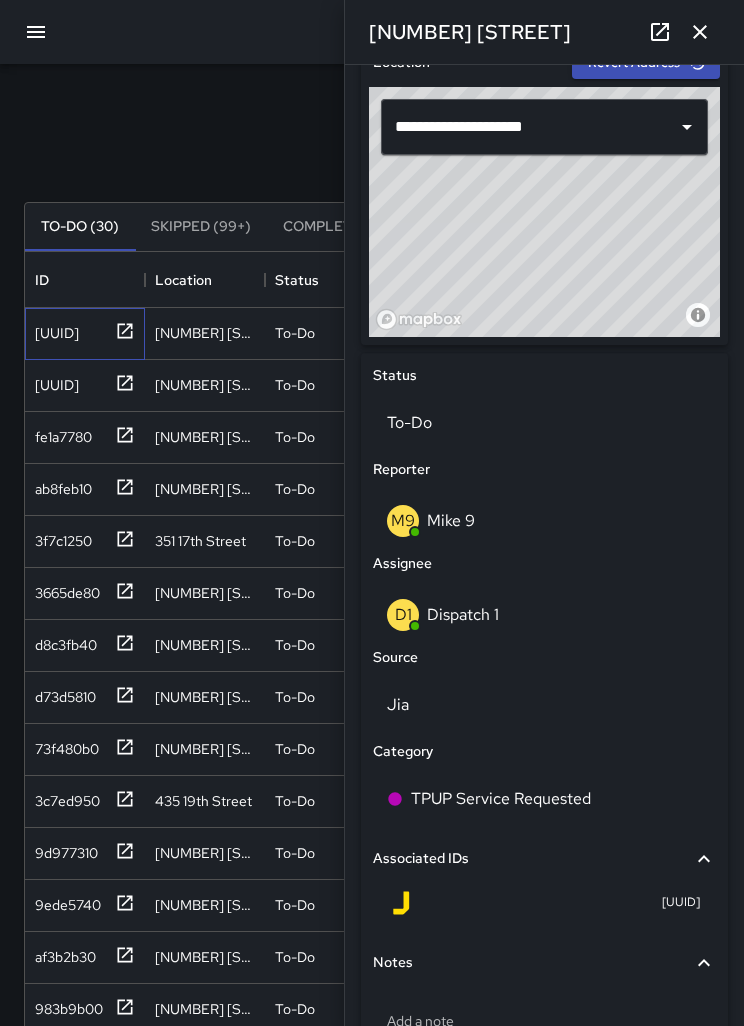 scroll, scrollTop: 661, scrollLeft: 0, axis: vertical 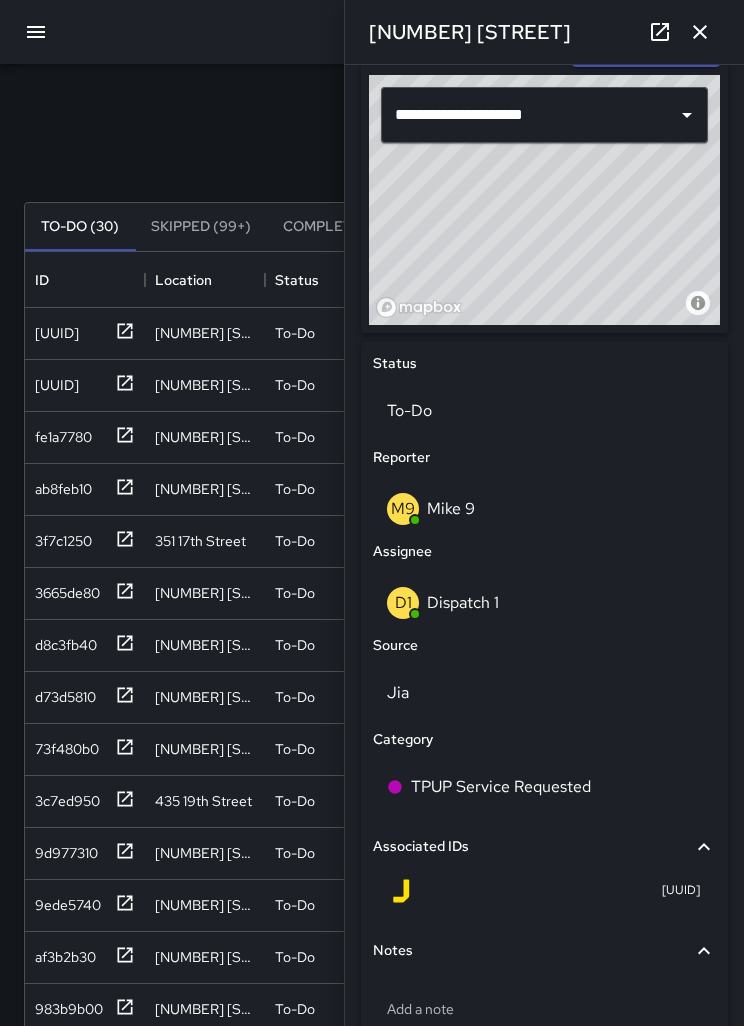 click on "D1 Dispatch 1" at bounding box center (544, 603) 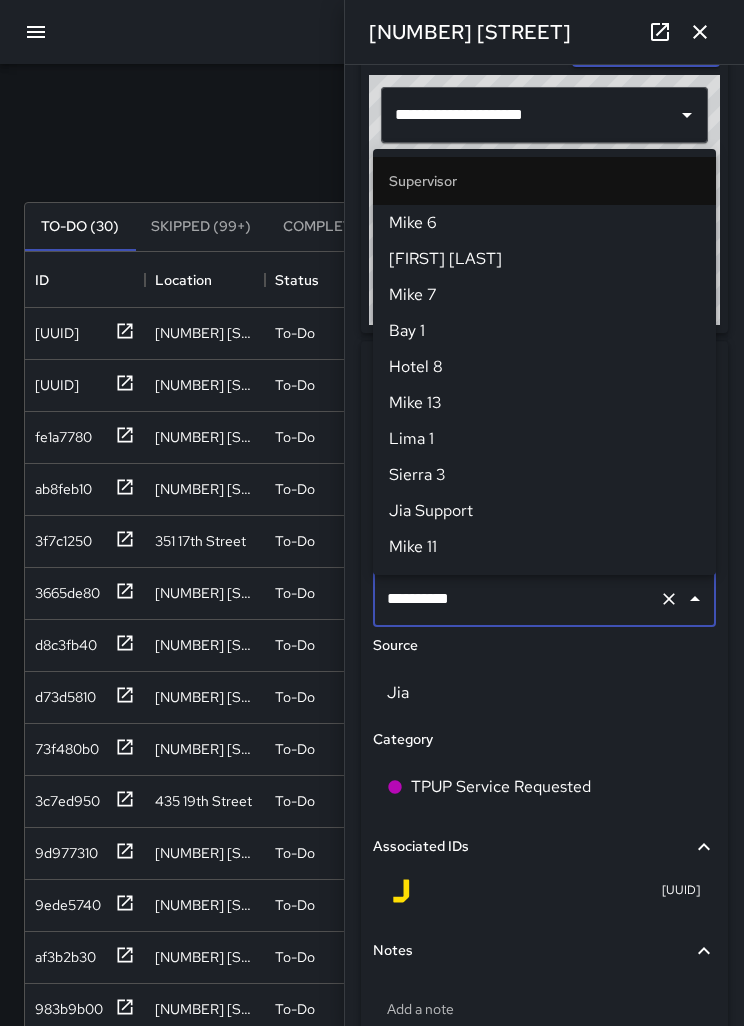 scroll, scrollTop: 1224, scrollLeft: 0, axis: vertical 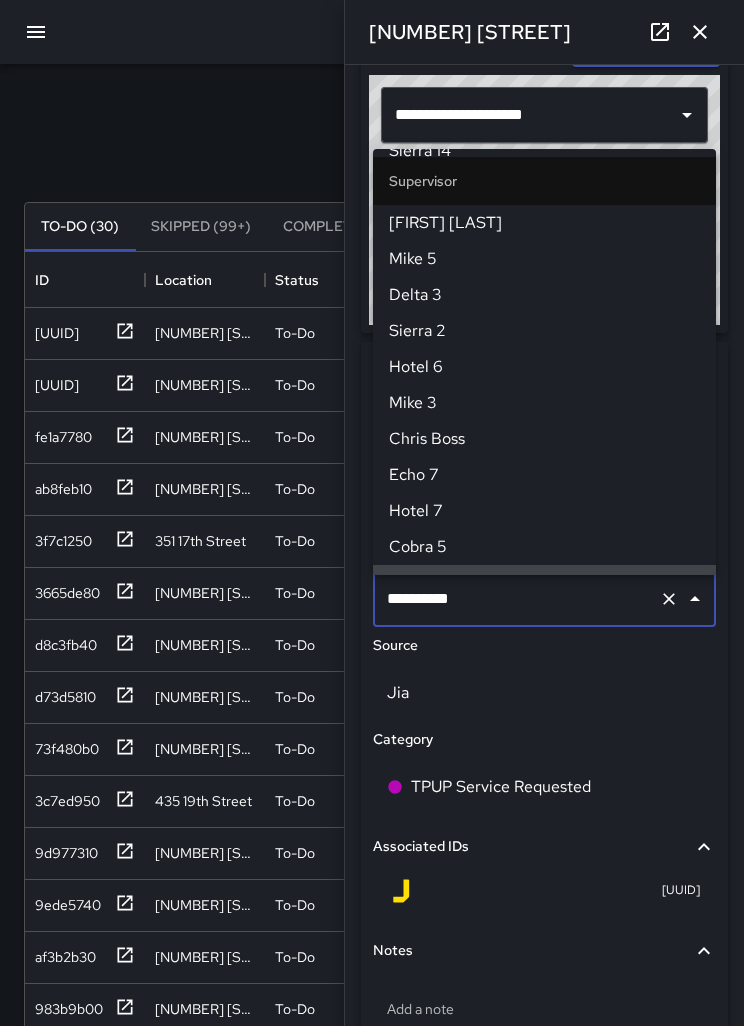 click at bounding box center [669, 599] 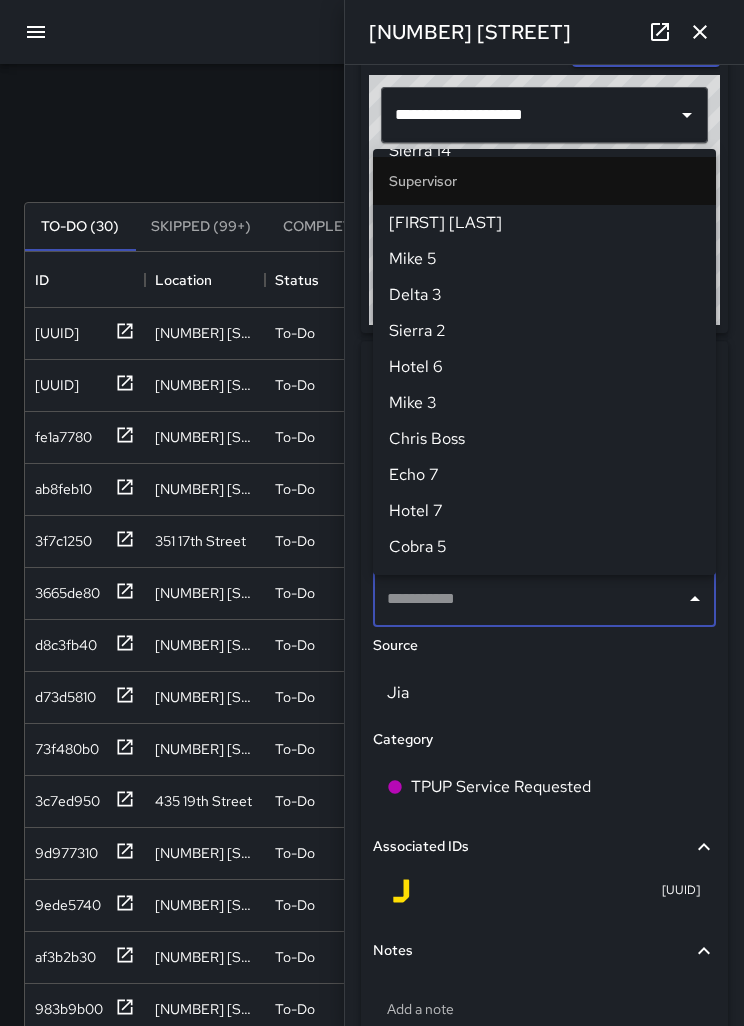scroll, scrollTop: 0, scrollLeft: 0, axis: both 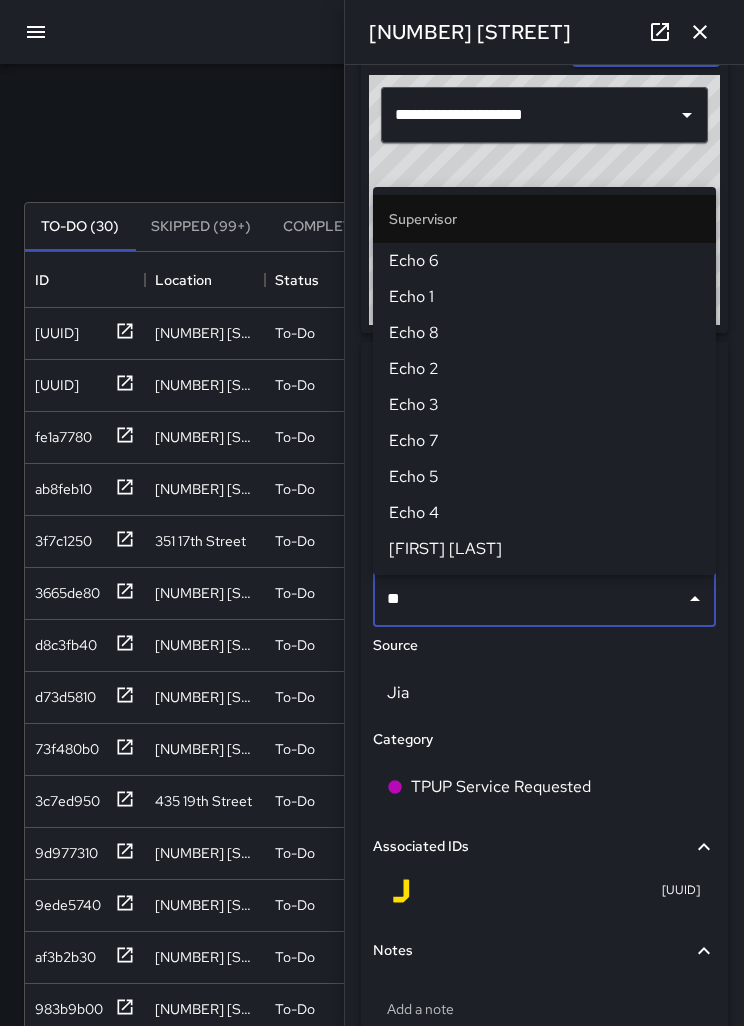 type on "***" 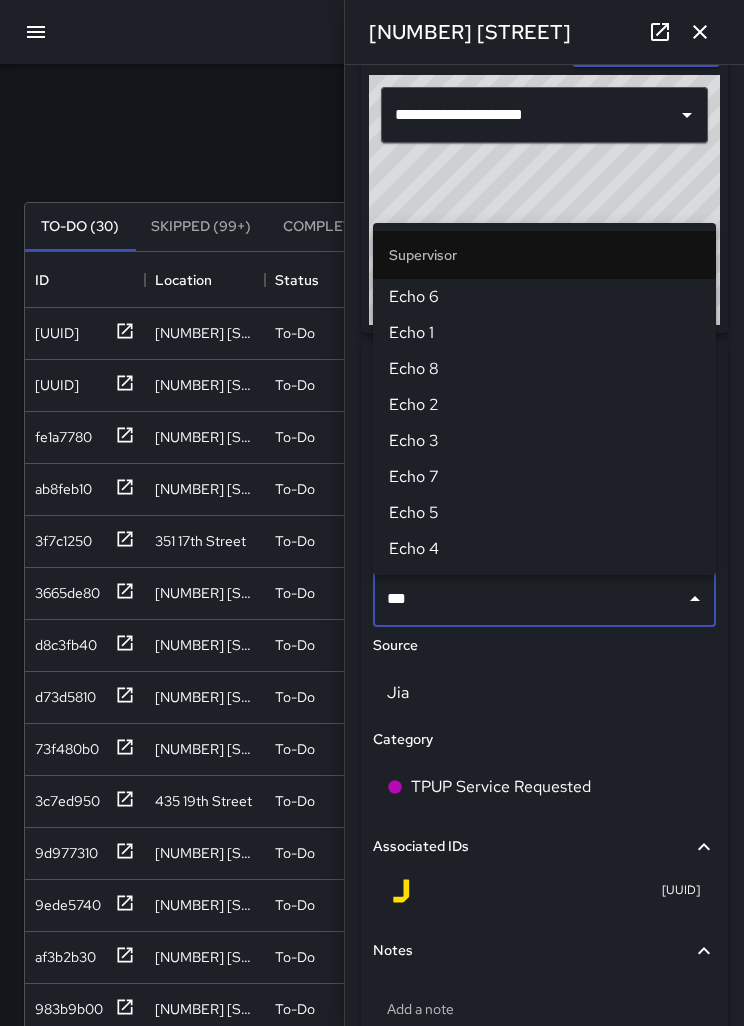 click on "Echo 6" at bounding box center [544, 297] 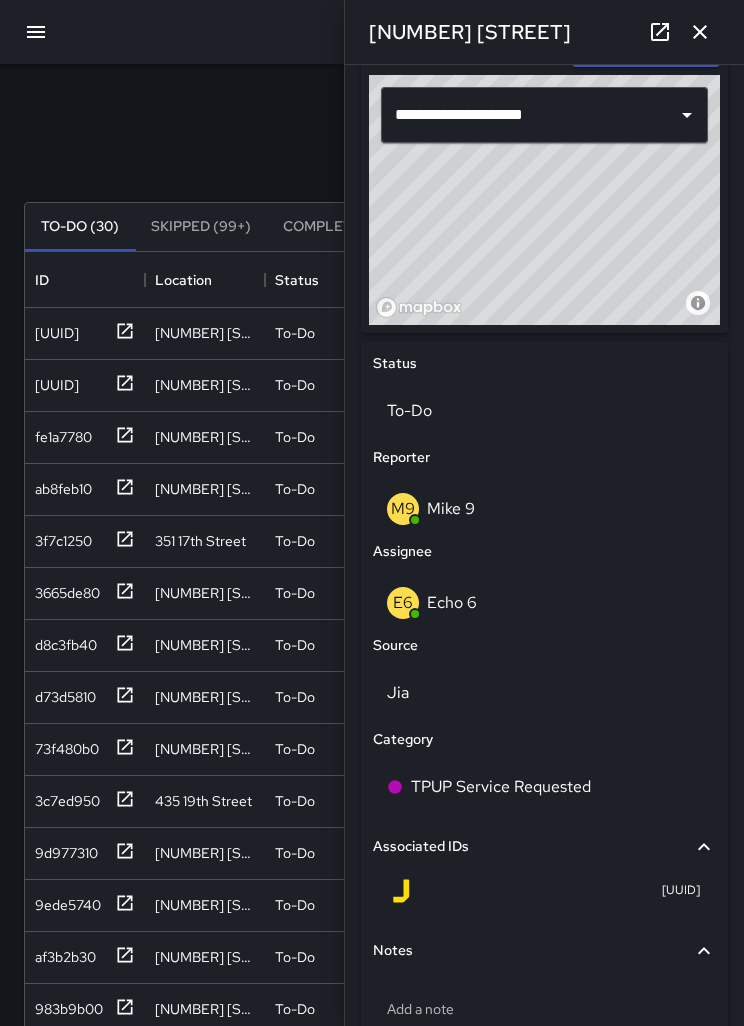 click at bounding box center [700, 32] 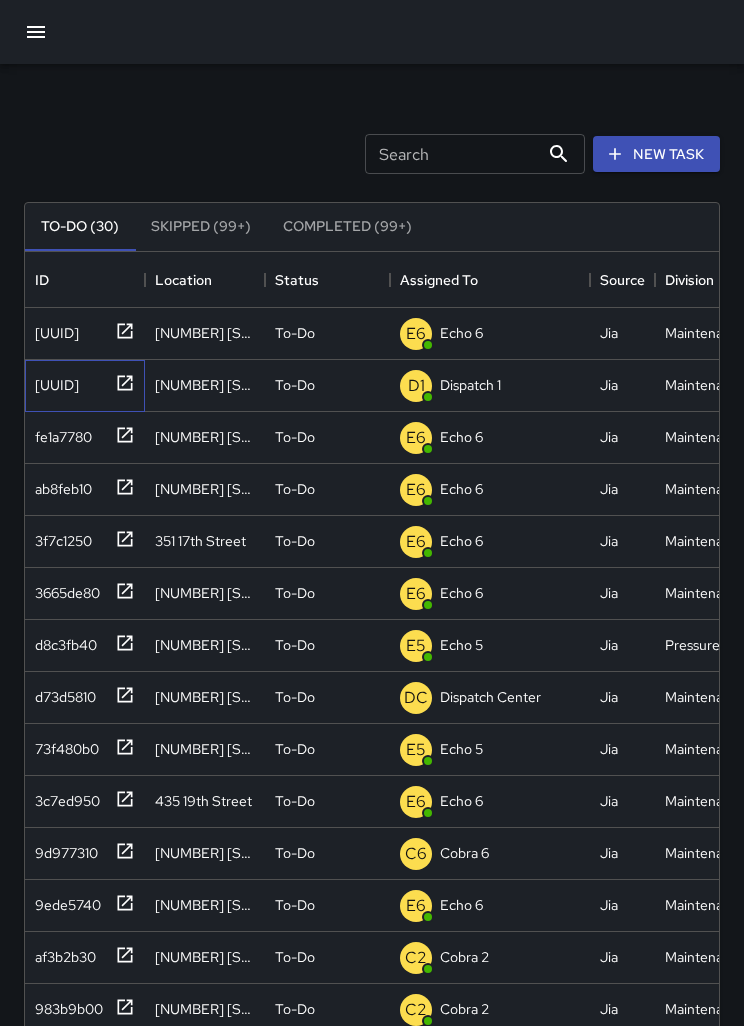 click on "ccf09280" at bounding box center (53, 329) 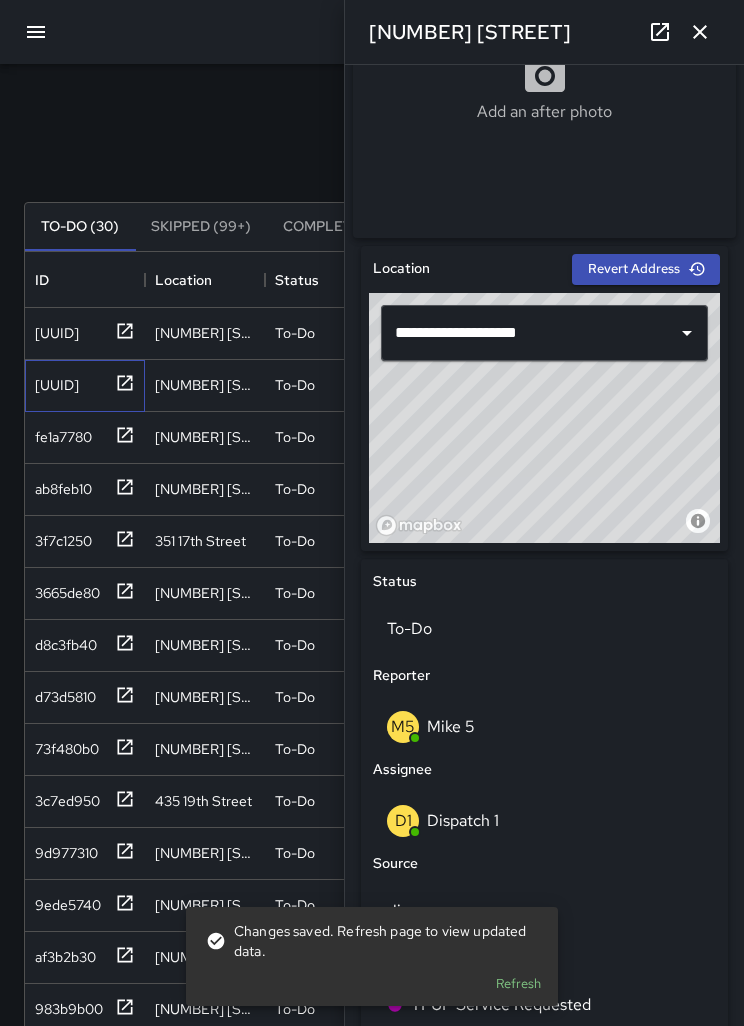 scroll, scrollTop: 444, scrollLeft: 0, axis: vertical 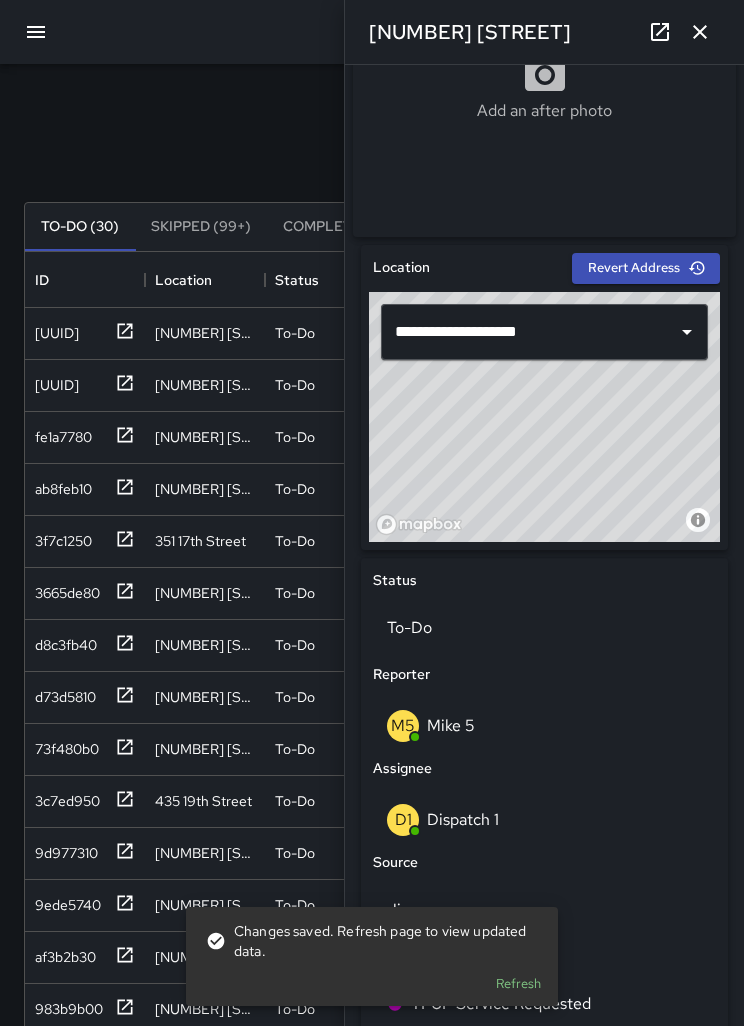 click on "D1 Dispatch 1" at bounding box center (544, 820) 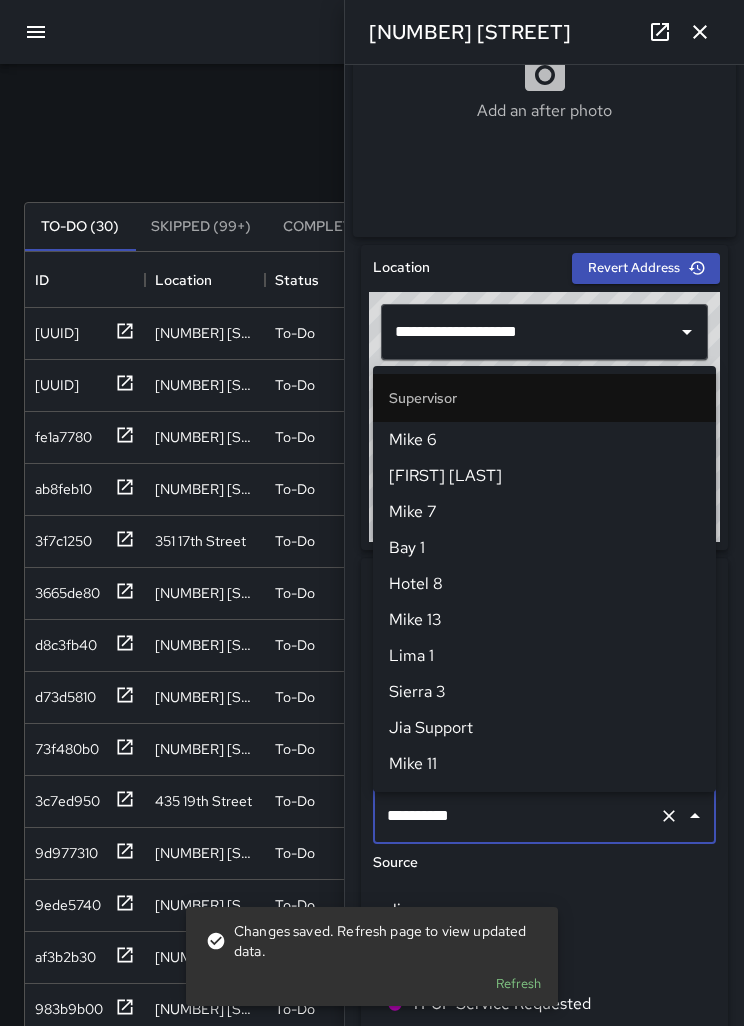 scroll, scrollTop: 1224, scrollLeft: 0, axis: vertical 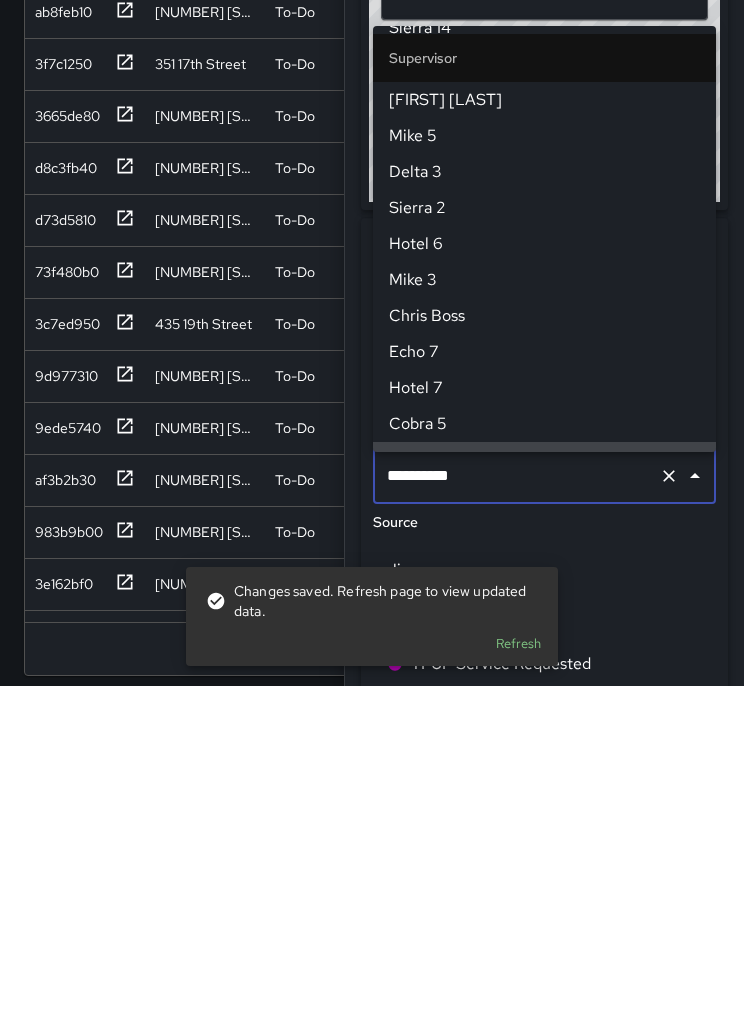 click at bounding box center [669, 816] 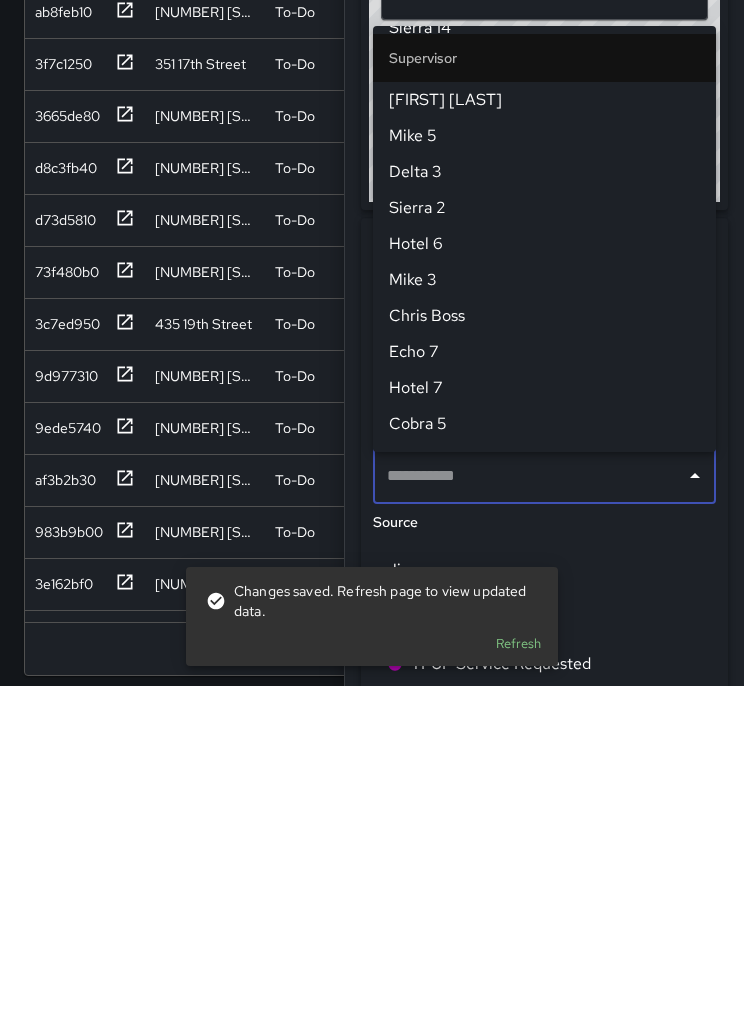 scroll, scrollTop: 0, scrollLeft: 0, axis: both 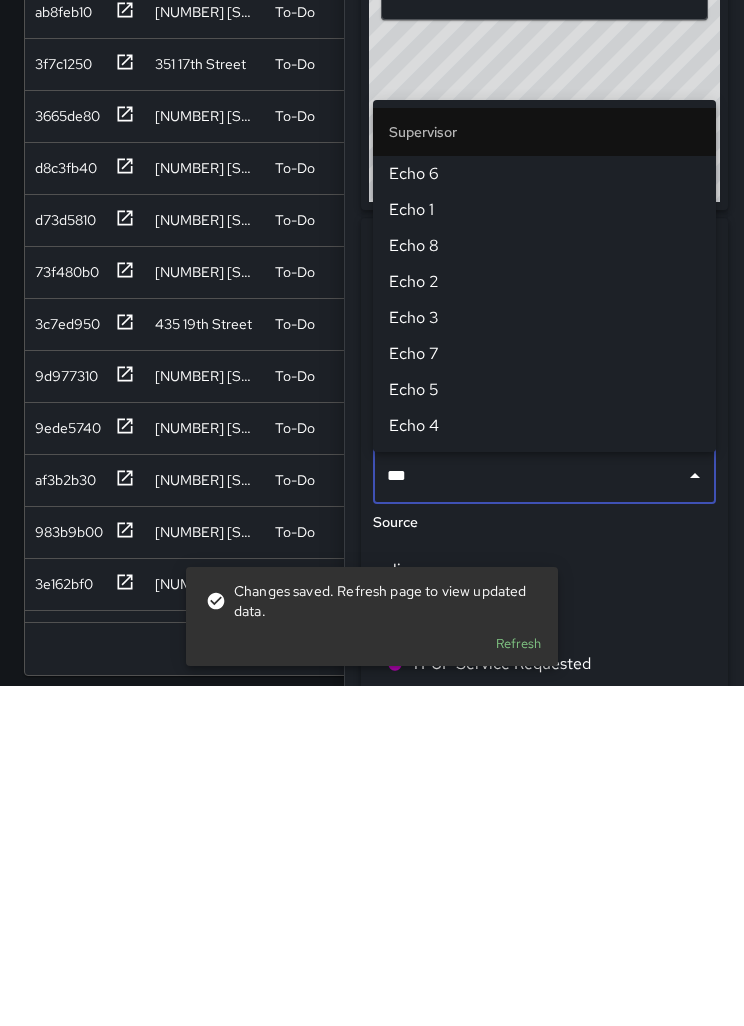 type on "****" 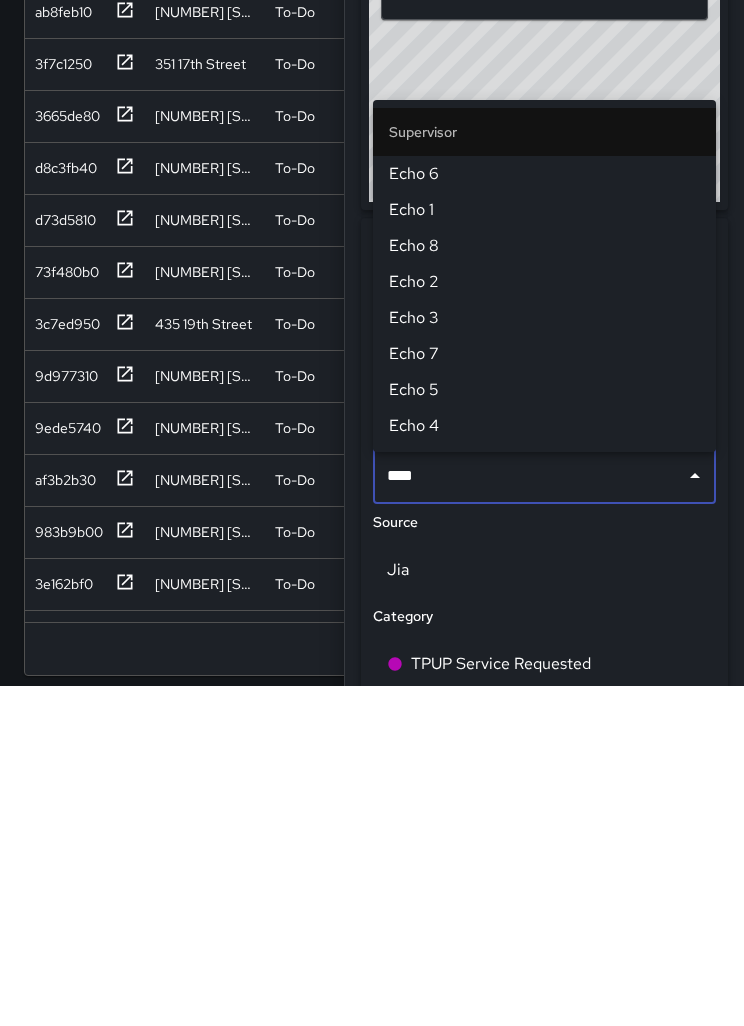 click on "Echo 6" at bounding box center (544, 514) 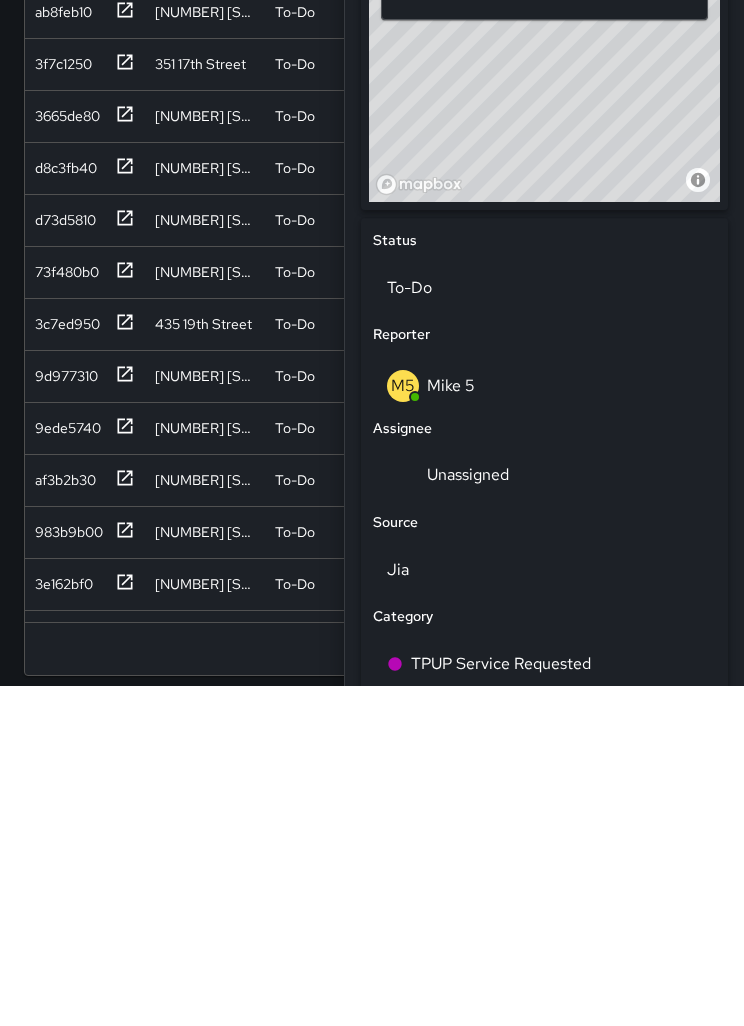 scroll, scrollTop: 155, scrollLeft: 0, axis: vertical 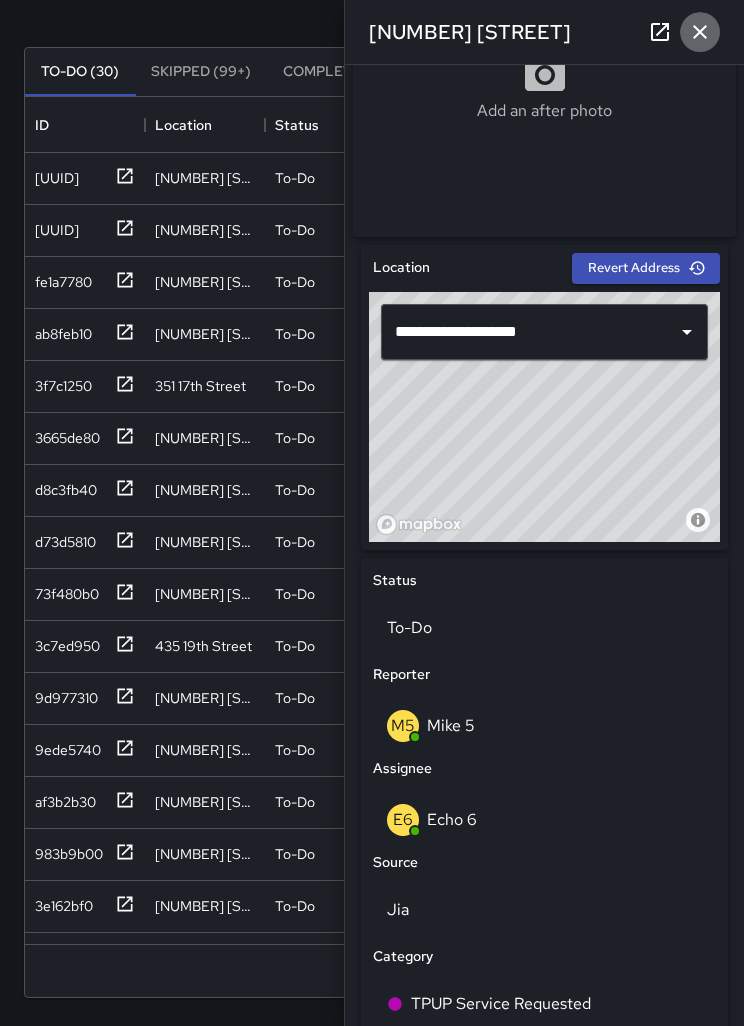 click at bounding box center [700, 32] 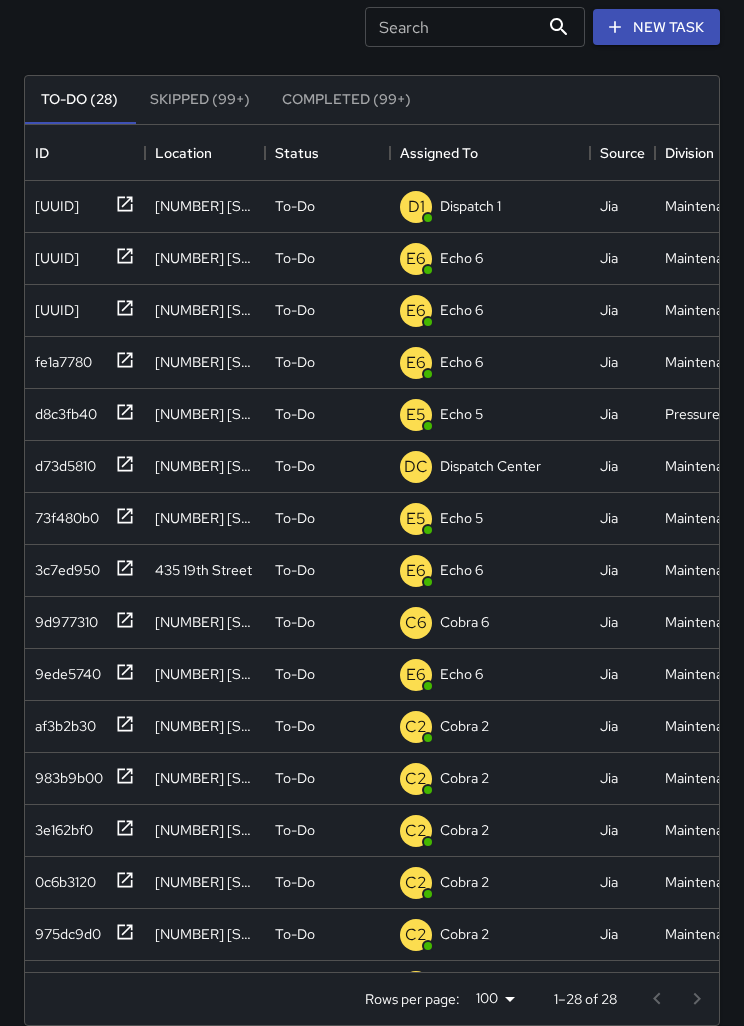 scroll, scrollTop: 129, scrollLeft: 0, axis: vertical 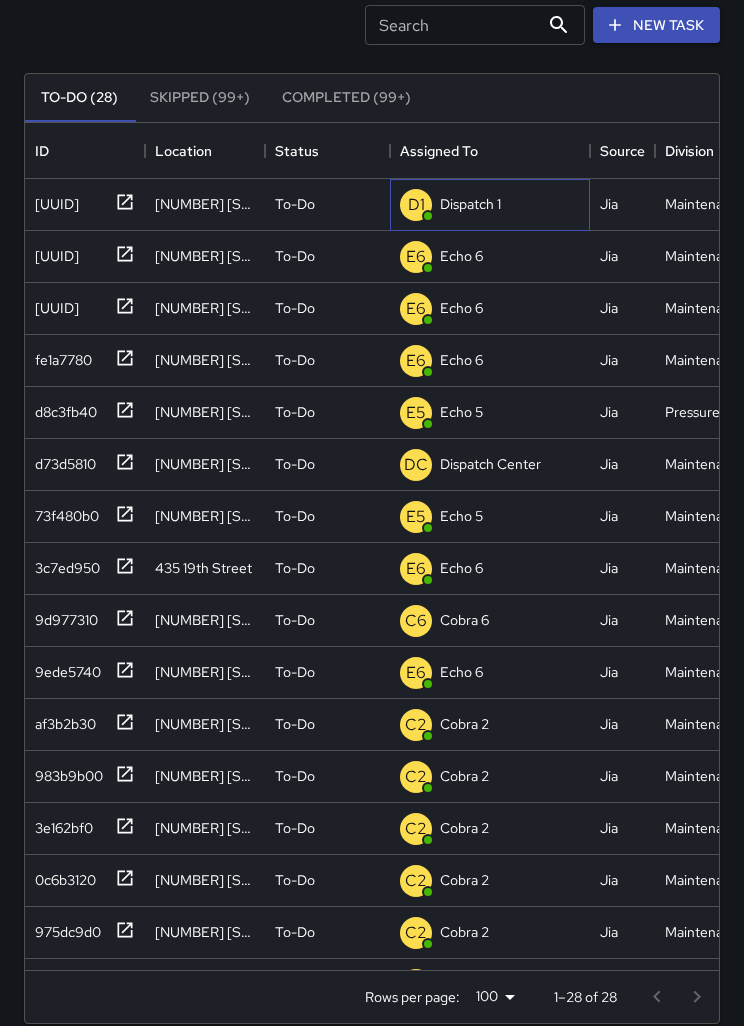 click on "Dispatch 1" at bounding box center (470, 204) 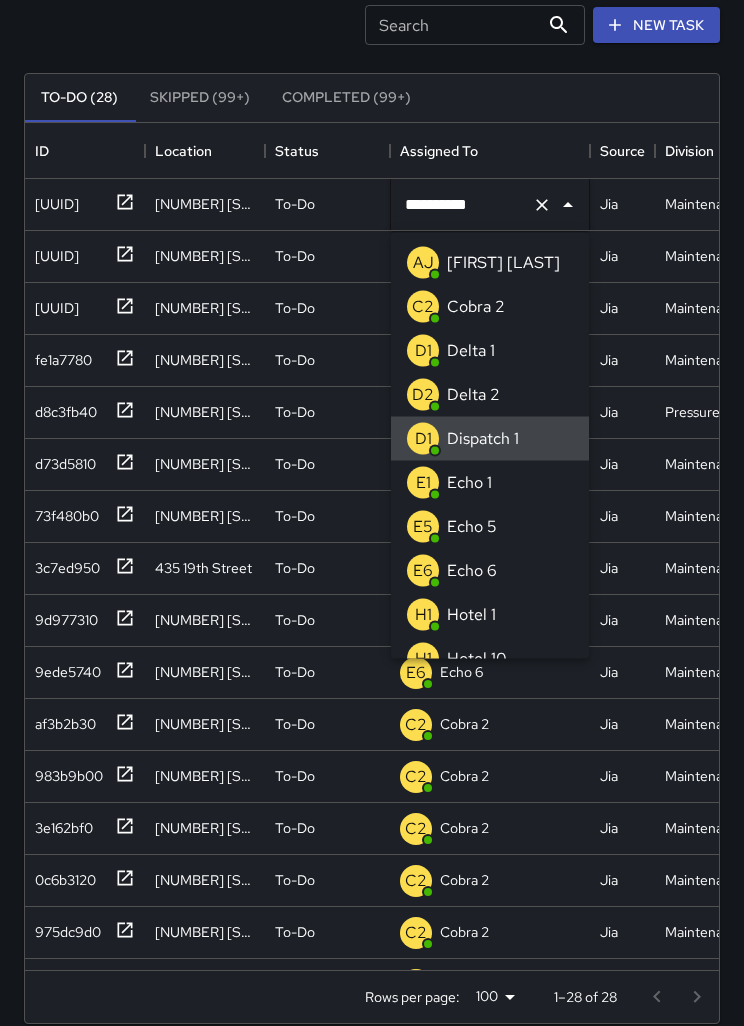 scroll, scrollTop: 128, scrollLeft: 0, axis: vertical 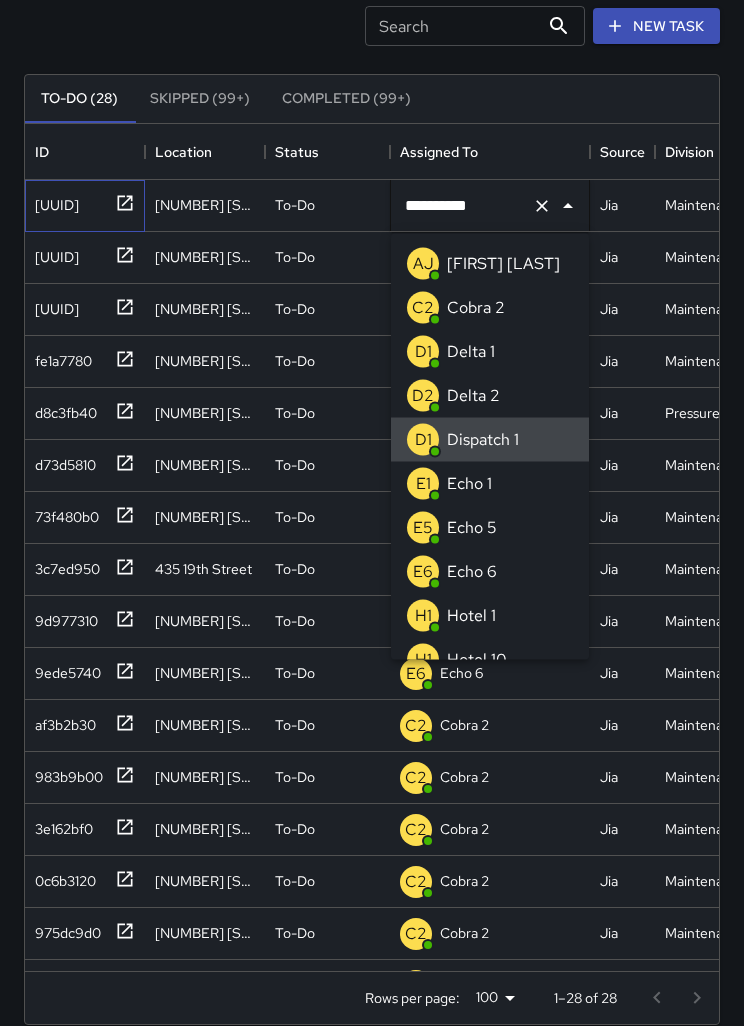 click on "fa3a3670" at bounding box center (53, 201) 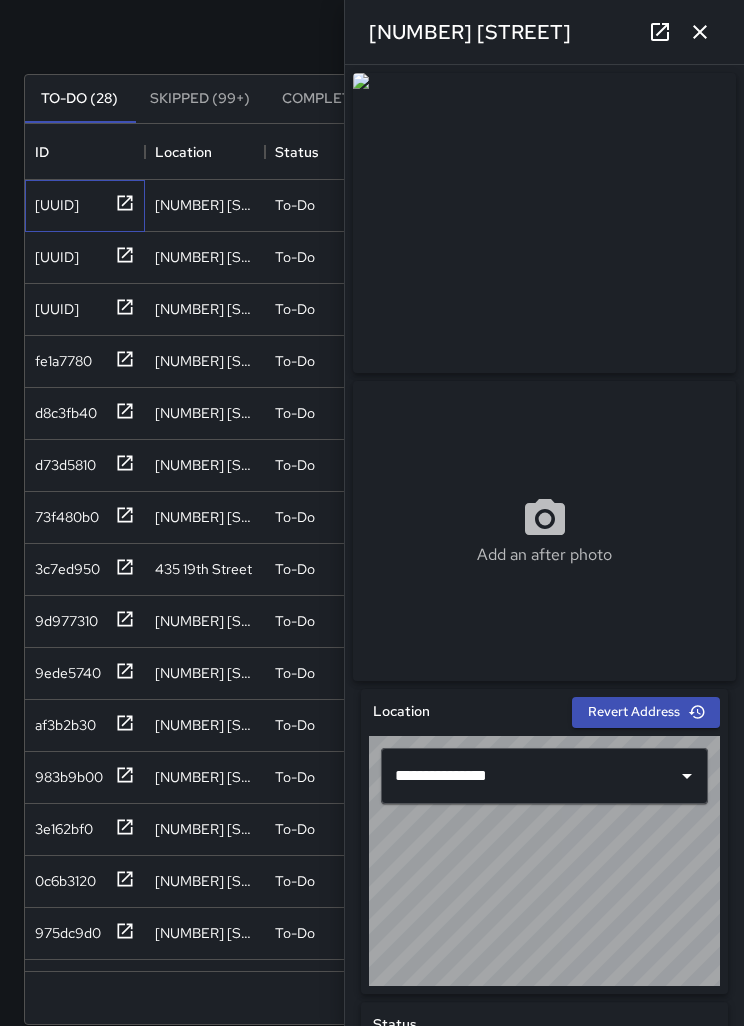 scroll, scrollTop: 129, scrollLeft: 0, axis: vertical 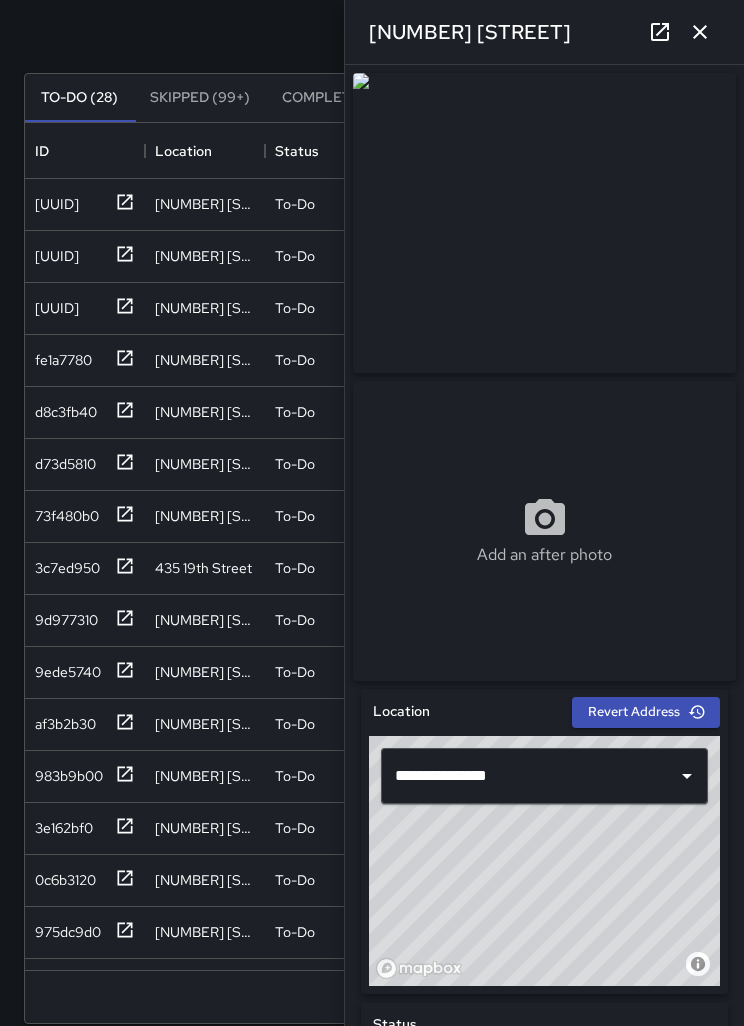 click at bounding box center [700, 32] 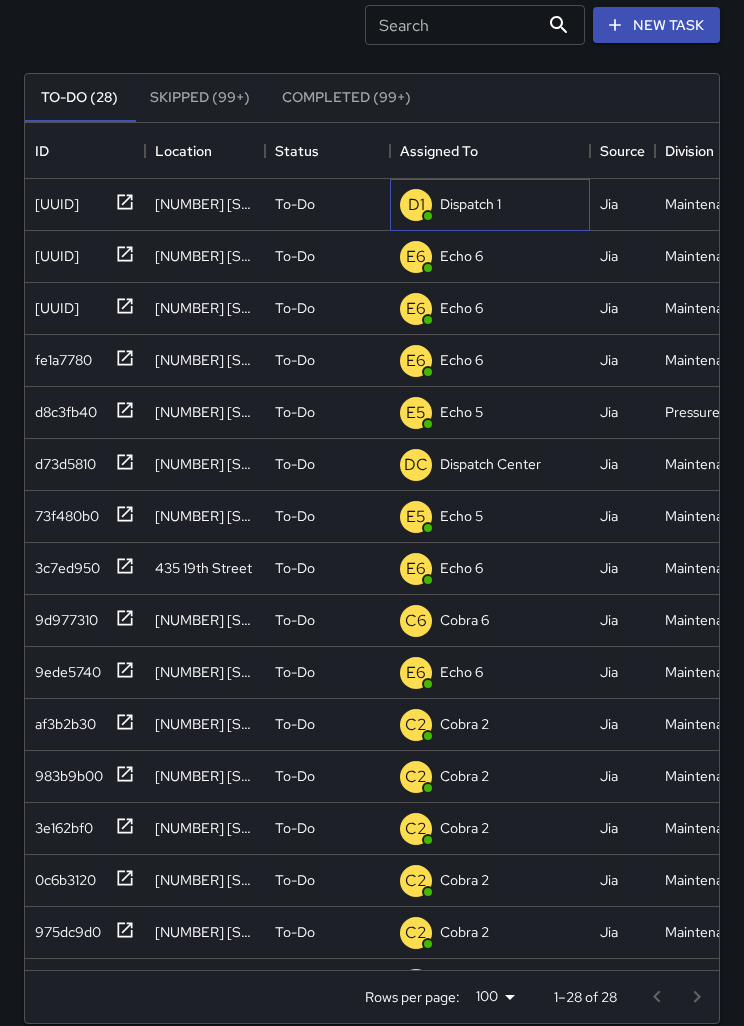 click on "Dispatch 1" at bounding box center (470, 204) 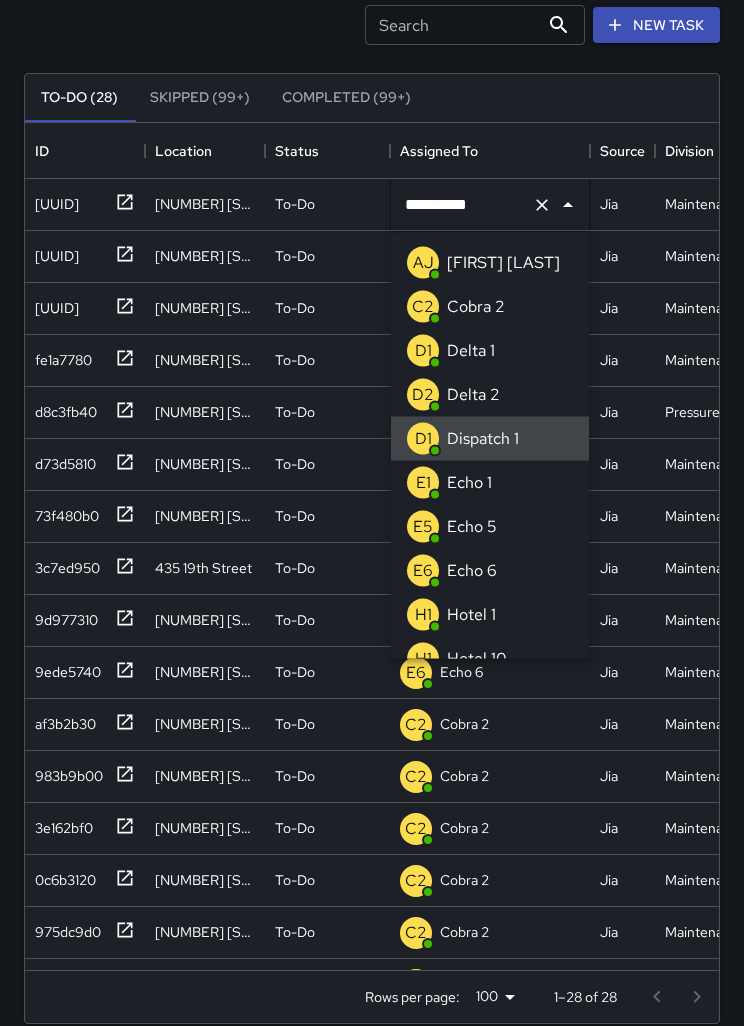 scroll, scrollTop: 128, scrollLeft: 0, axis: vertical 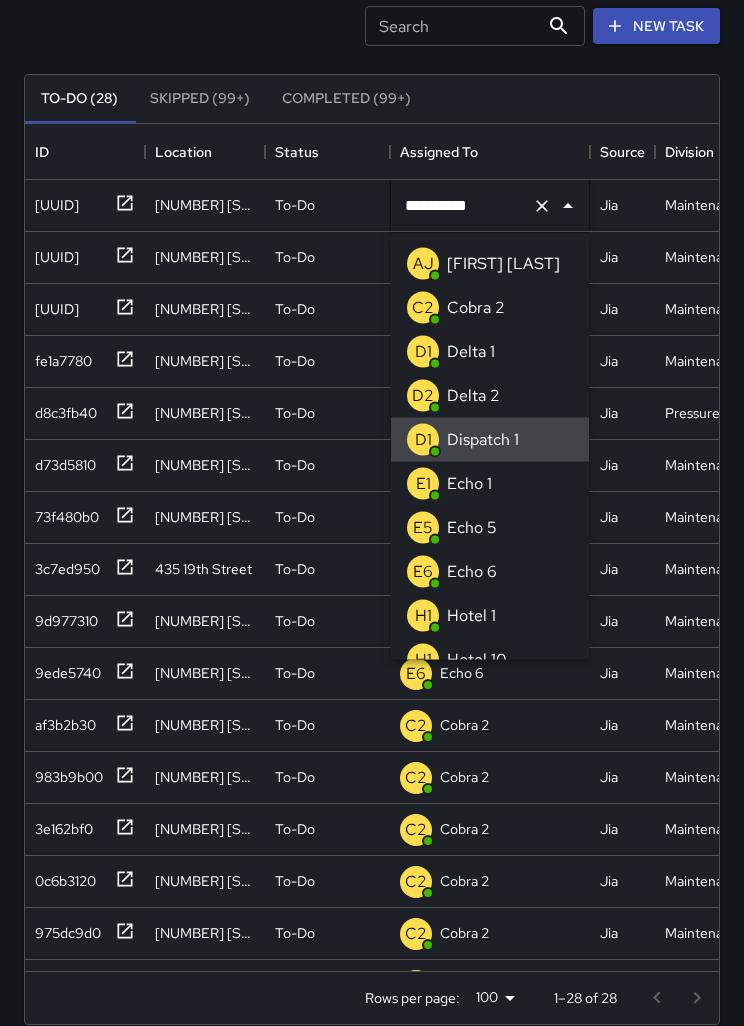 click at bounding box center [542, 206] 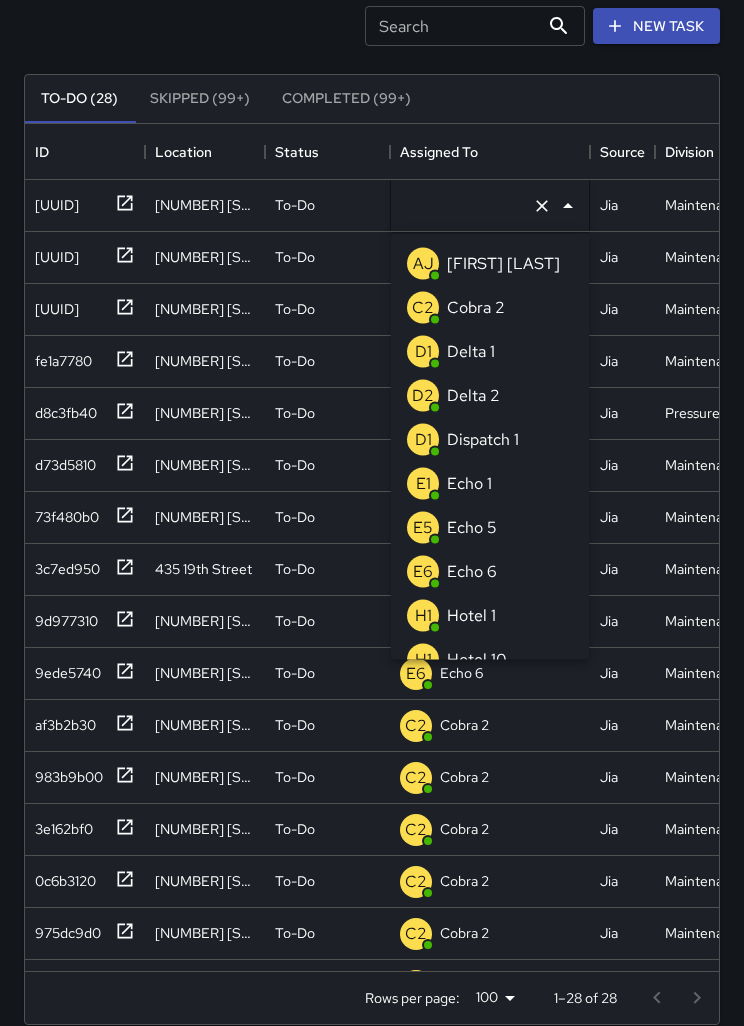 click on "Echo 6" at bounding box center (472, 572) 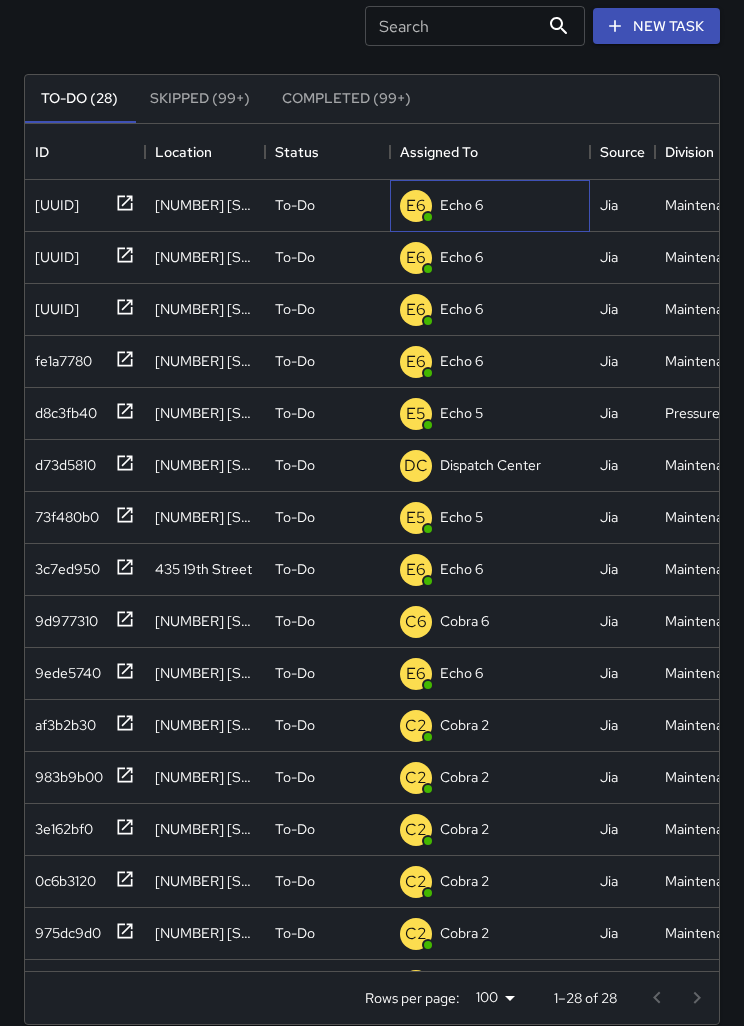 scroll, scrollTop: 129, scrollLeft: 0, axis: vertical 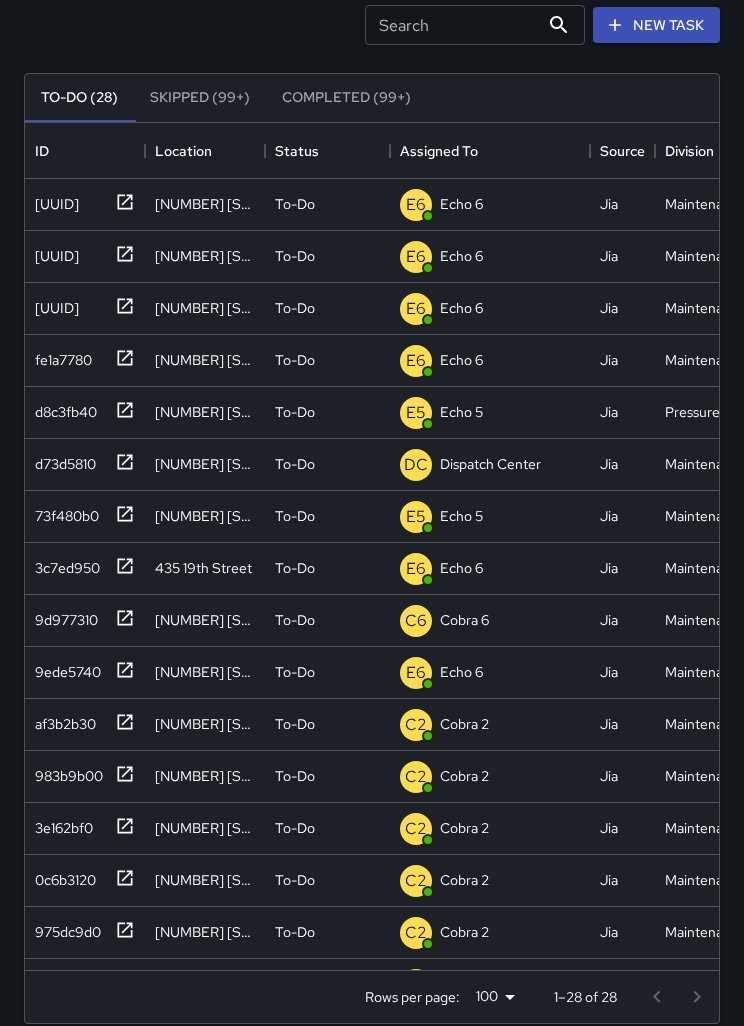 click on "To-Do (28) Skipped (99+) Completed (99+) ID Location Status Assigned To Source Division Category Fixed Asset Date Created fa3a3670 495 10th Street To-Do E6 Echo 6 Jia Maintenance TPUP Service Requested  7/8/2025, 12:23:07 PM e0e3fe80 901 Washington Street To-Do E6 Echo 6 Jia Maintenance TPUP Service Requested  7/8/2025, 11:53:47 AM ccf09280 2135 Franklin Street To-Do E6 Echo 6 Jia Maintenance TPUP Service Requested  7/8/2025, 11:53:13 AM fe1a7780 1951 Telegraph Avenue To-Do E6 Echo 6 Jia Maintenance Graffiti Abated Large 7/8/2025, 11:25:58 AM d8c3fb40 1430 Broadway To-Do E5 Echo 5 Jia Pressure Washing Pressure Washing Hotspot List Completed 7/8/2025, 8:33:07 AM d73d5810 755 Franklin Street To-Do DC Dispatch Center Jia Maintenance Graffiti Abated Large 7/8/2025, 8:04:26 AM 73f480b0 436 14th Street To-Do E5 Echo 5 Jia Maintenance Graffiti Abated Large 7/8/2025, 7:40:11 AM 3c7ed950 435 19th Street To-Do E6 Echo 6 Jia Maintenance Graffiti Sticker Abated Small 7/7/2025, 6:31:14 PM 9d977310 2545 Broadway To-Do C6" at bounding box center (372, 548) 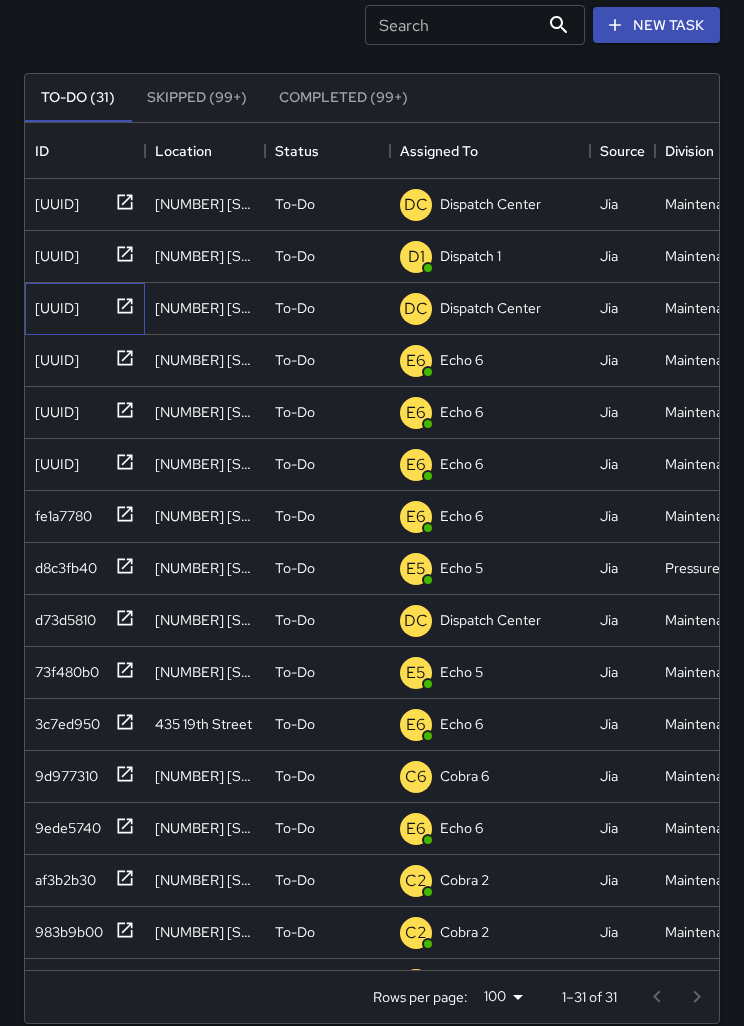 click on "506ba470" at bounding box center [53, 200] 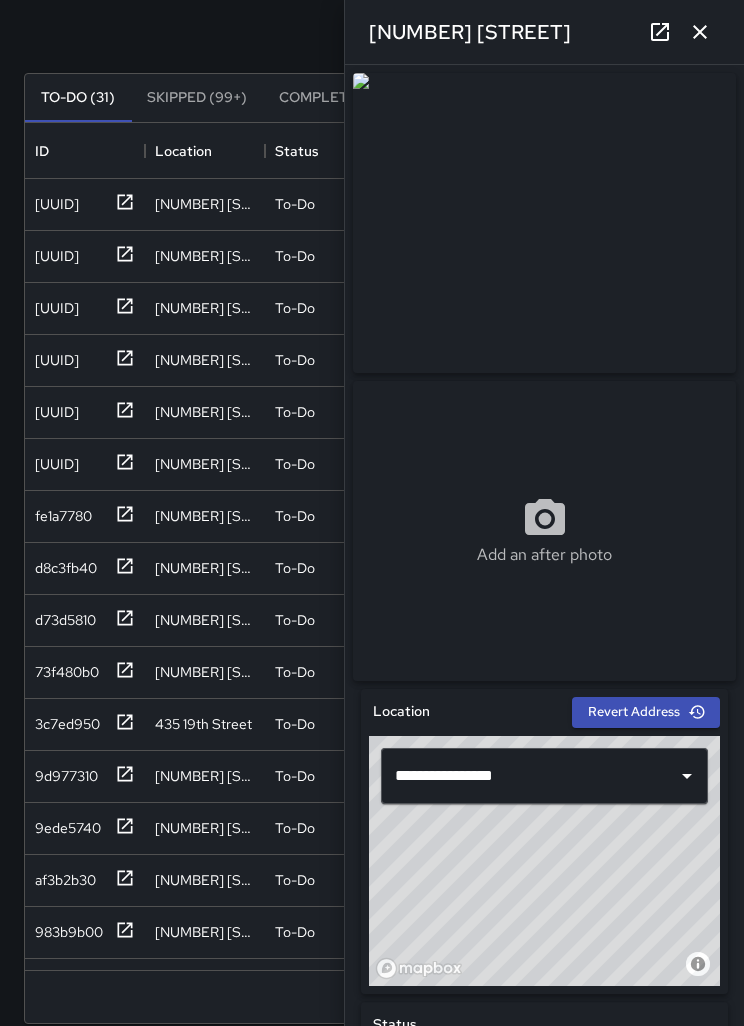 click at bounding box center [700, 32] 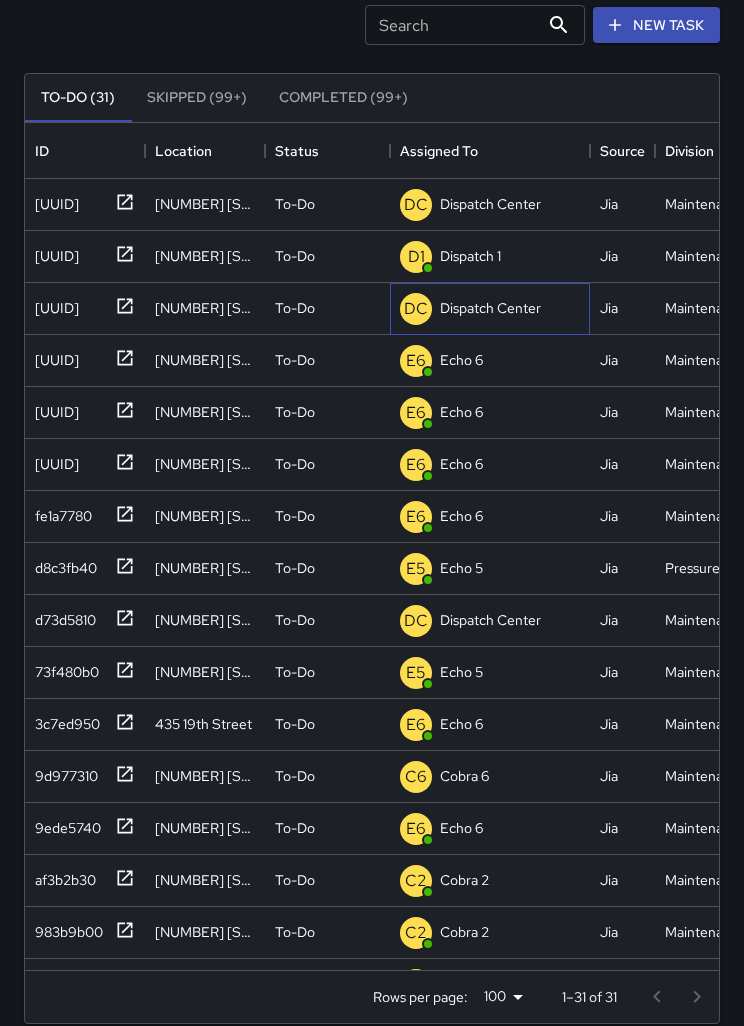 click on "Dispatch Center" at bounding box center (490, 204) 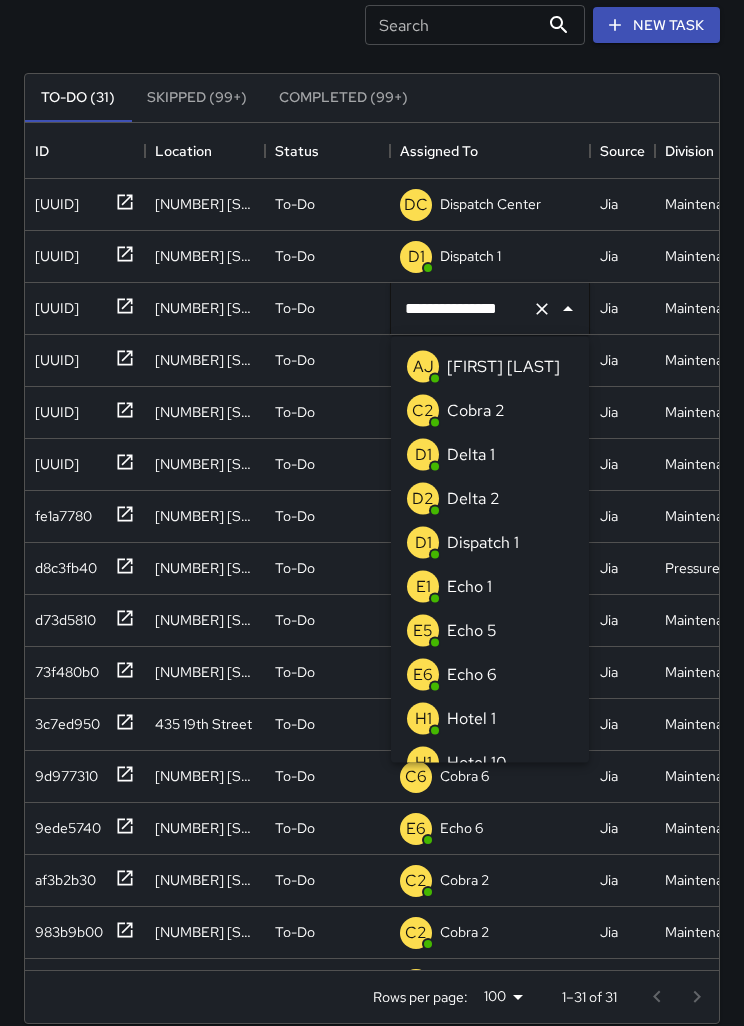 scroll, scrollTop: 128, scrollLeft: 0, axis: vertical 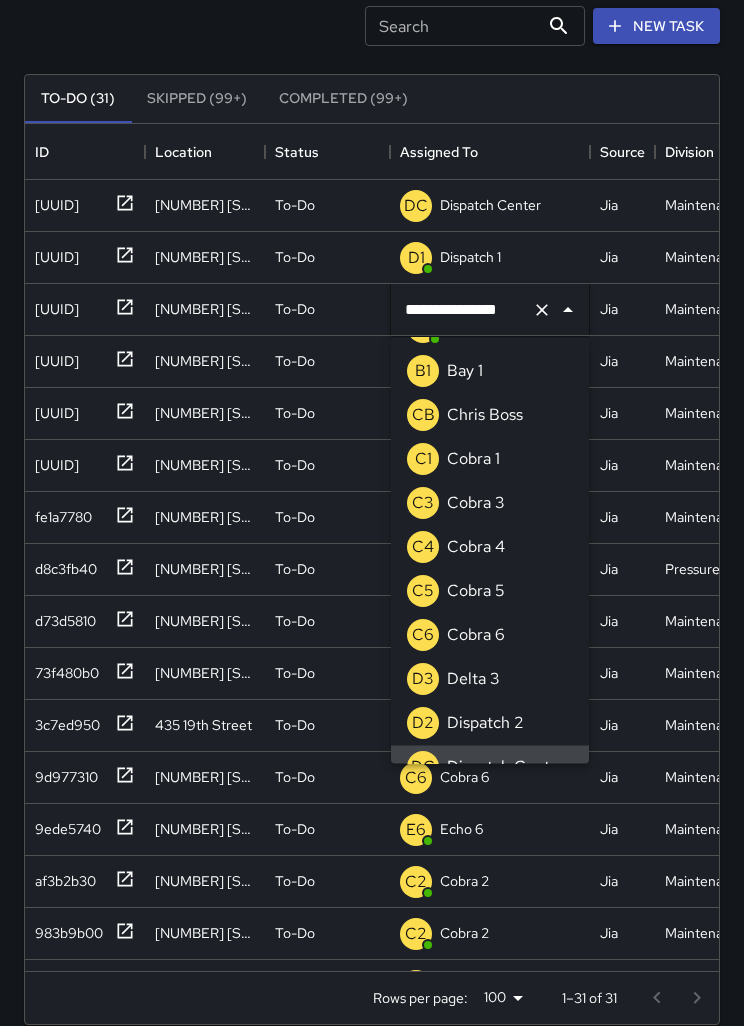 click at bounding box center (542, 310) 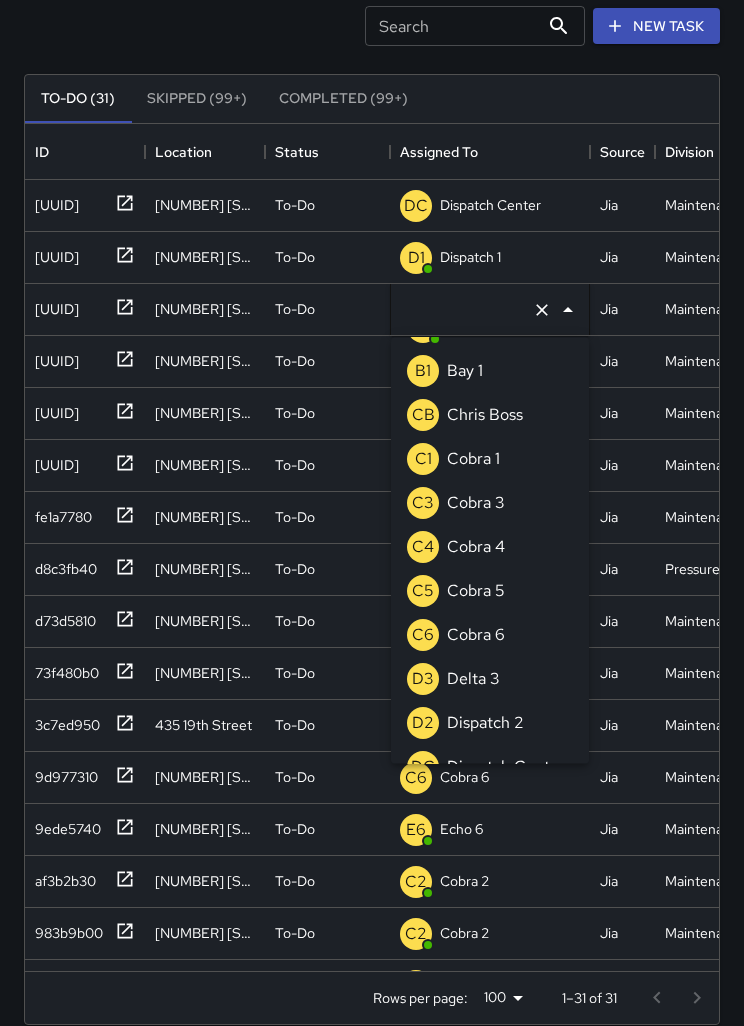scroll, scrollTop: 8, scrollLeft: 0, axis: vertical 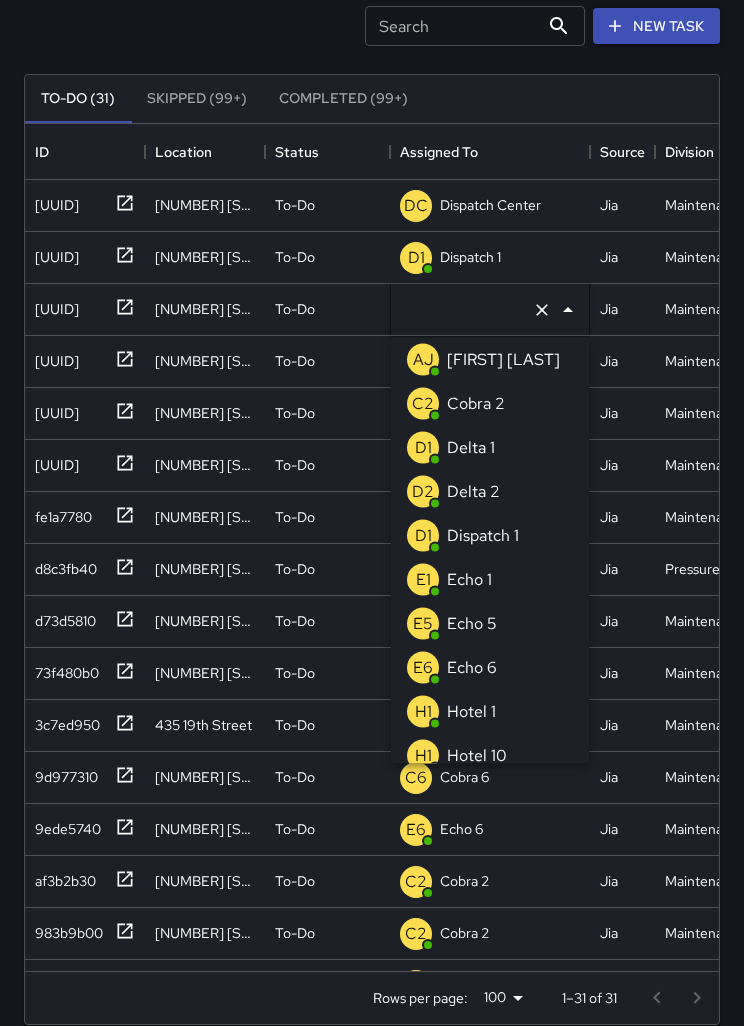click on "Echo 6" at bounding box center [472, 668] 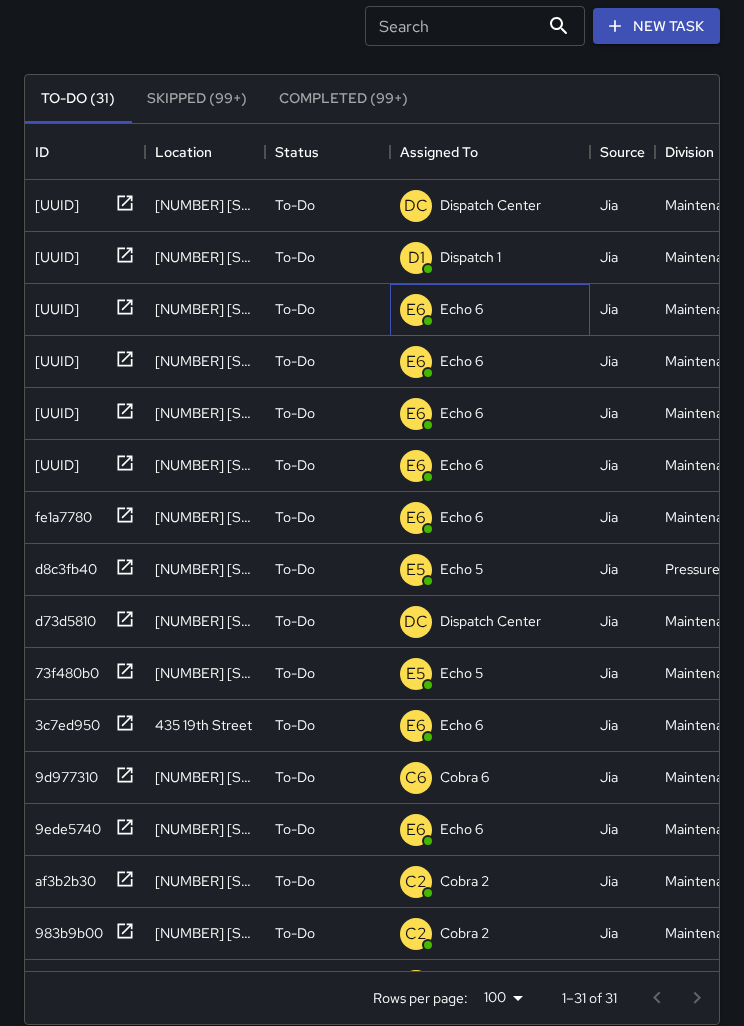 scroll, scrollTop: 129, scrollLeft: 0, axis: vertical 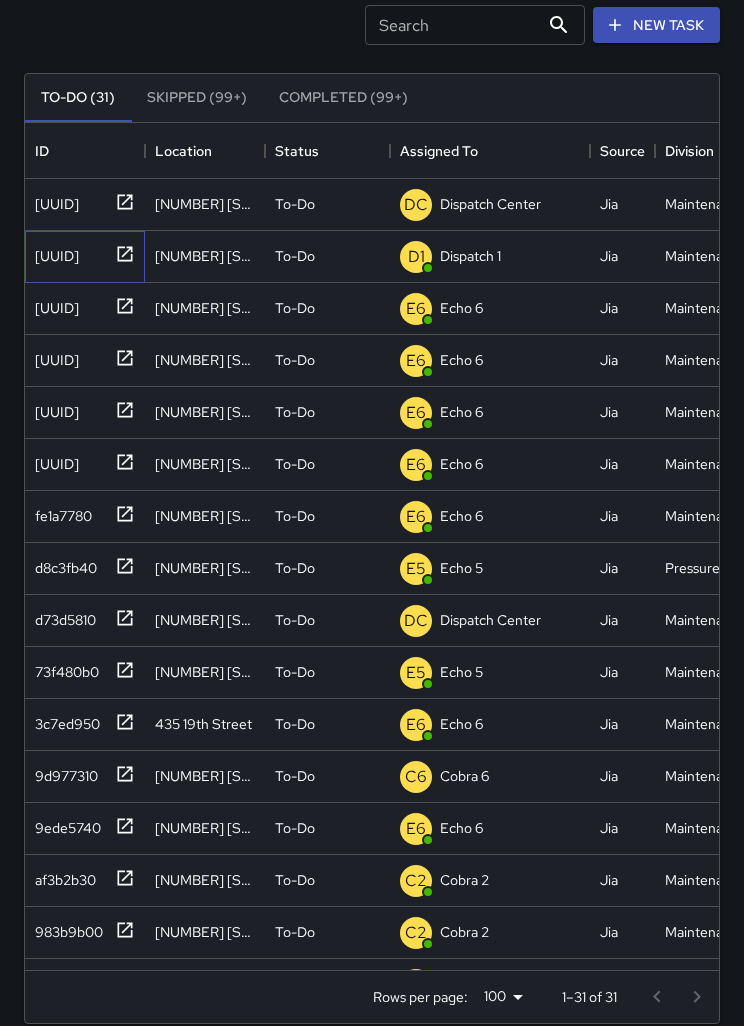 click on "99e240a0" at bounding box center (53, 200) 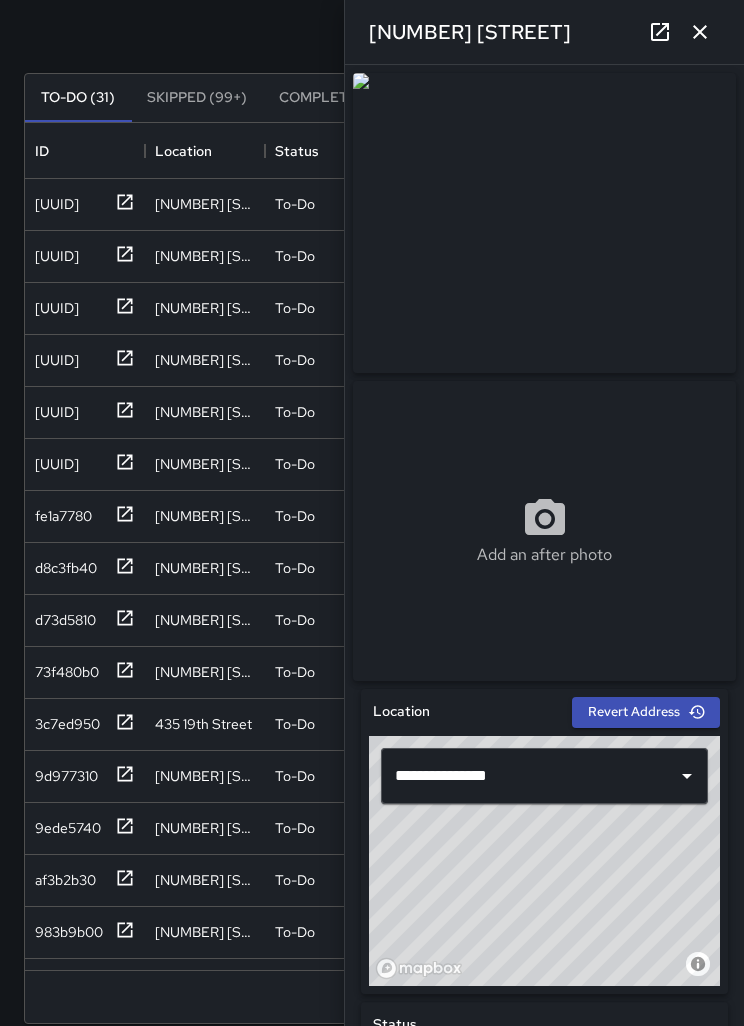 click at bounding box center [700, 32] 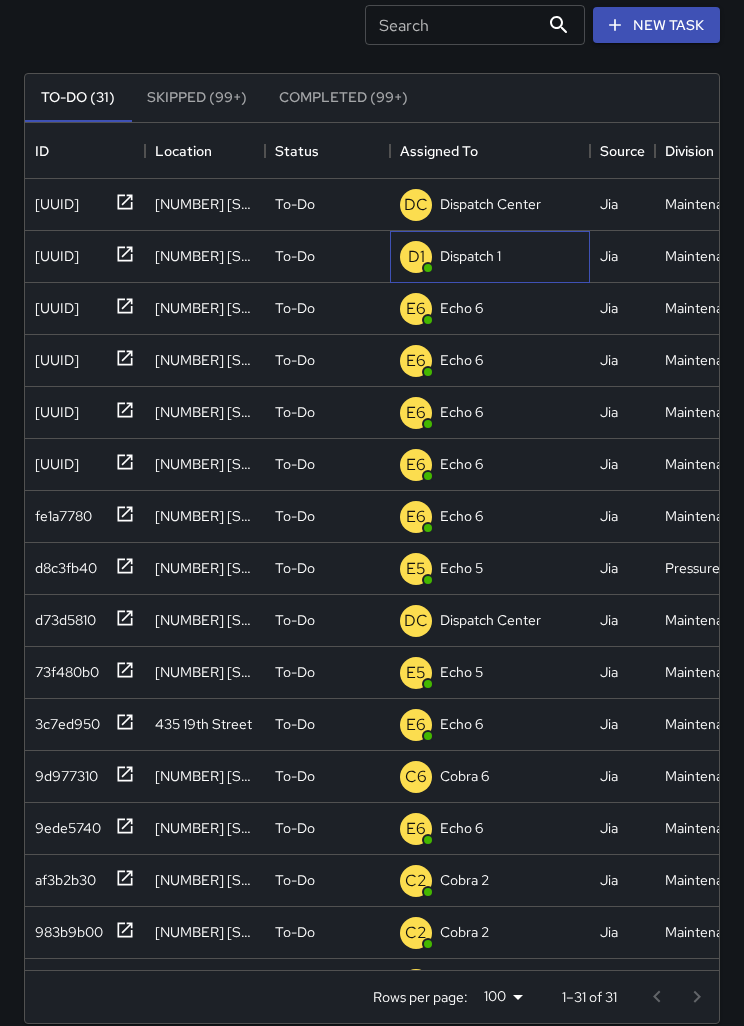click on "Dispatch 1" at bounding box center (490, 204) 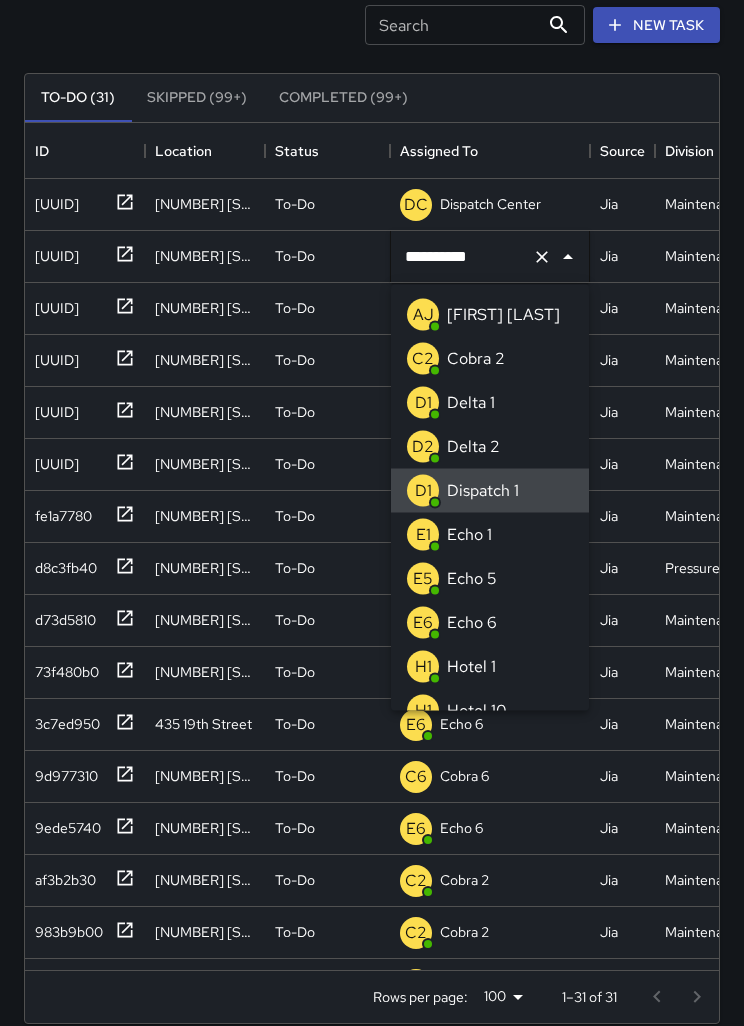 scroll, scrollTop: 128, scrollLeft: 0, axis: vertical 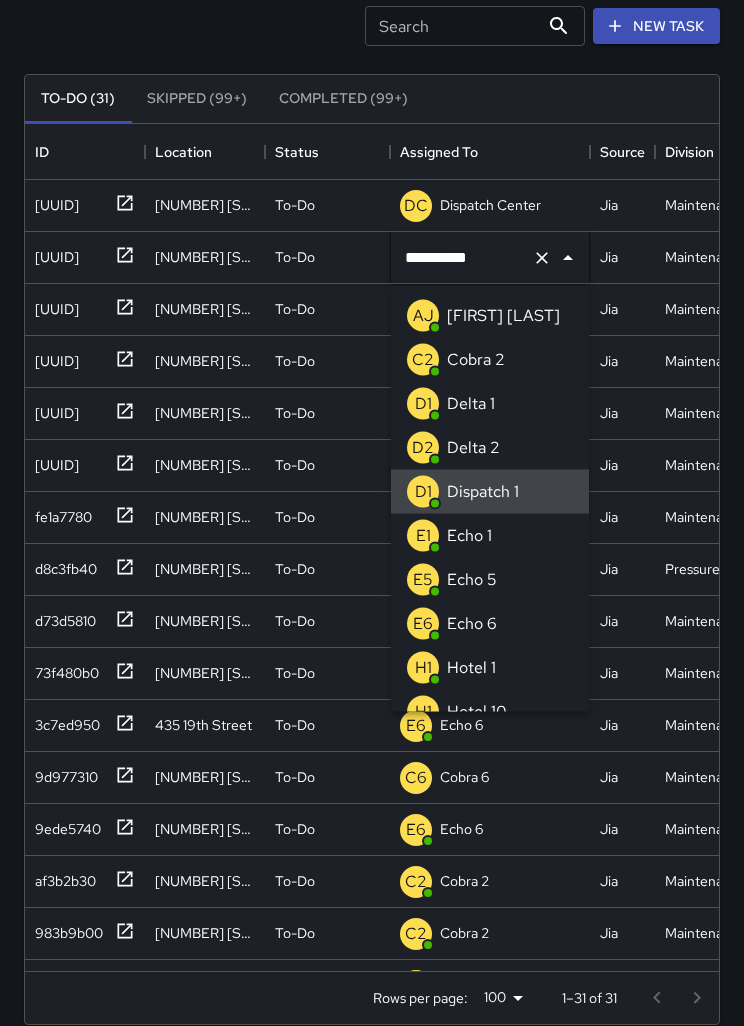 click at bounding box center [542, 258] 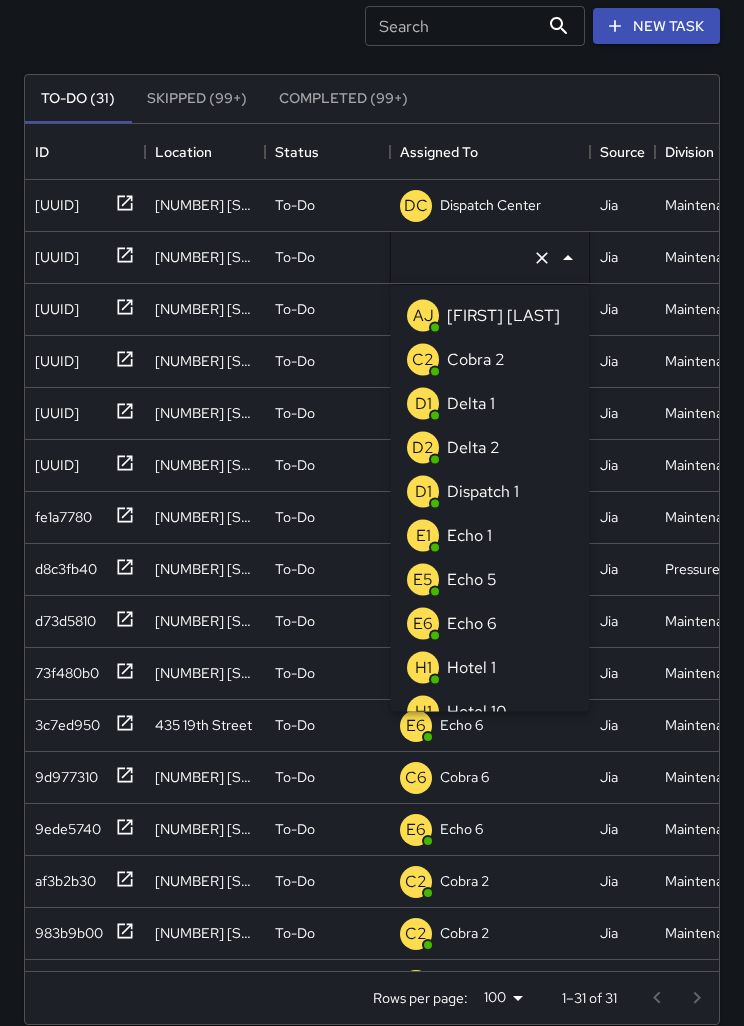 click on "Echo 6" at bounding box center [472, 624] 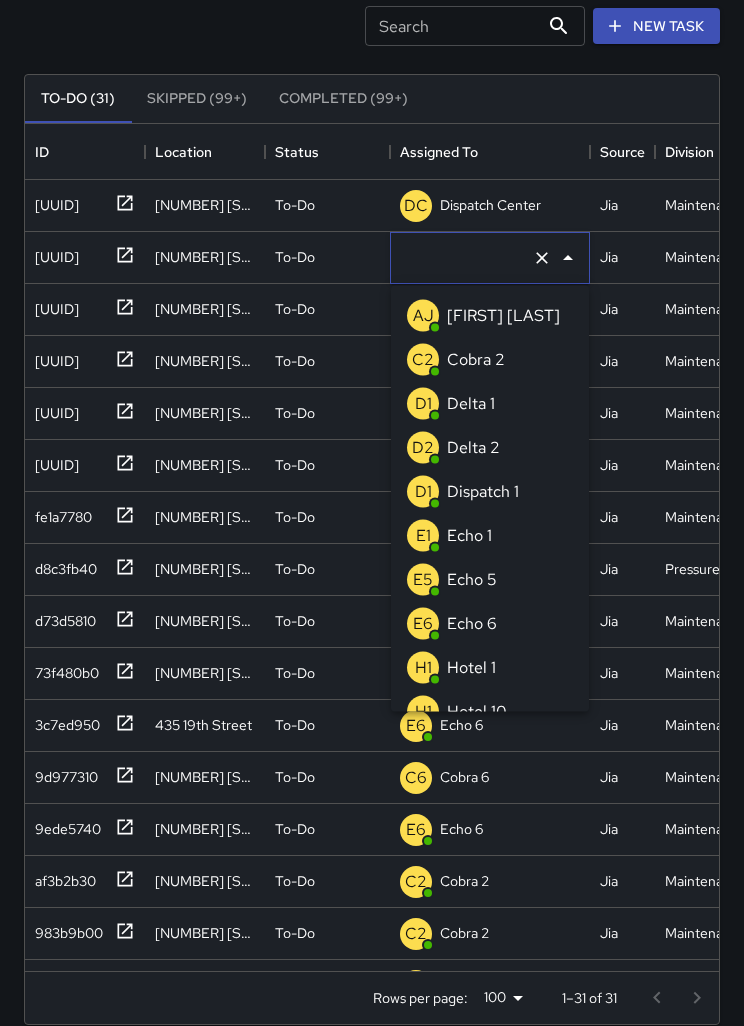 scroll, scrollTop: 129, scrollLeft: 0, axis: vertical 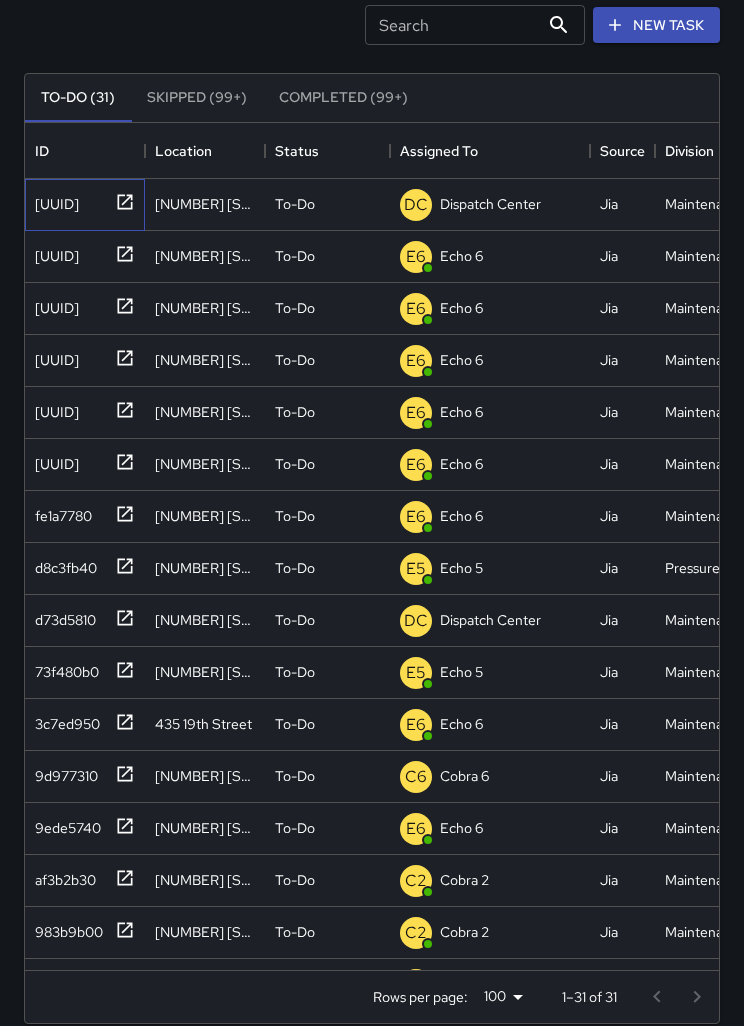 click on "ac559c50" at bounding box center (53, 200) 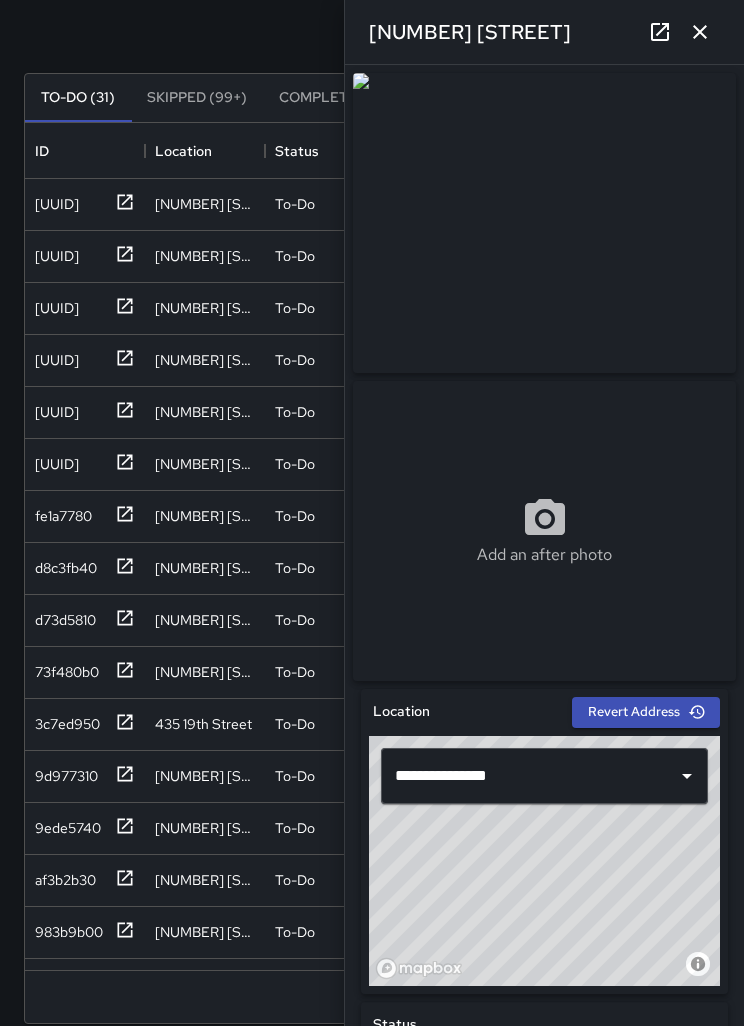 click at bounding box center [700, 32] 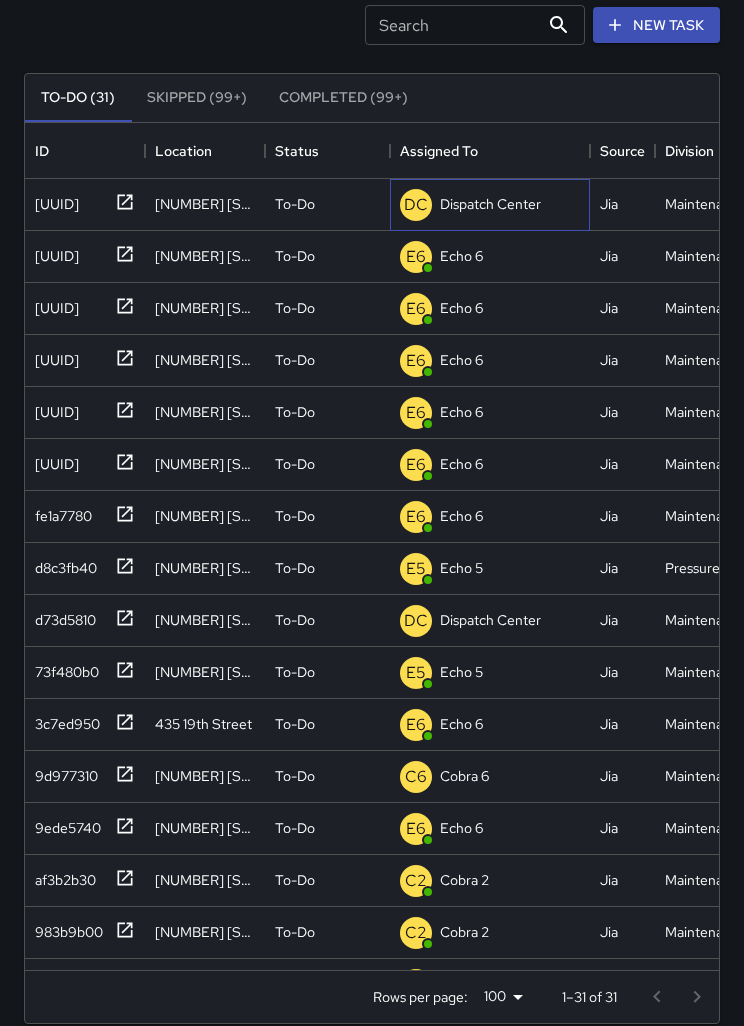 click on "Dispatch Center" at bounding box center [490, 204] 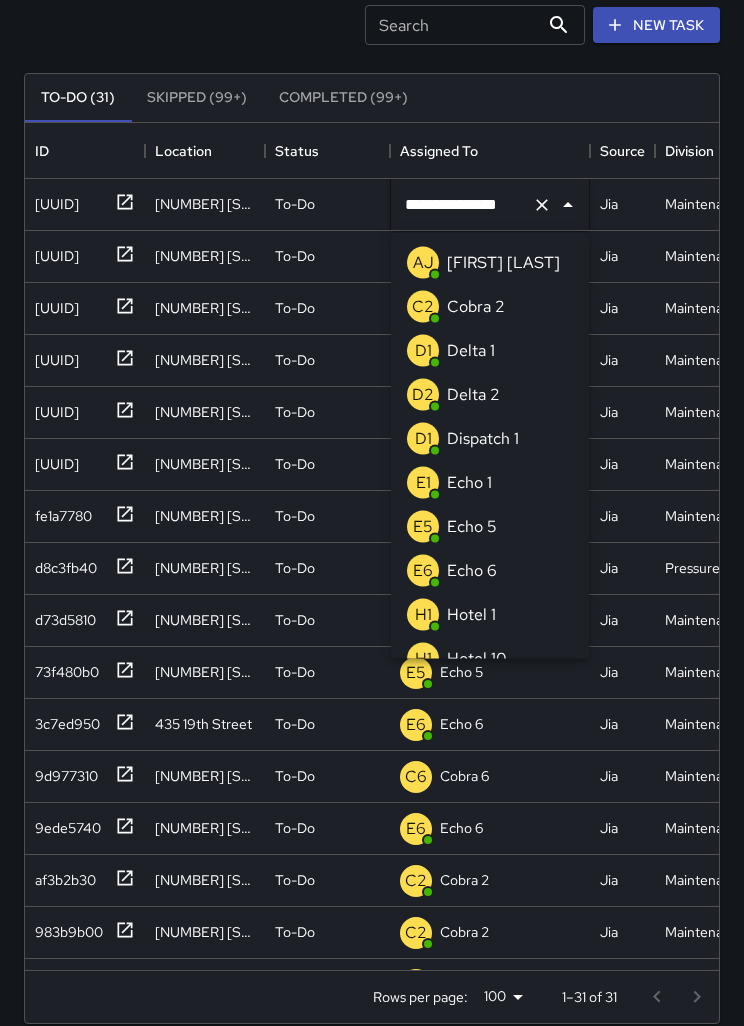scroll, scrollTop: 128, scrollLeft: 0, axis: vertical 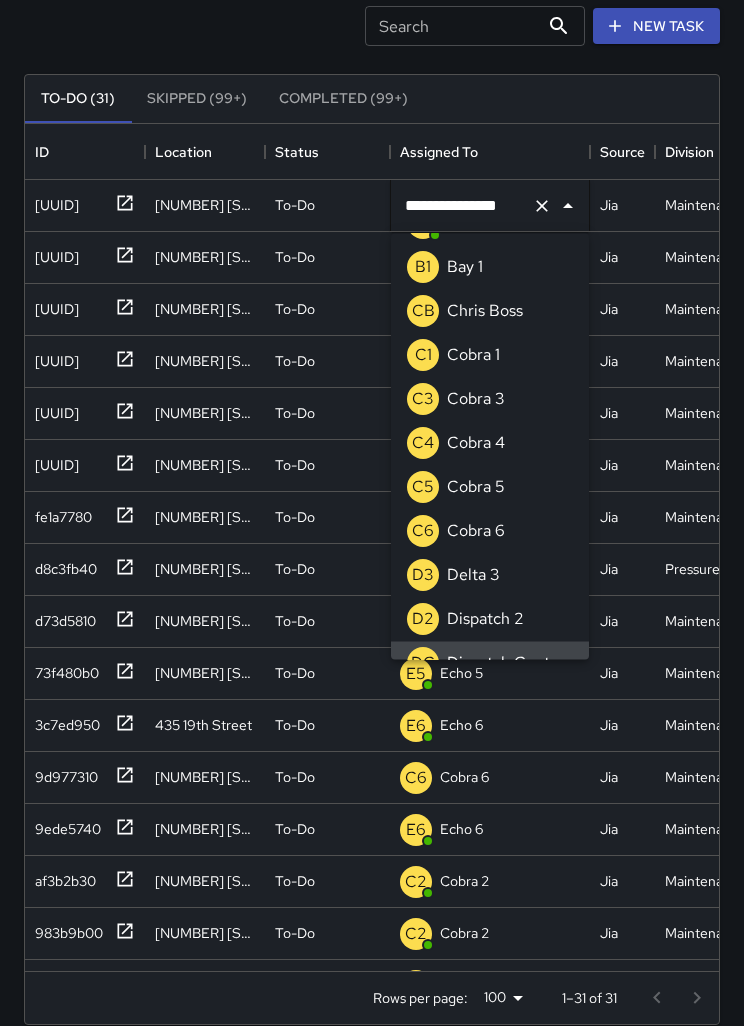 click at bounding box center [542, 206] 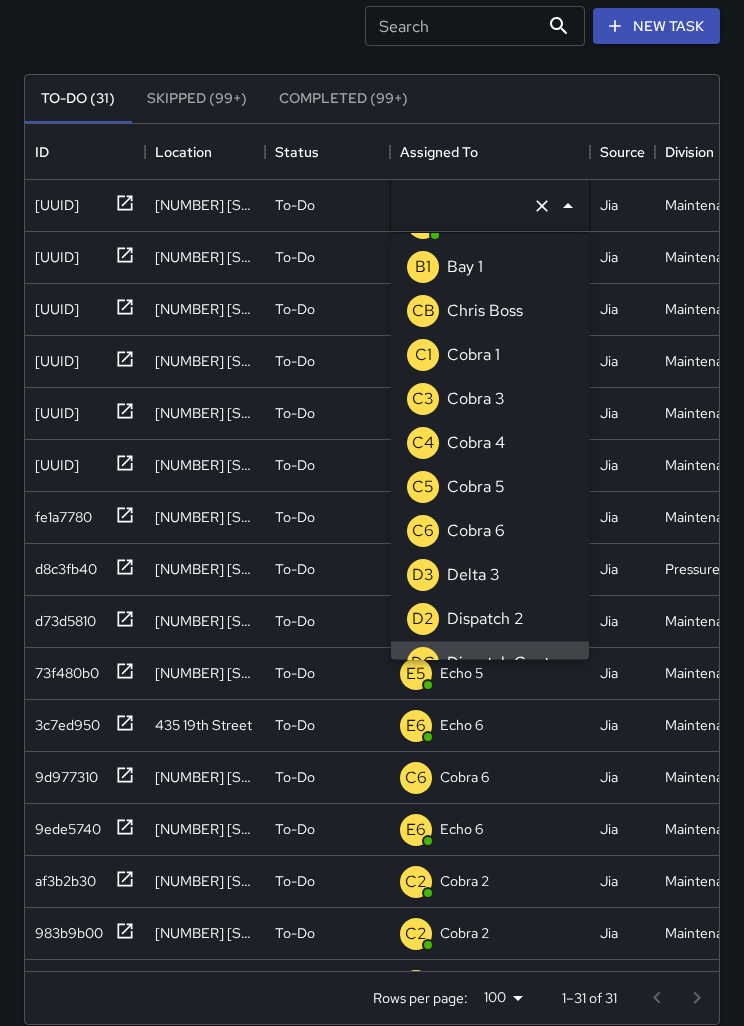 scroll, scrollTop: 8, scrollLeft: 0, axis: vertical 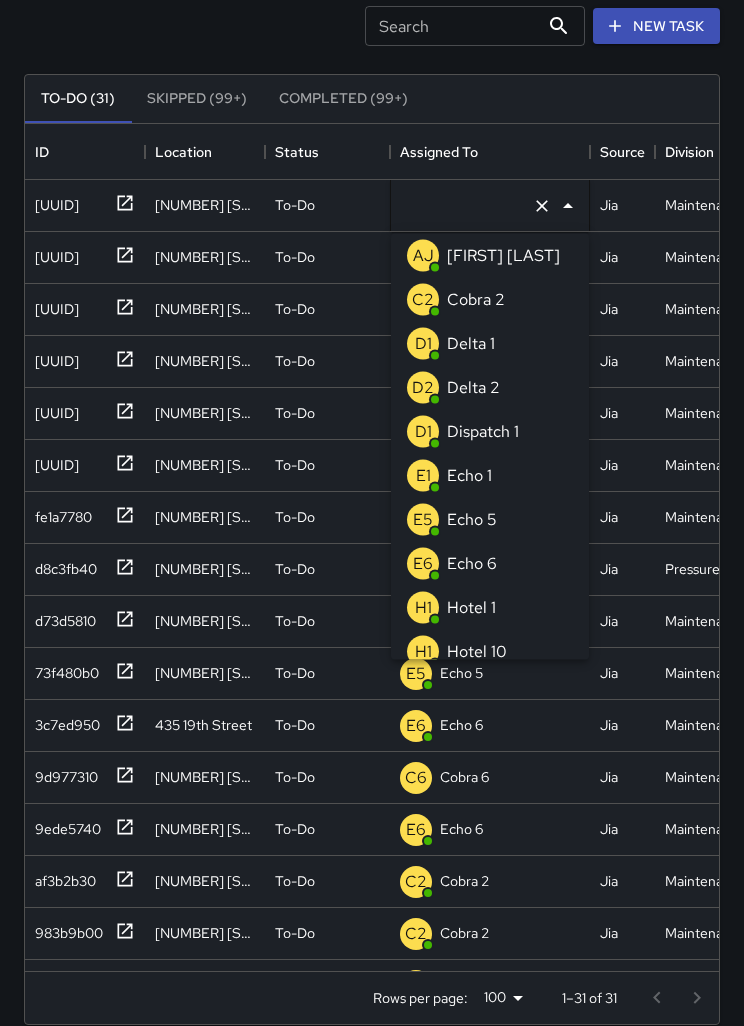 click on "Echo 6" at bounding box center (472, 564) 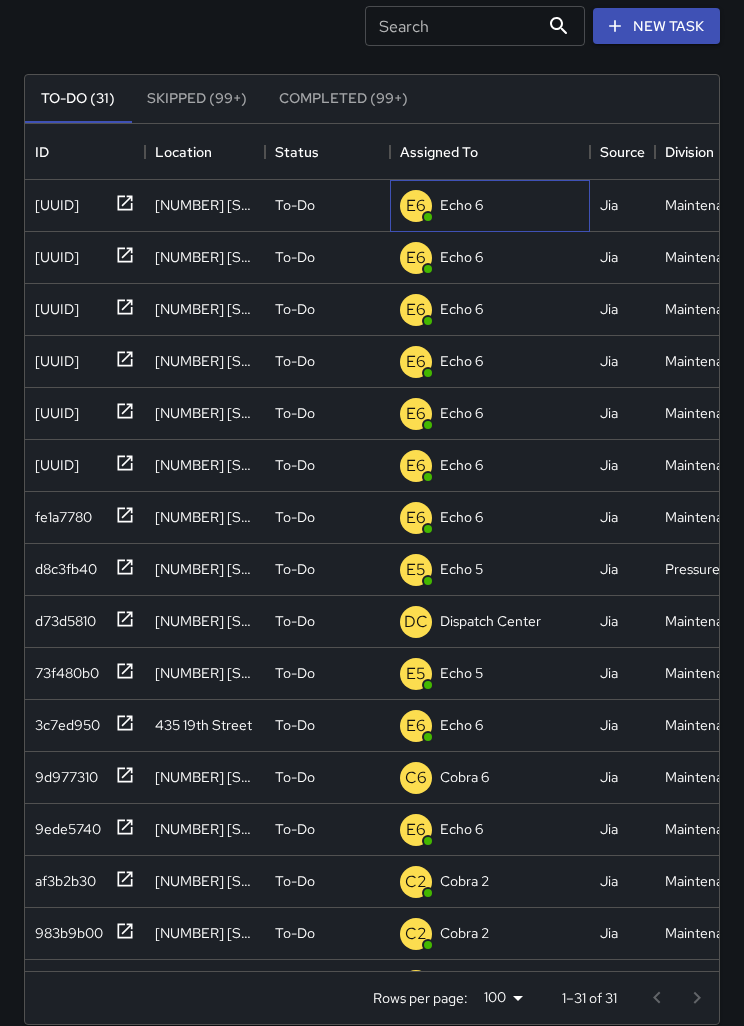 scroll, scrollTop: 129, scrollLeft: 0, axis: vertical 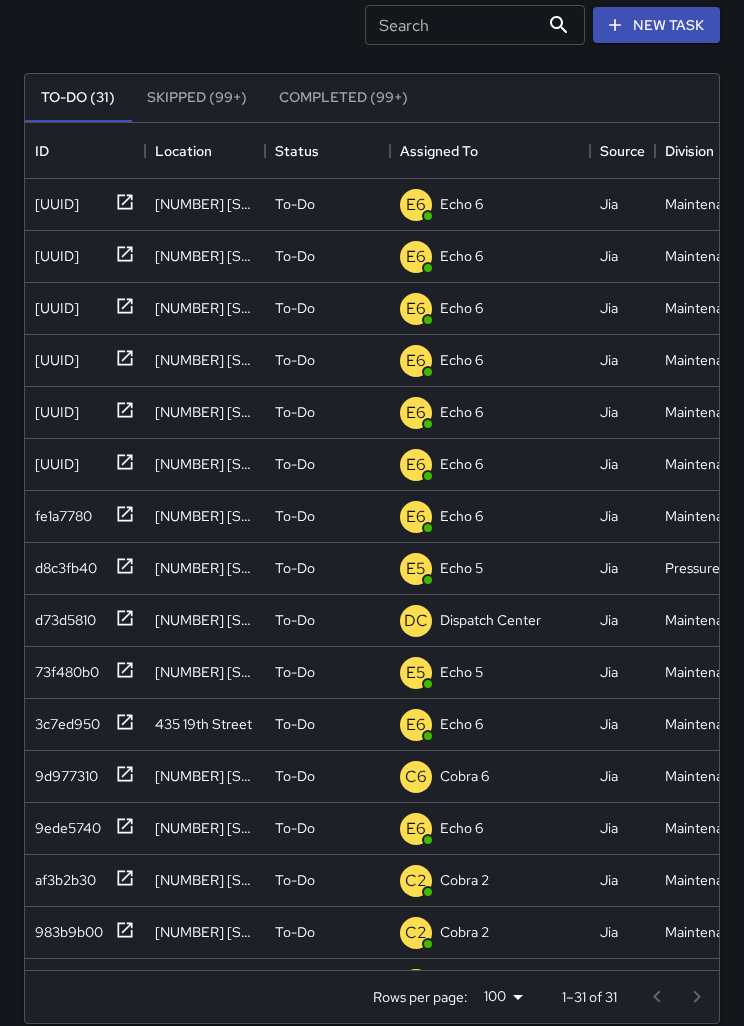 click on "Search Search New Task" at bounding box center [372, 25] 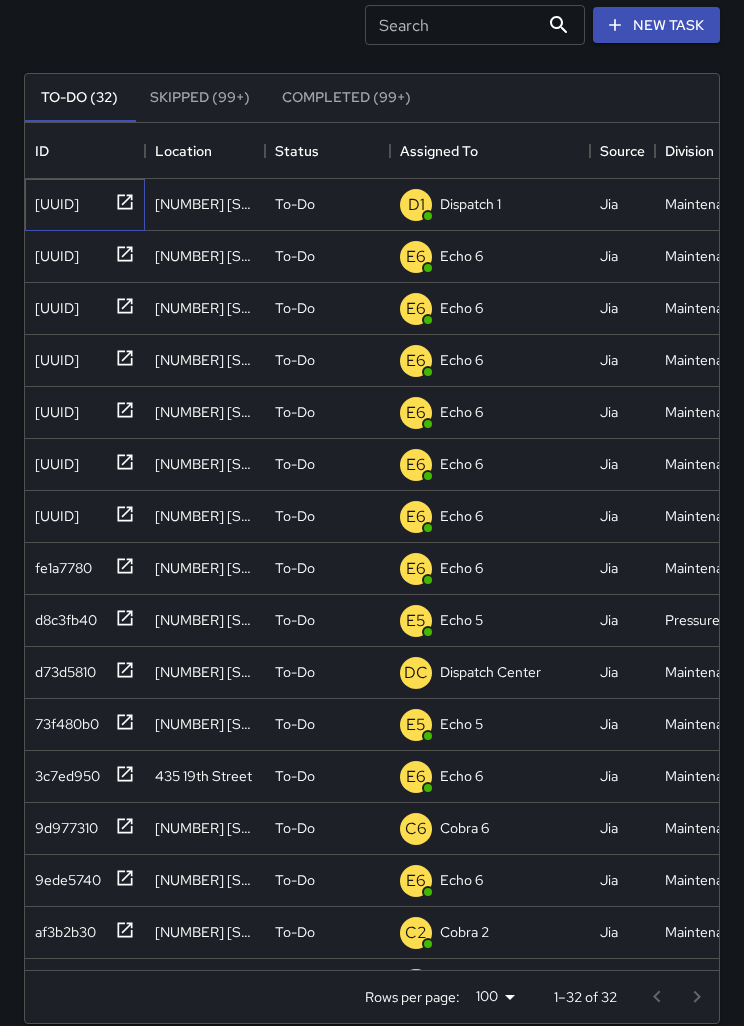 click on "f0d83720" at bounding box center (53, 200) 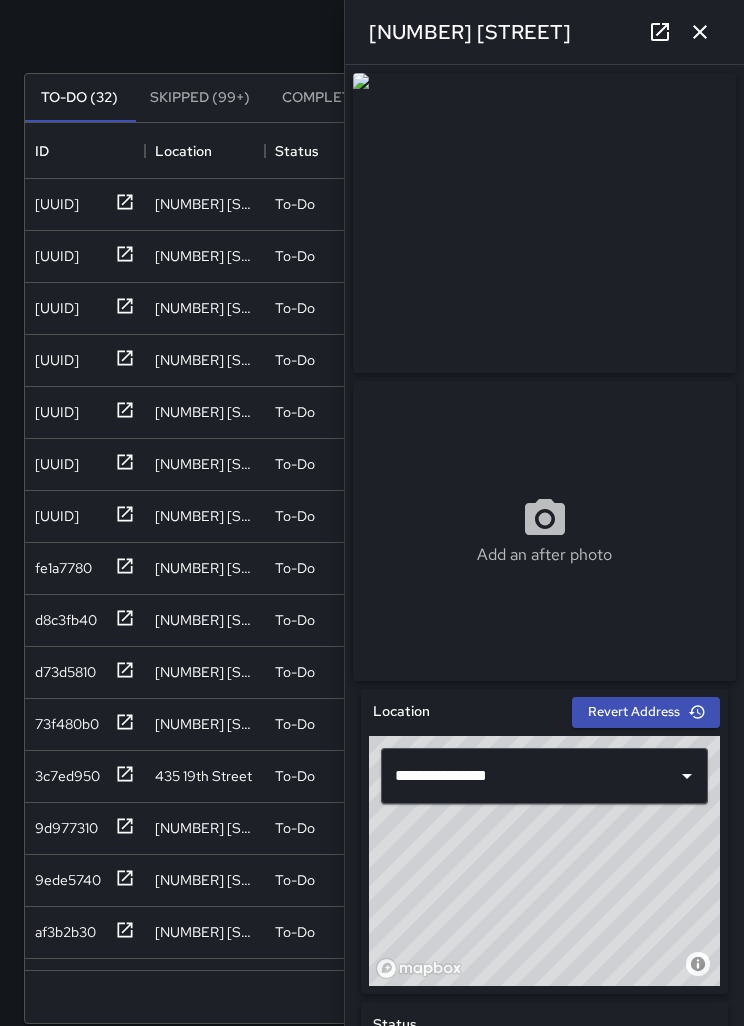 click at bounding box center (700, 32) 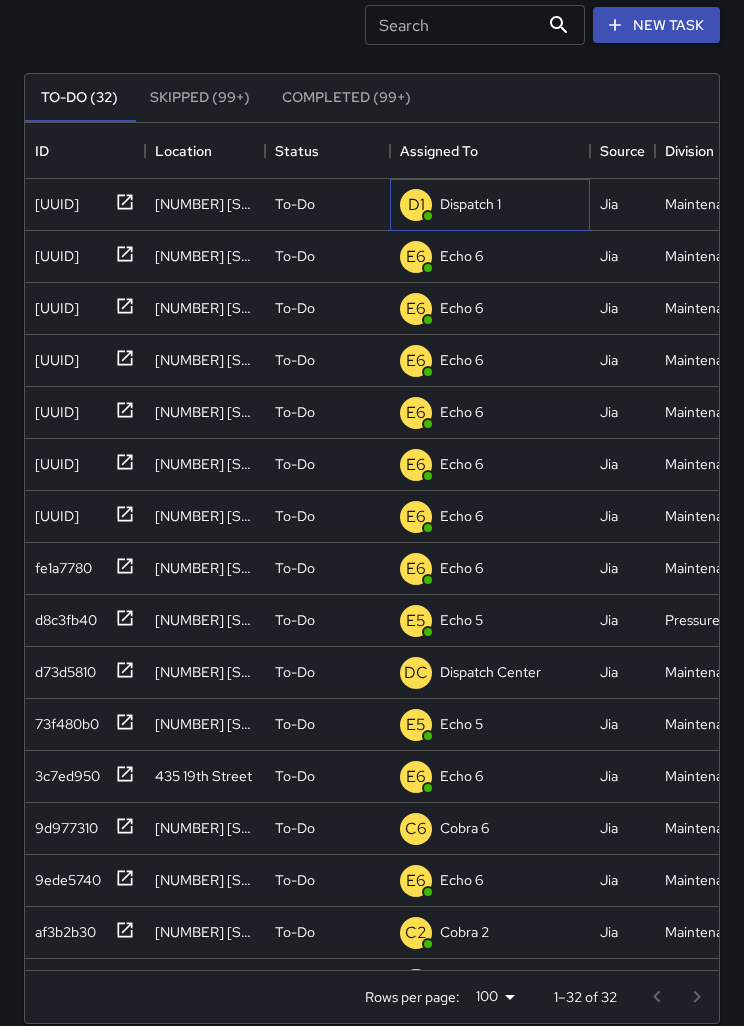 click on "Dispatch 1" at bounding box center [470, 204] 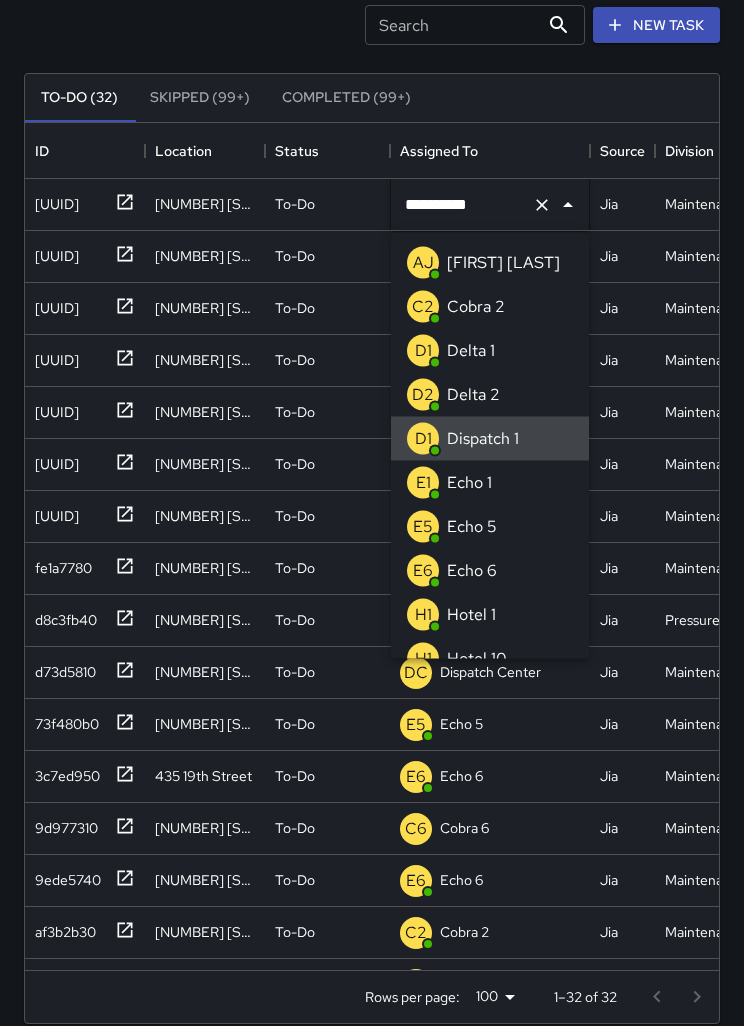 scroll, scrollTop: 128, scrollLeft: 0, axis: vertical 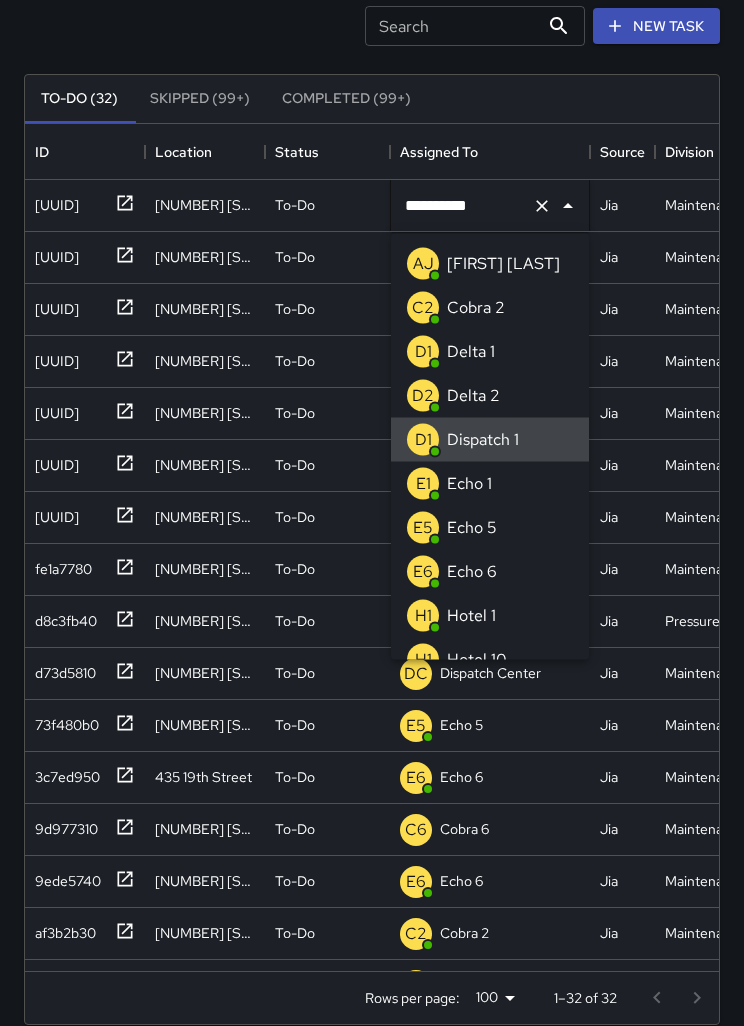 click at bounding box center (542, 206) 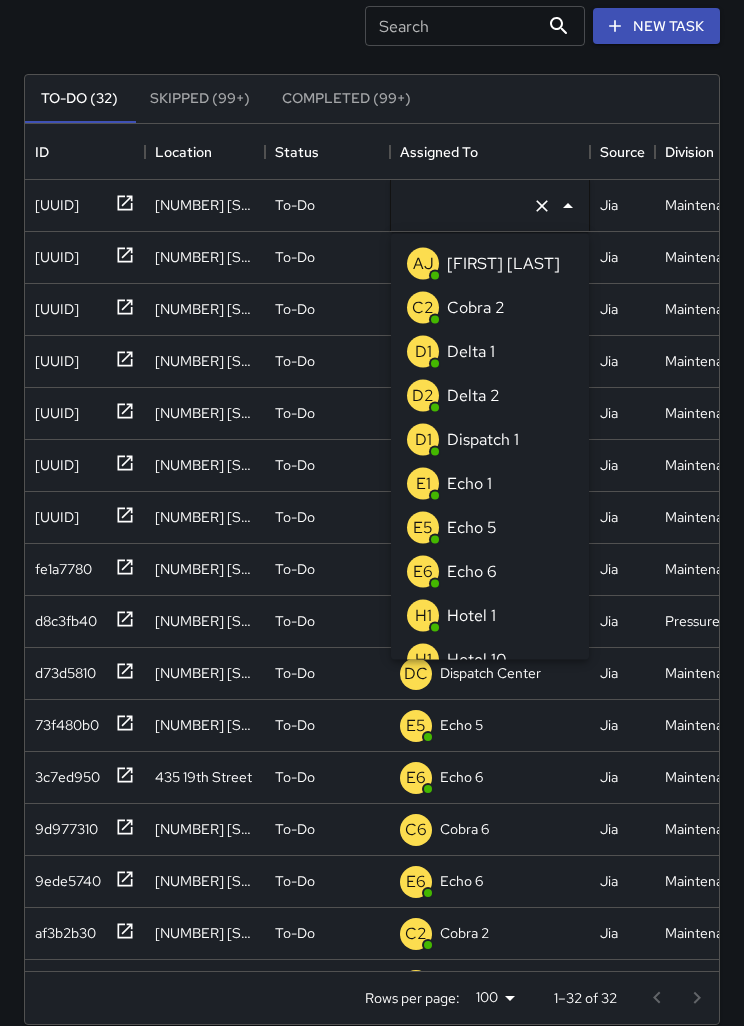 click on "Echo 6" at bounding box center [472, 572] 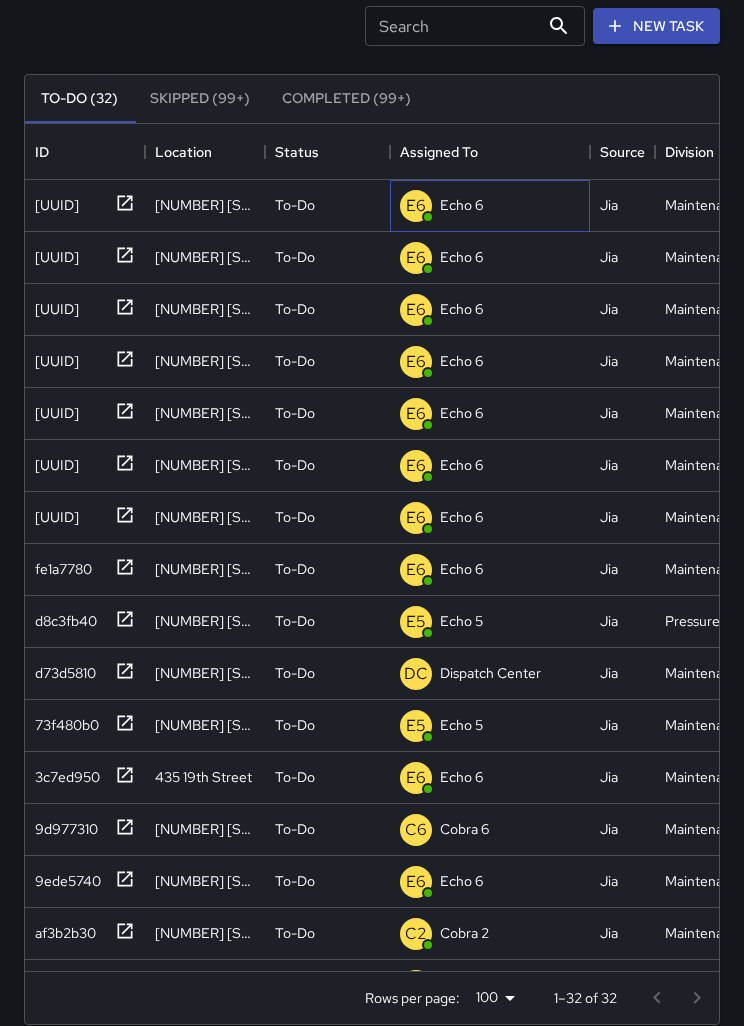 scroll, scrollTop: 129, scrollLeft: 0, axis: vertical 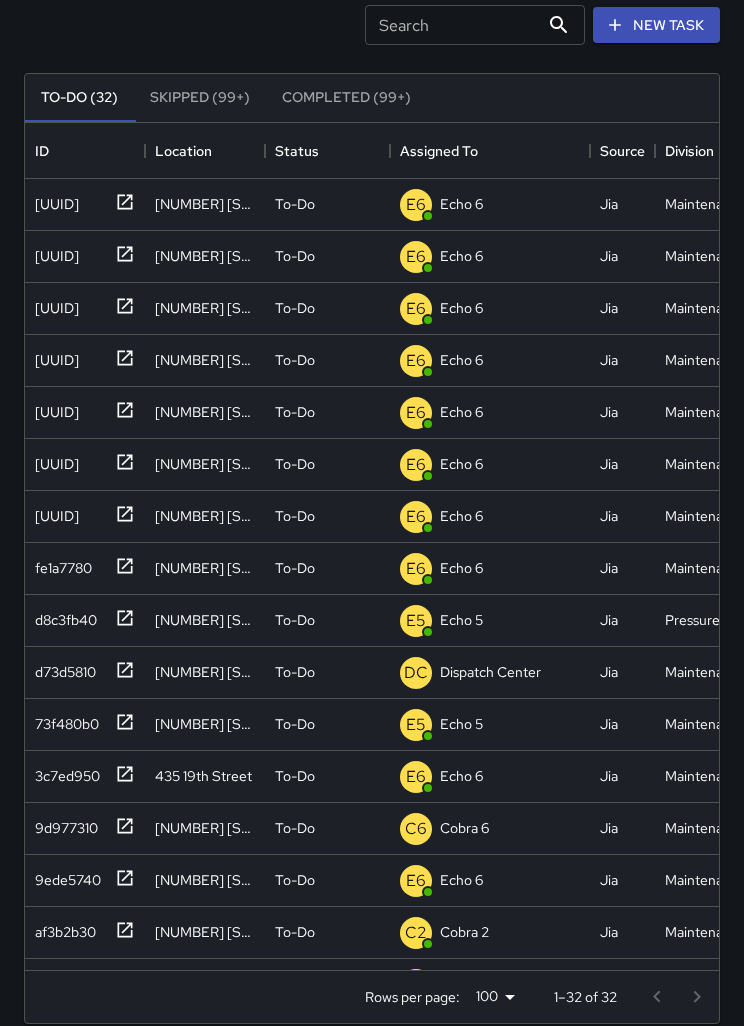 click on "Search Search New Task" at bounding box center (372, 25) 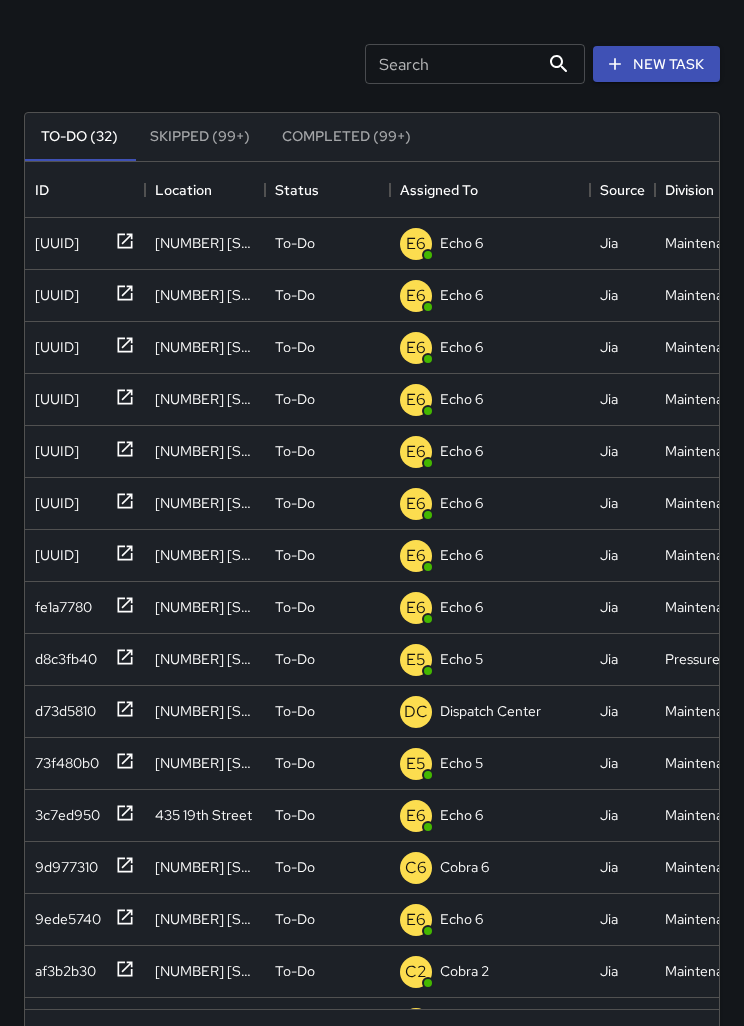 scroll, scrollTop: 91, scrollLeft: 0, axis: vertical 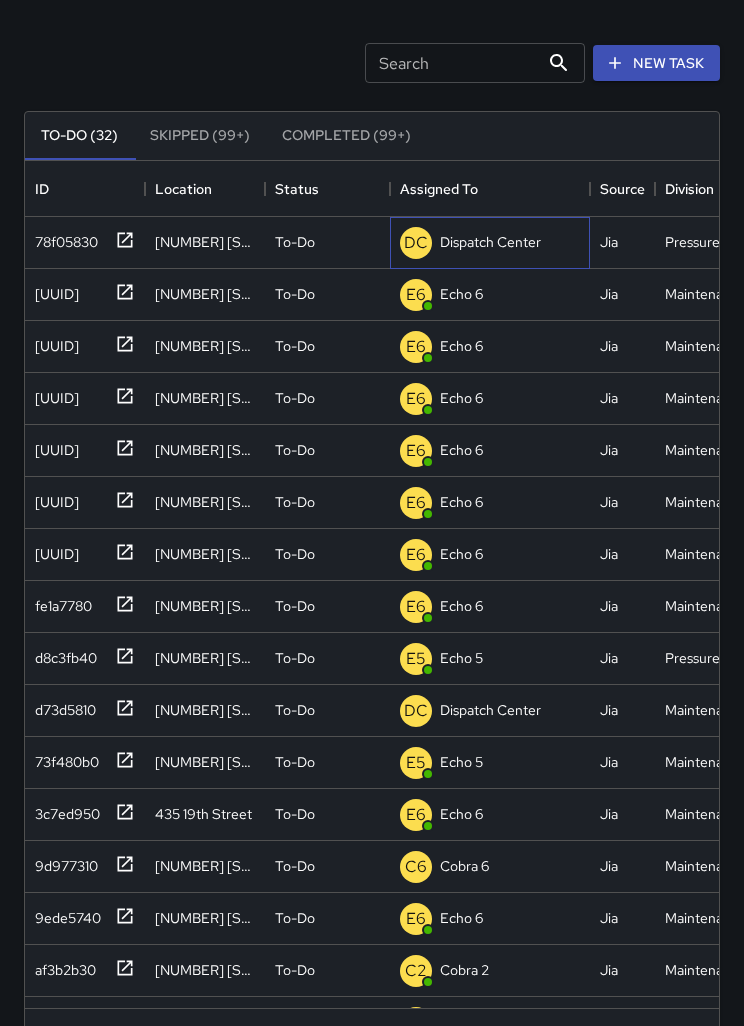 click on "Dispatch Center" at bounding box center [490, 242] 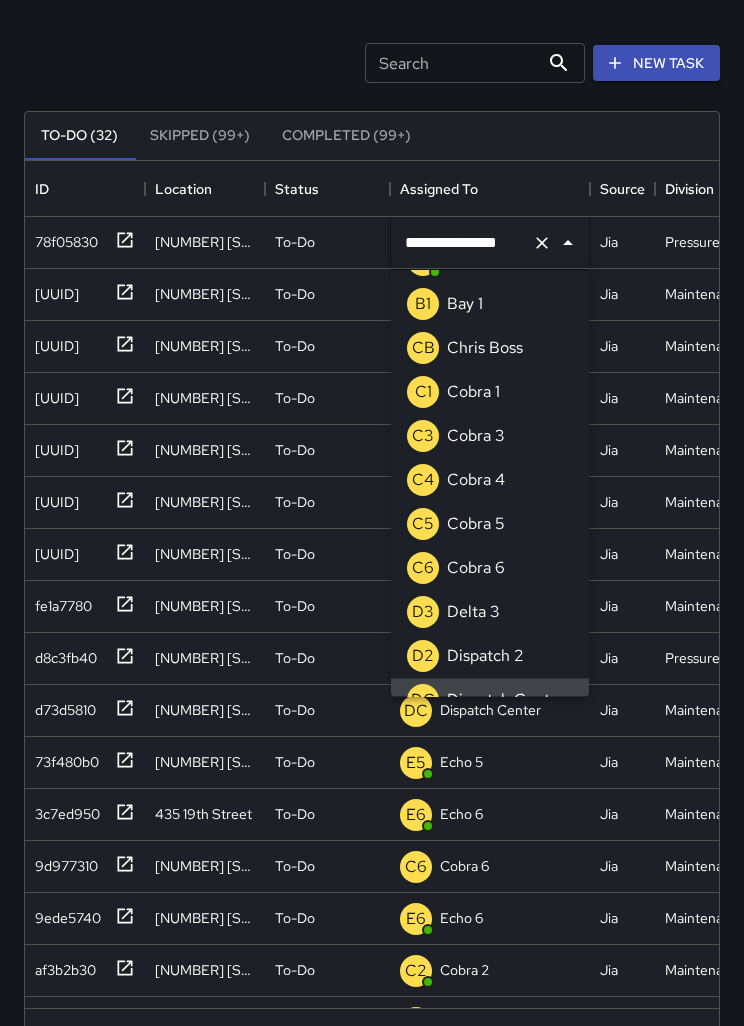 click at bounding box center (542, 243) 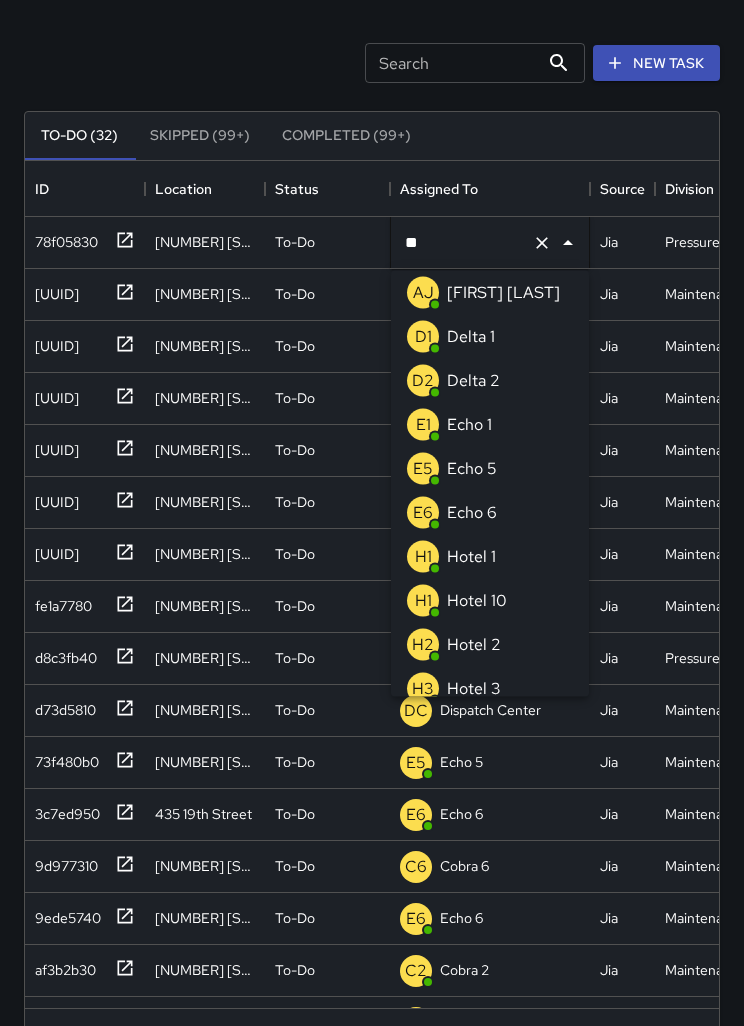 scroll, scrollTop: 0, scrollLeft: 0, axis: both 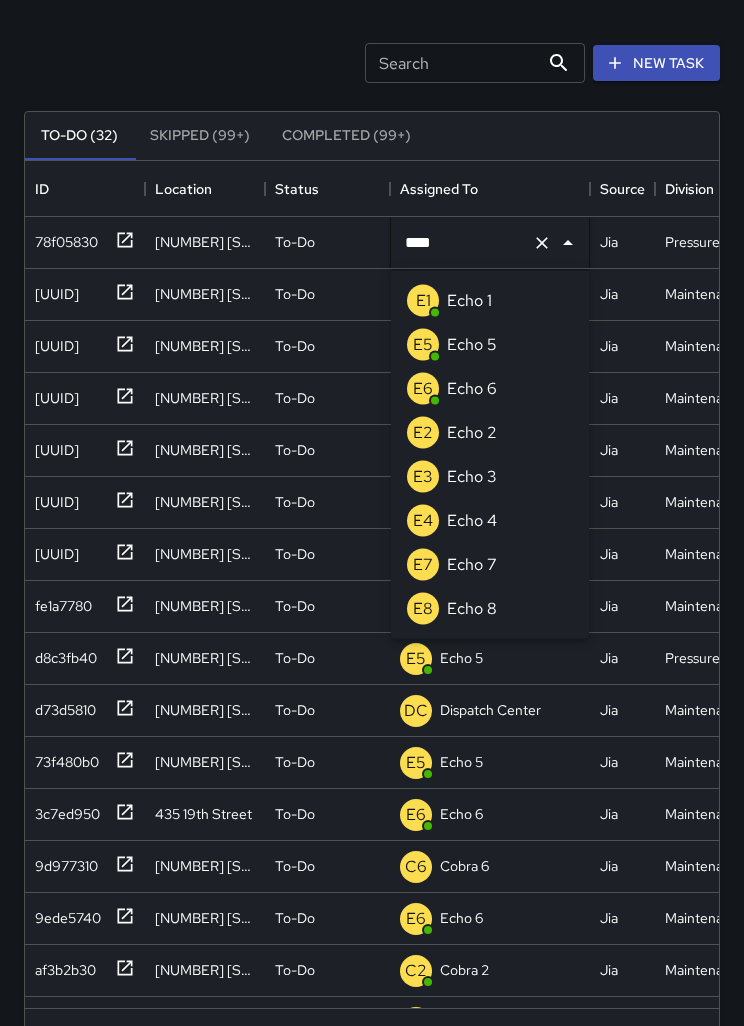 type on "****" 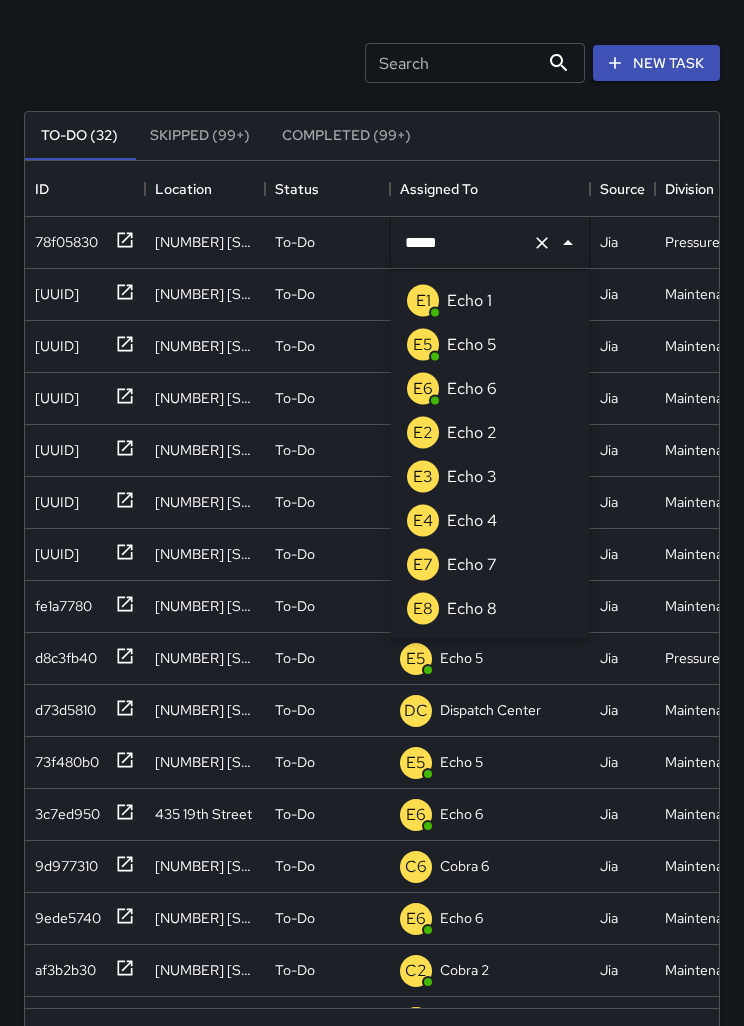 click on "Echo 5" at bounding box center (472, 345) 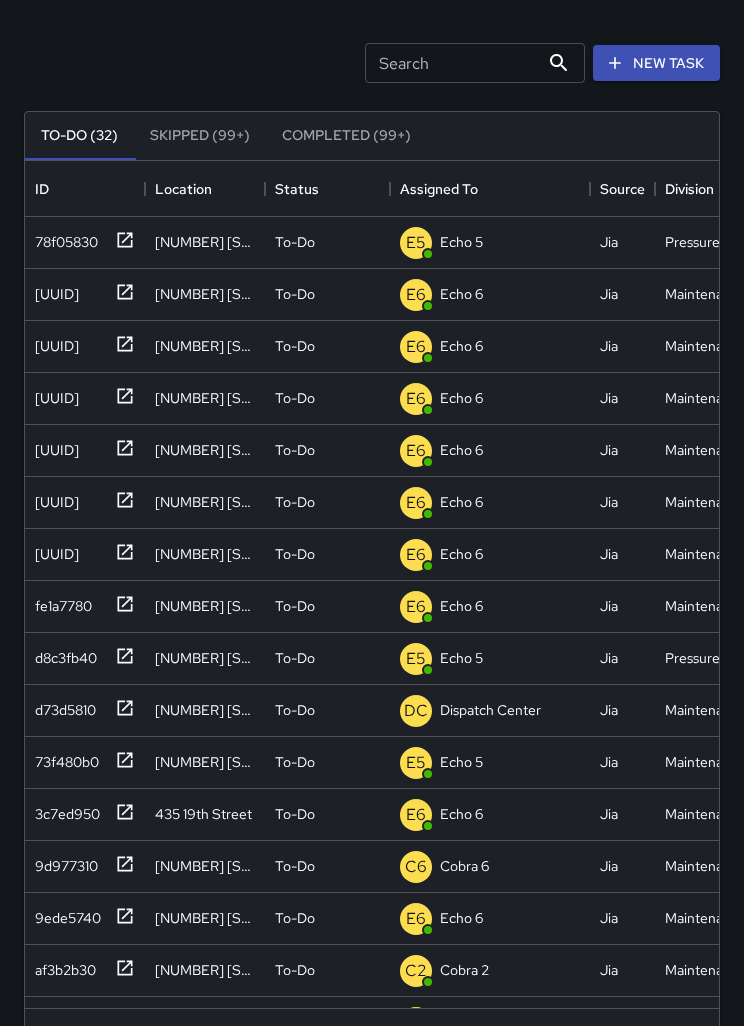 click on "Search Search New Task" at bounding box center [372, 63] 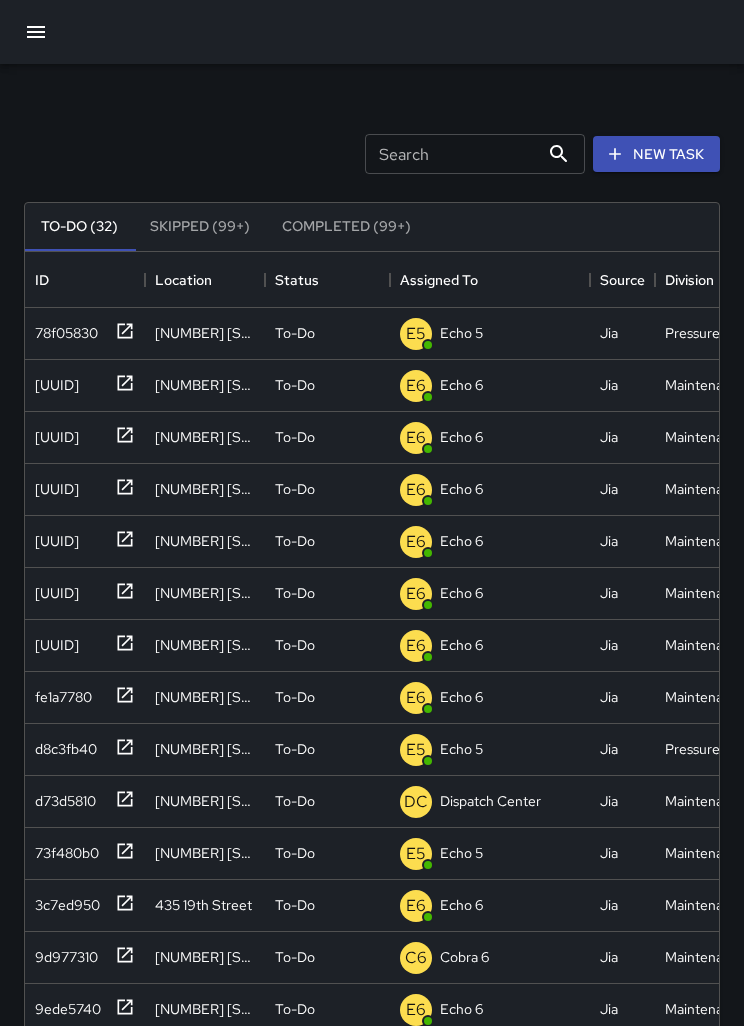 scroll, scrollTop: 2, scrollLeft: 0, axis: vertical 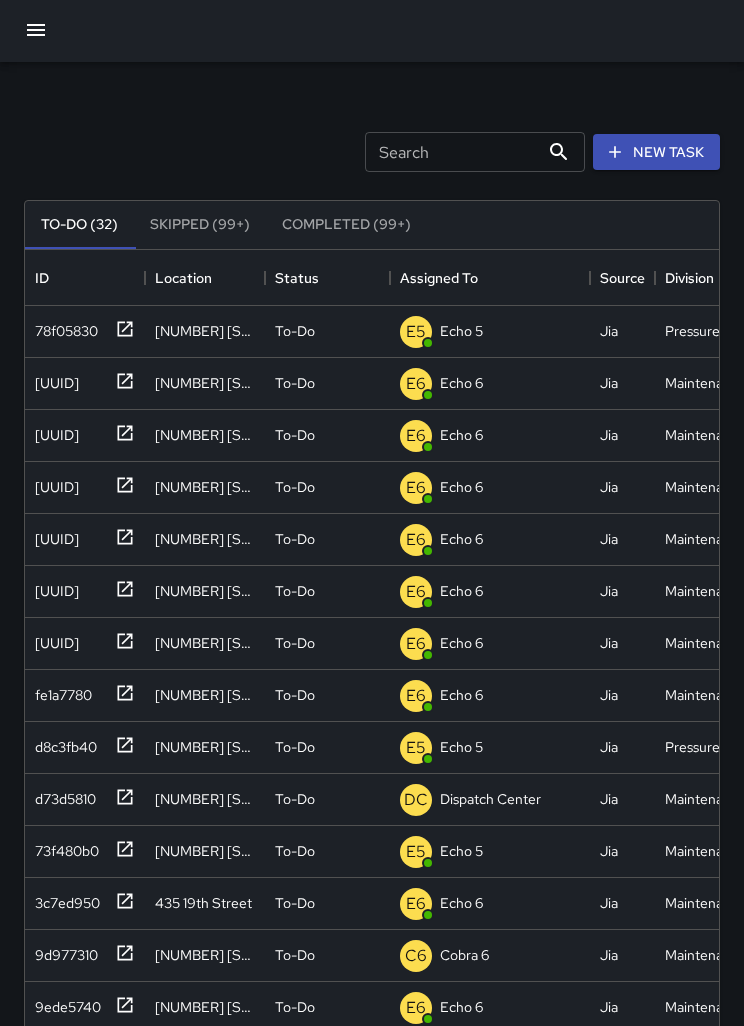 click at bounding box center (36, 30) 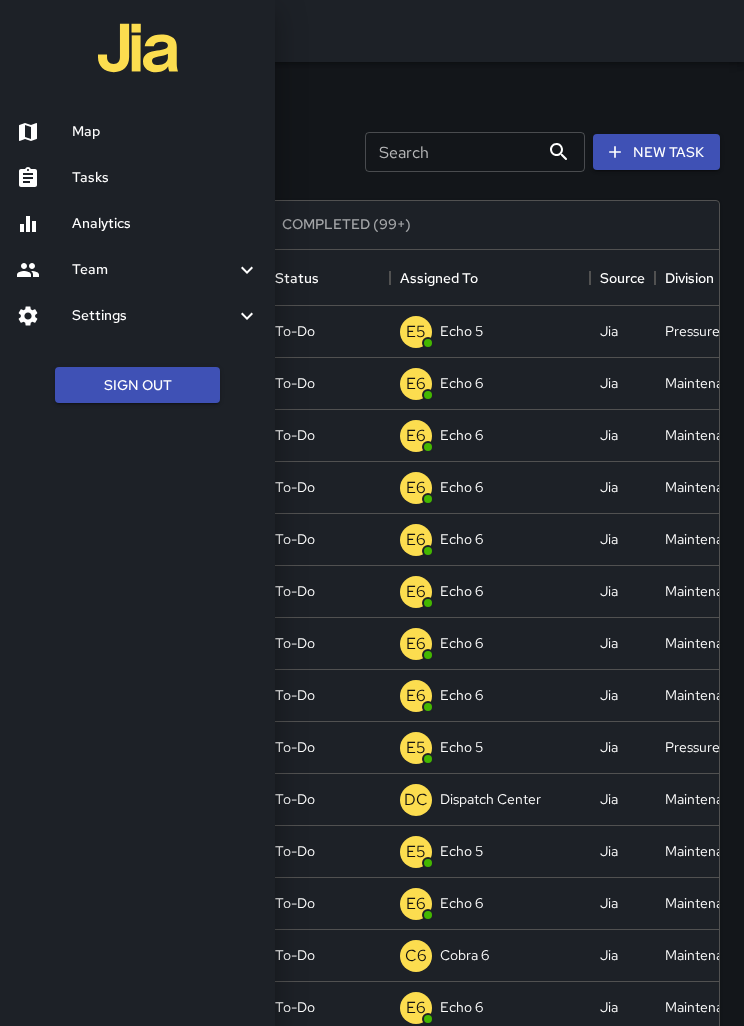 click on "Map" at bounding box center [165, 132] 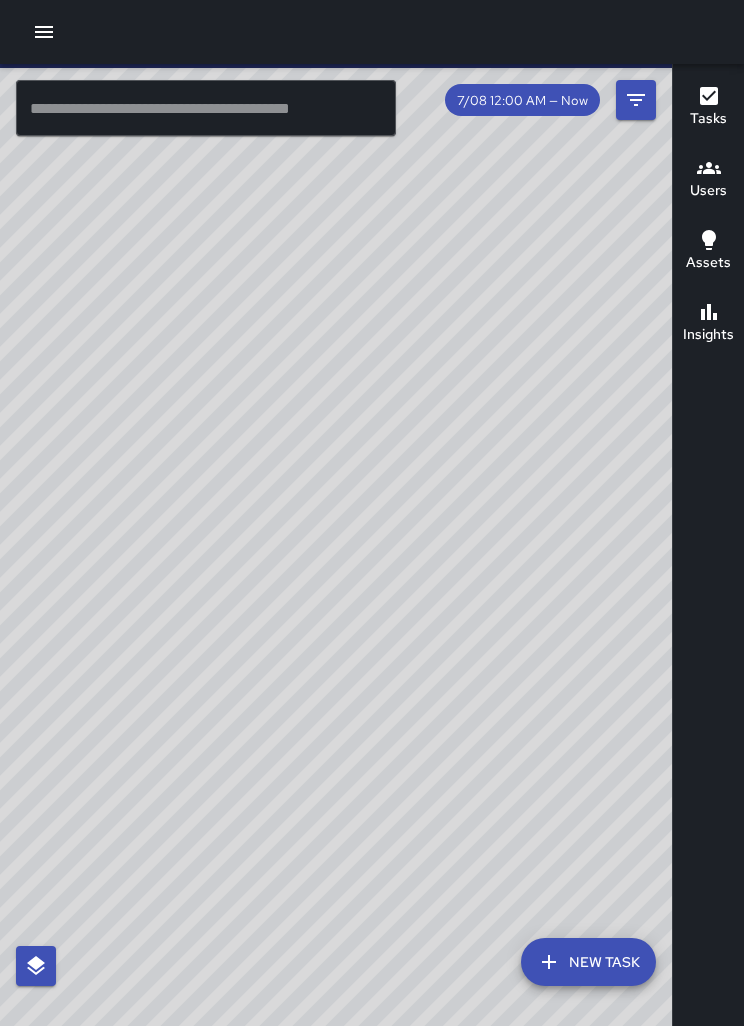 click on "© Mapbox   © OpenStreetMap   Improve this map" at bounding box center (336, 577) 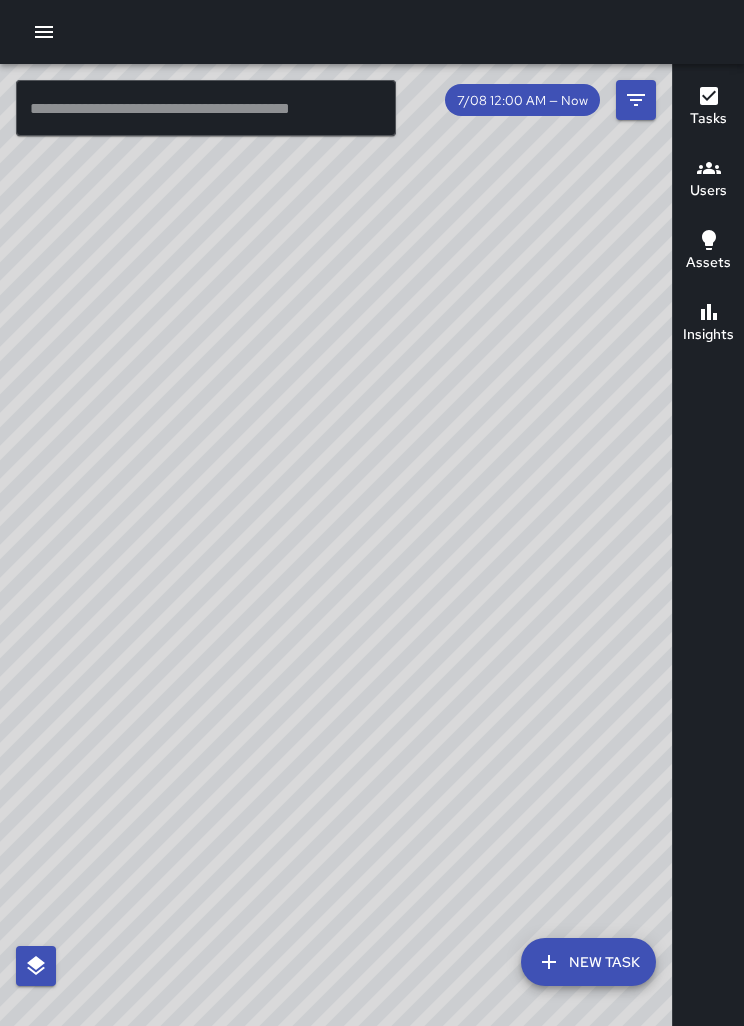 click on "© Mapbox   © OpenStreetMap   Improve this map" at bounding box center (336, 577) 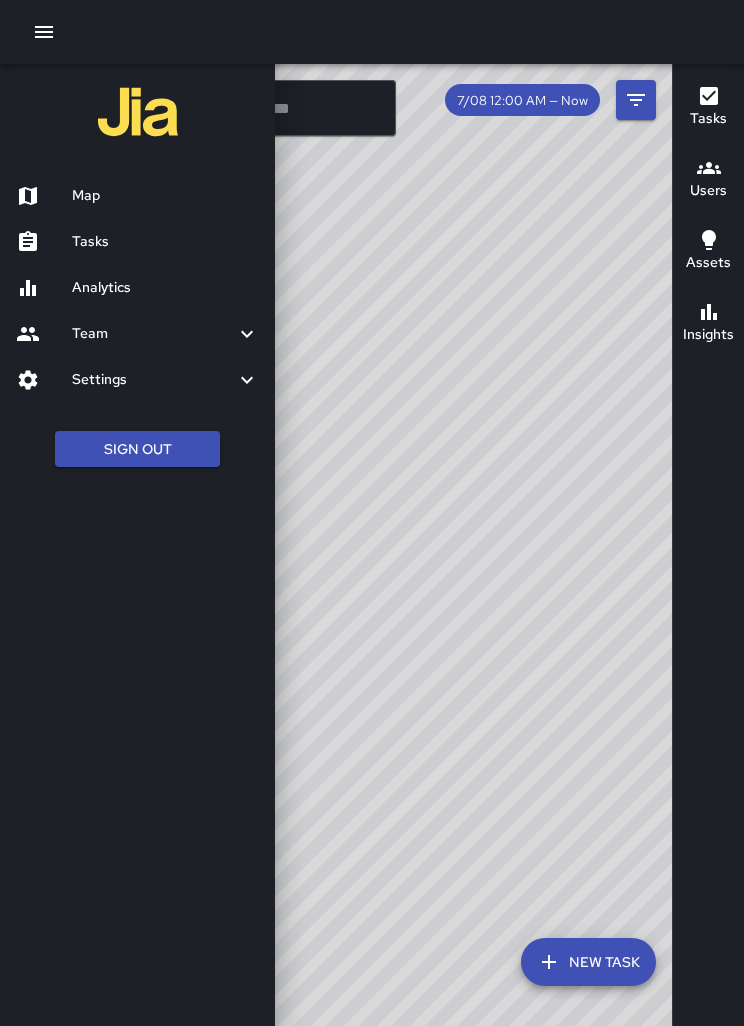 click on "Tasks" at bounding box center [165, 242] 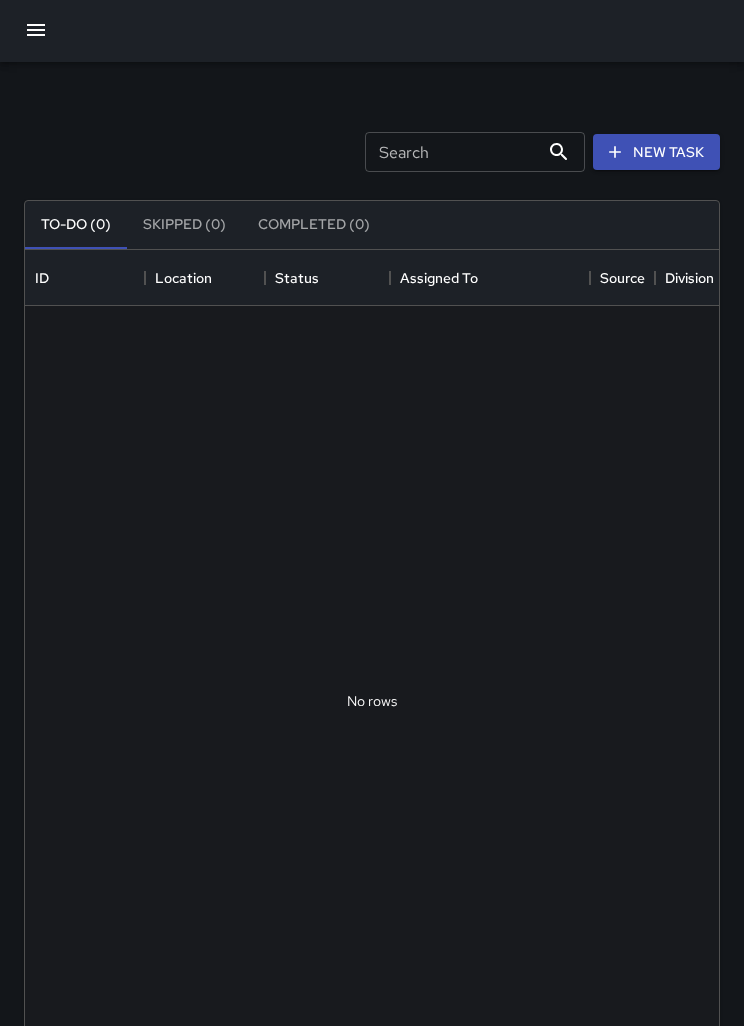 scroll, scrollTop: 847, scrollLeft: 694, axis: both 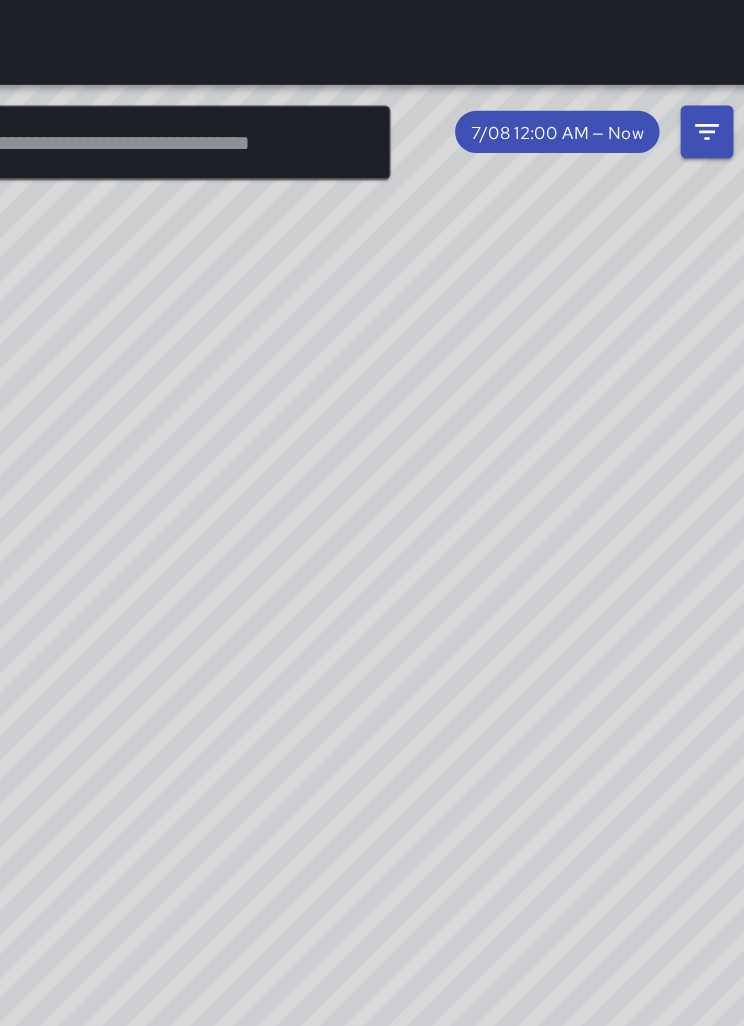 click on "© Mapbox   © OpenStreetMap   Improve this map" at bounding box center [336, 577] 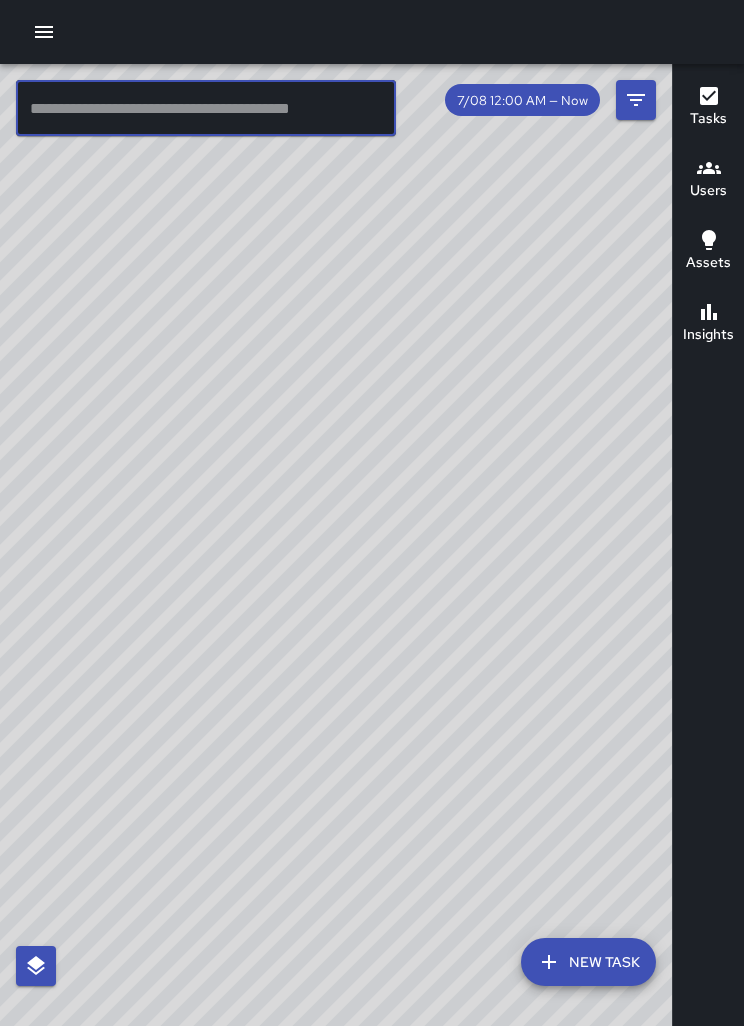 scroll, scrollTop: 0, scrollLeft: 0, axis: both 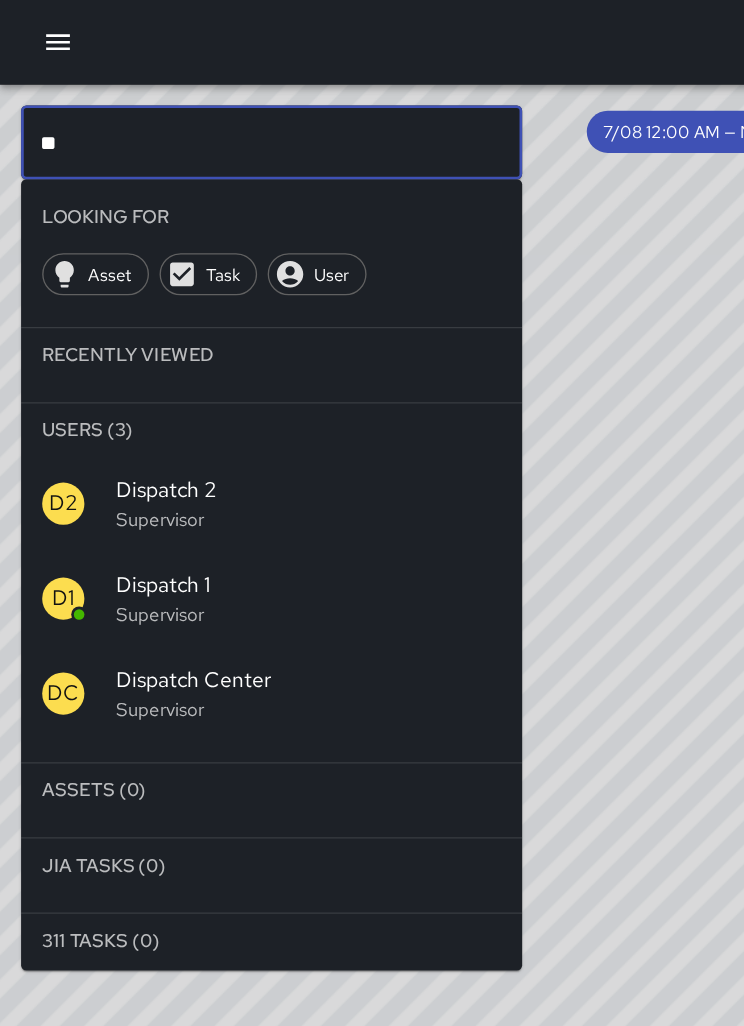 type on "**" 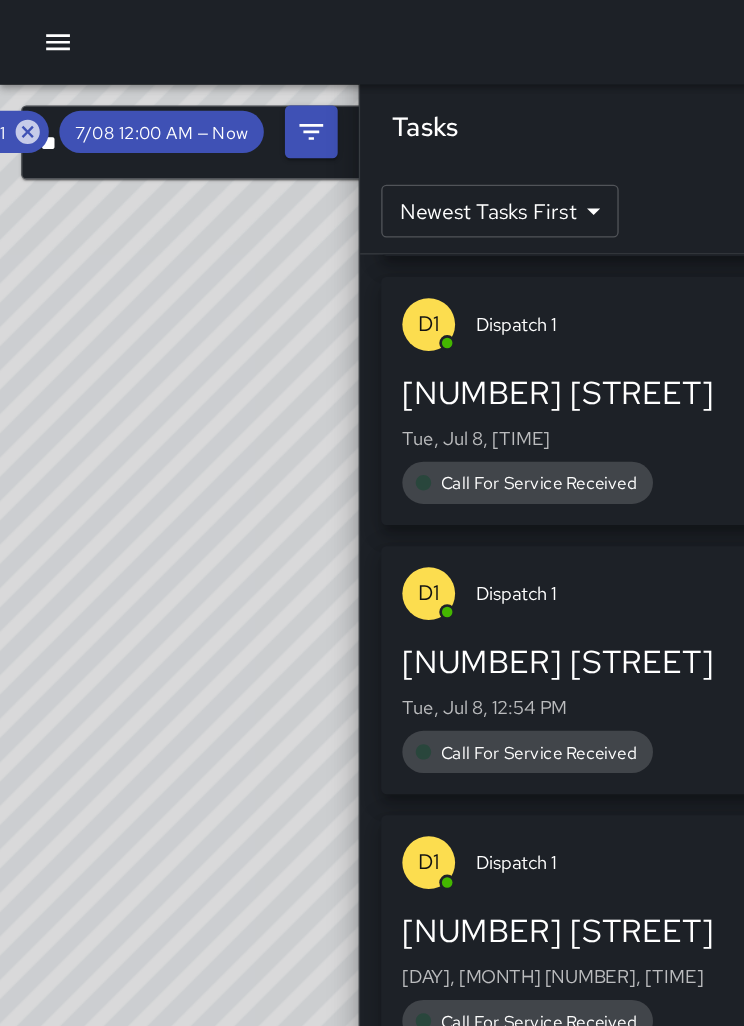 scroll, scrollTop: 203, scrollLeft: 0, axis: vertical 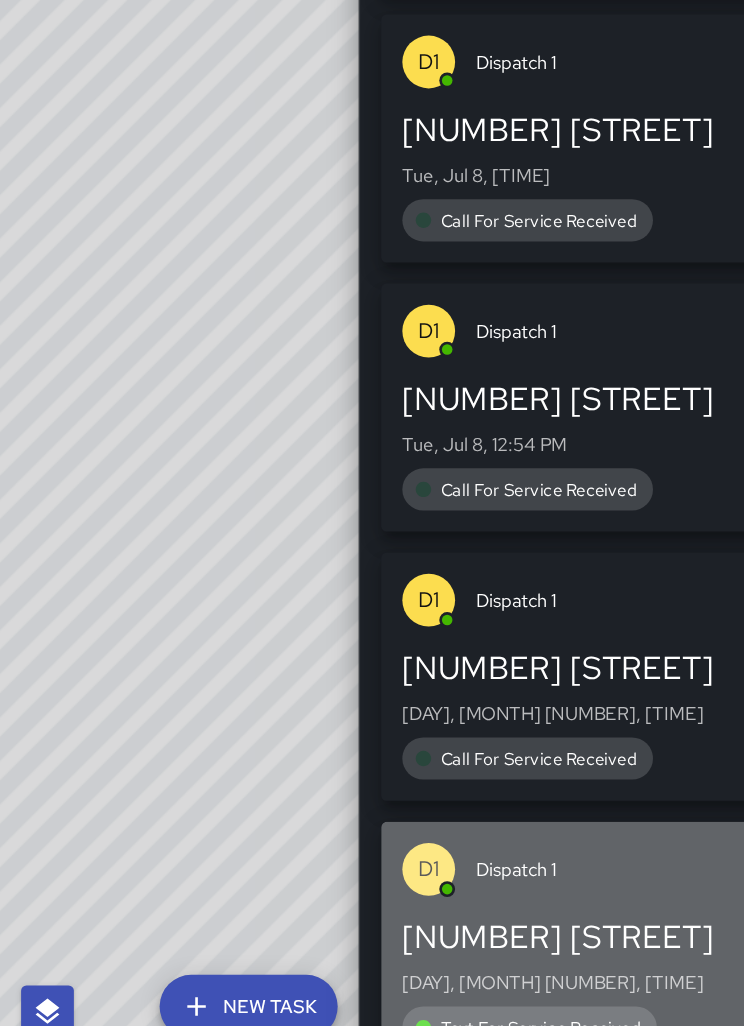 click on "Text For Service Received" at bounding box center [410, 978] 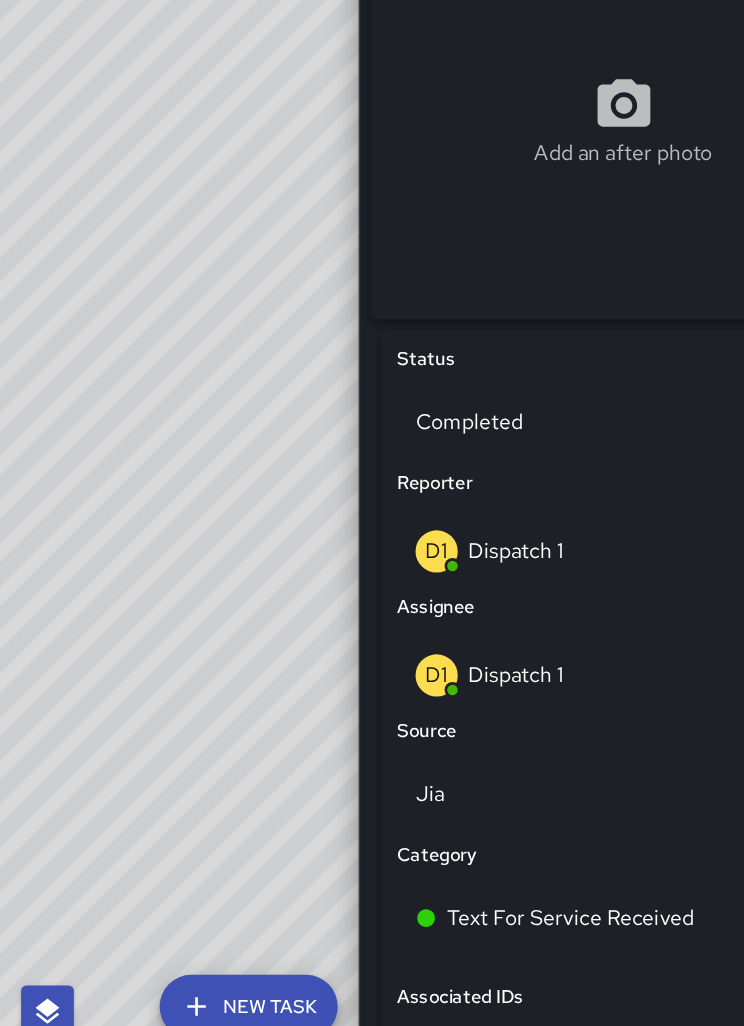 scroll, scrollTop: 305, scrollLeft: 0, axis: vertical 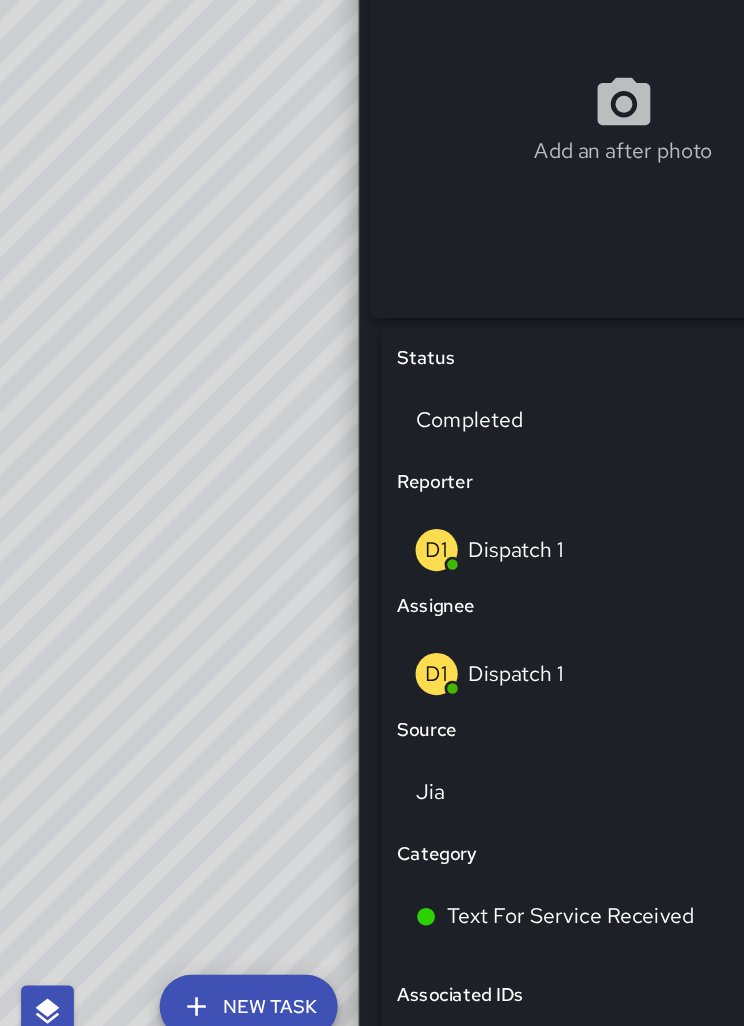 click on "Jia" at bounding box center [472, 518] 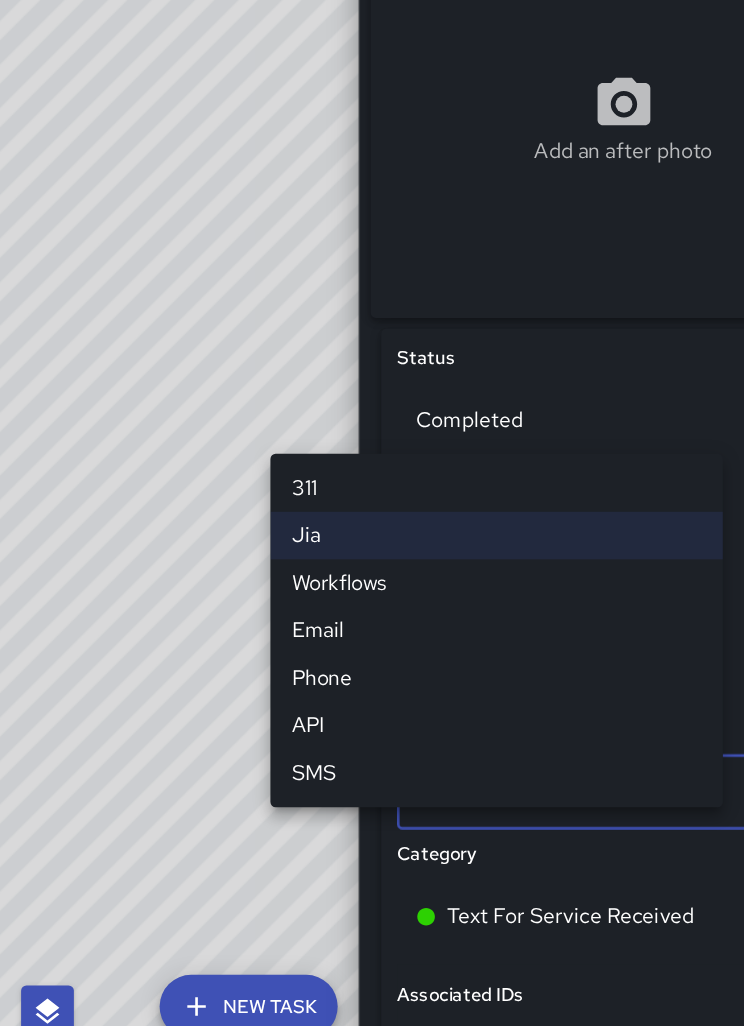 click on "SMS" at bounding box center (376, 785) 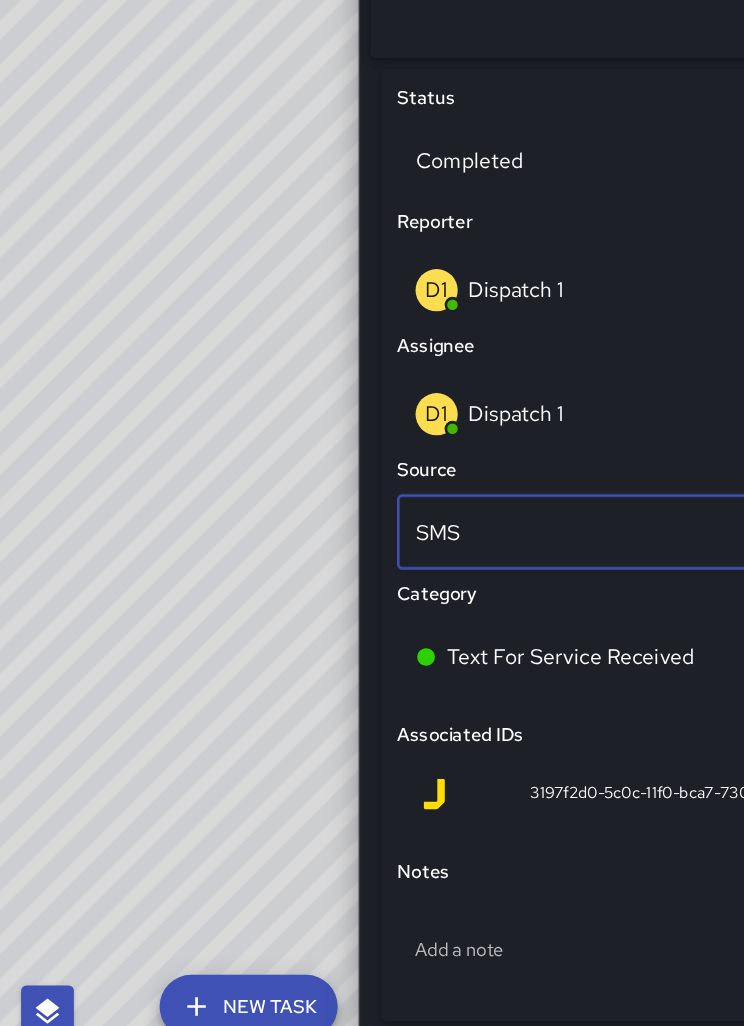 click on "Add a note" at bounding box center [472, 919] 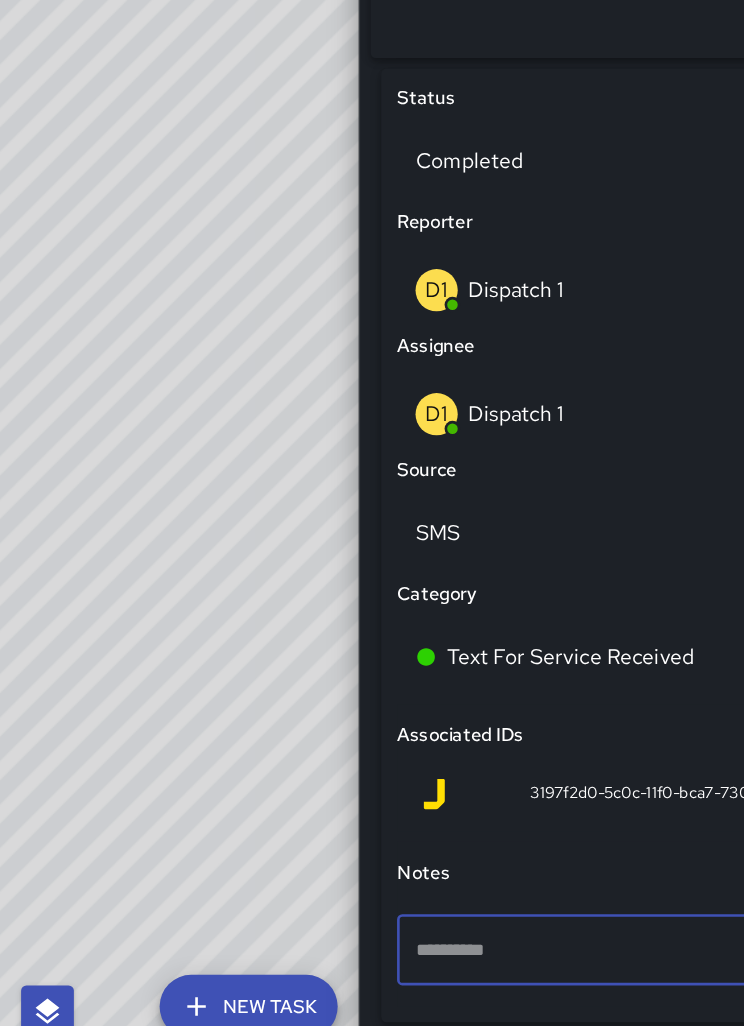 scroll, scrollTop: 488, scrollLeft: 0, axis: vertical 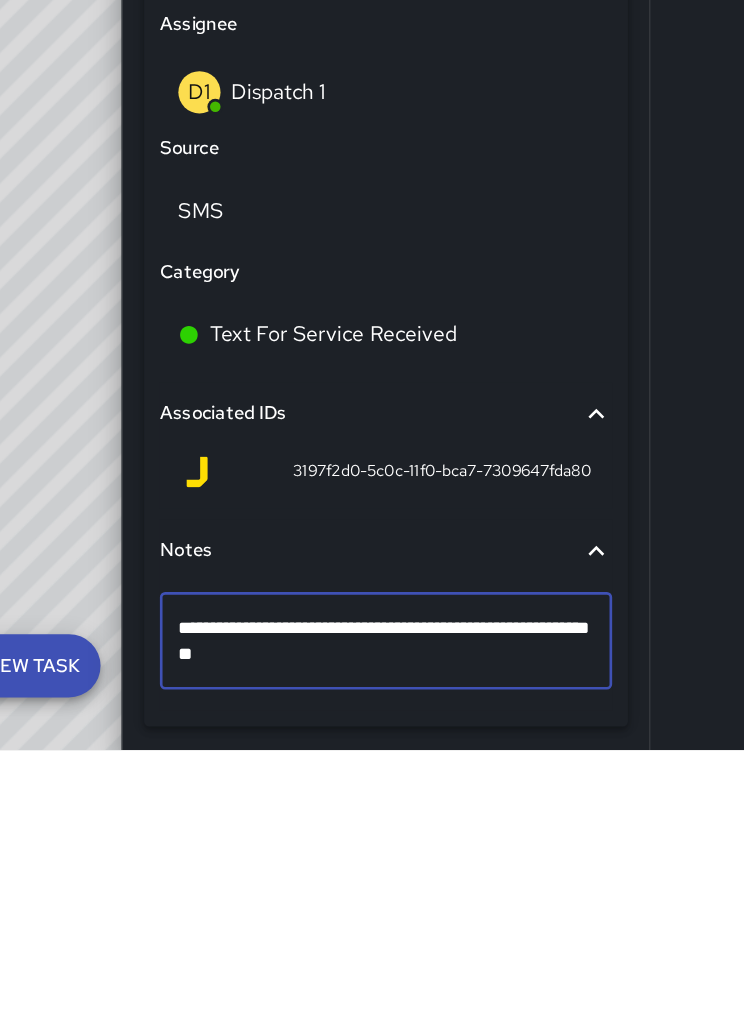 type on "**********" 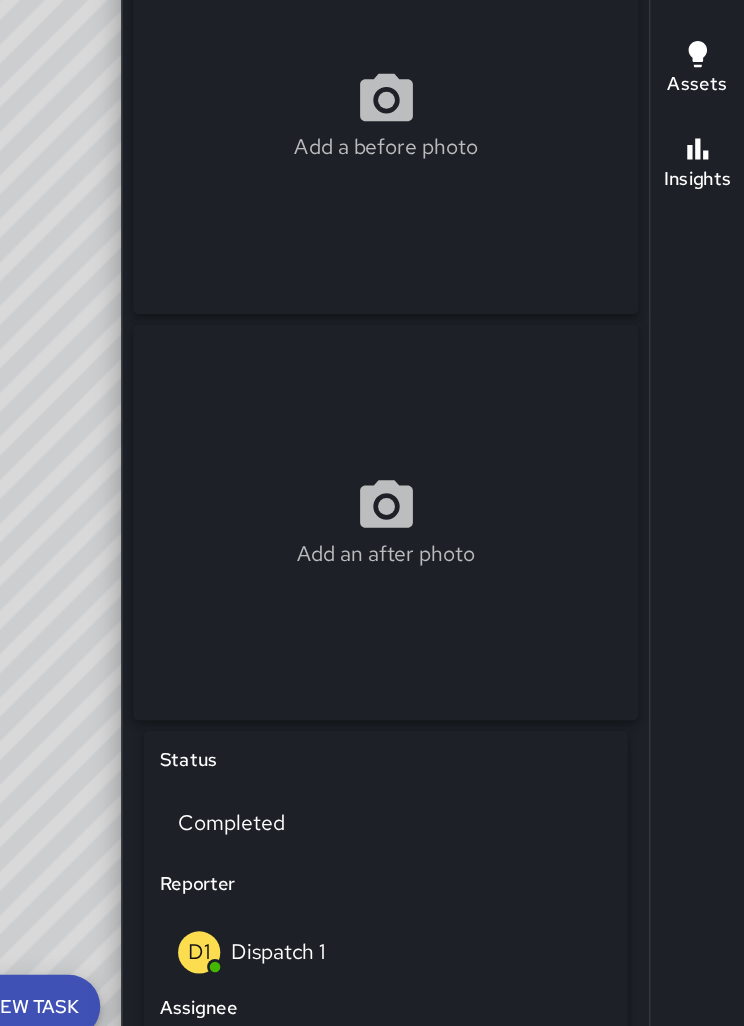 scroll, scrollTop: 0, scrollLeft: 0, axis: both 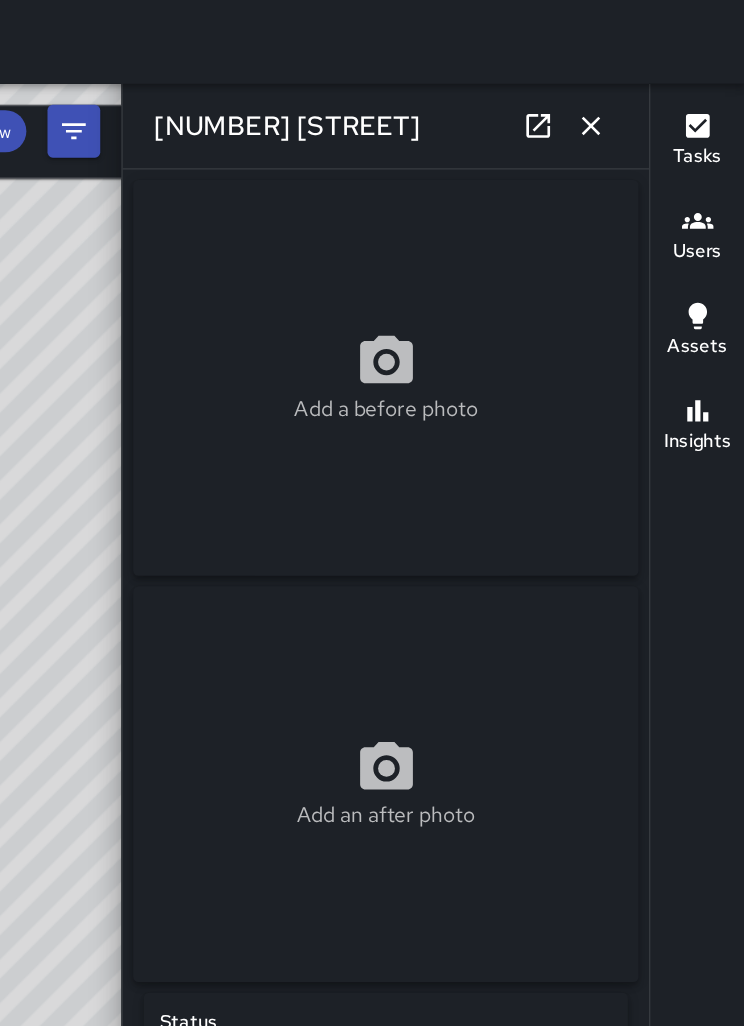 click at bounding box center [628, 96] 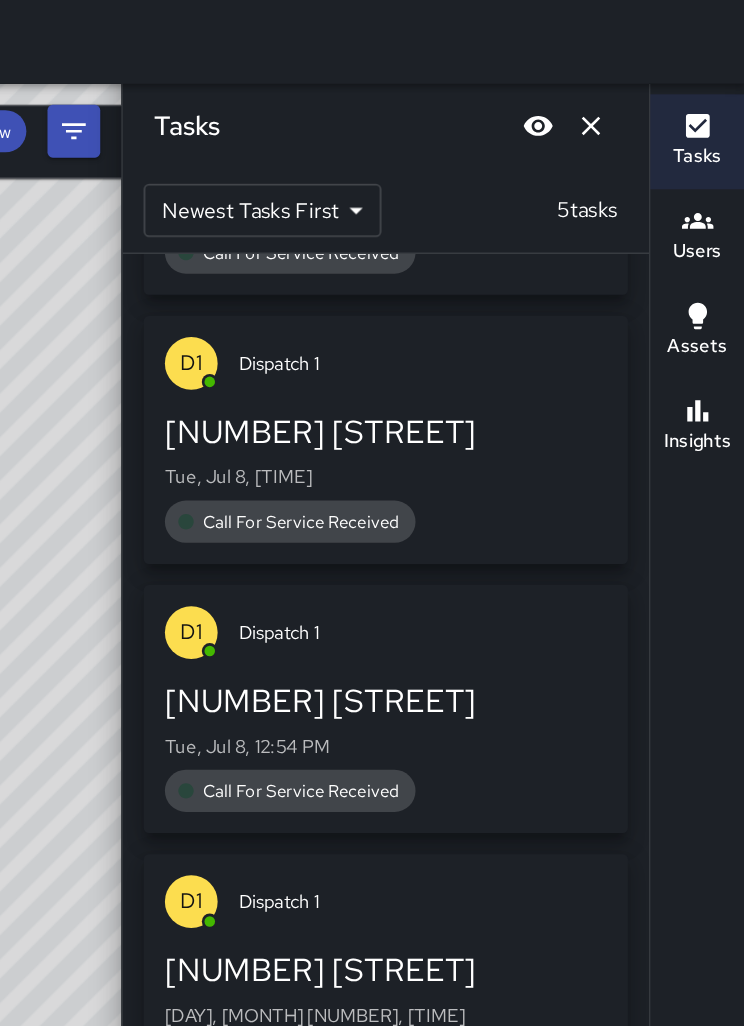 scroll, scrollTop: 174, scrollLeft: 0, axis: vertical 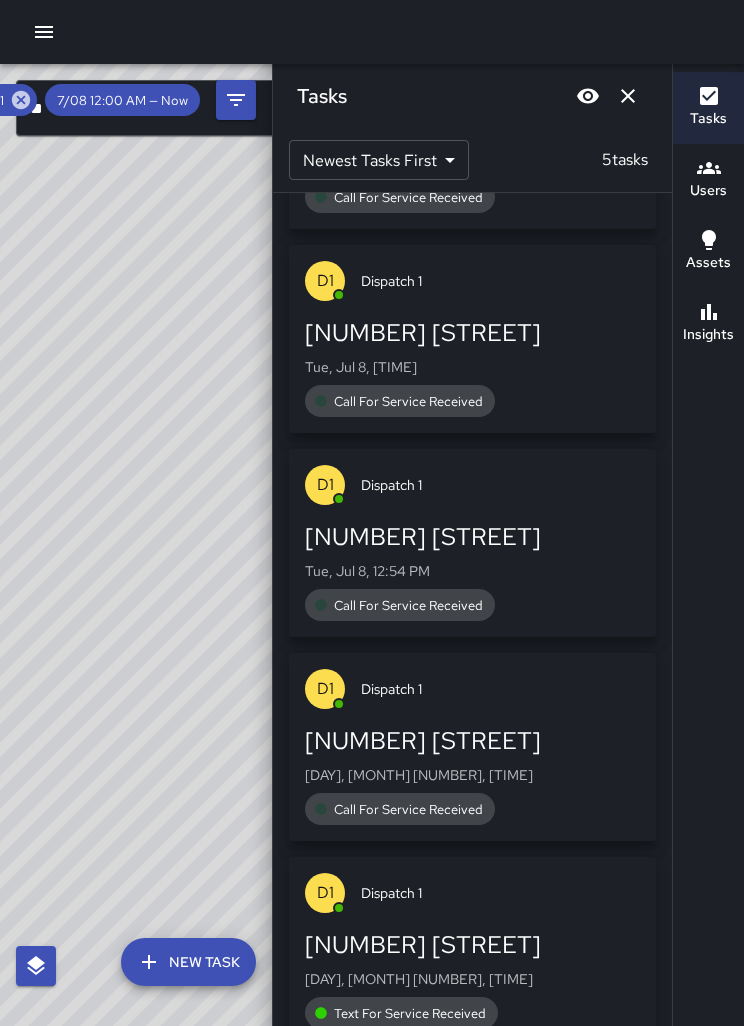 click on "[DAY], [MONTH] [NUMBER], [TIME]" at bounding box center (472, 163) 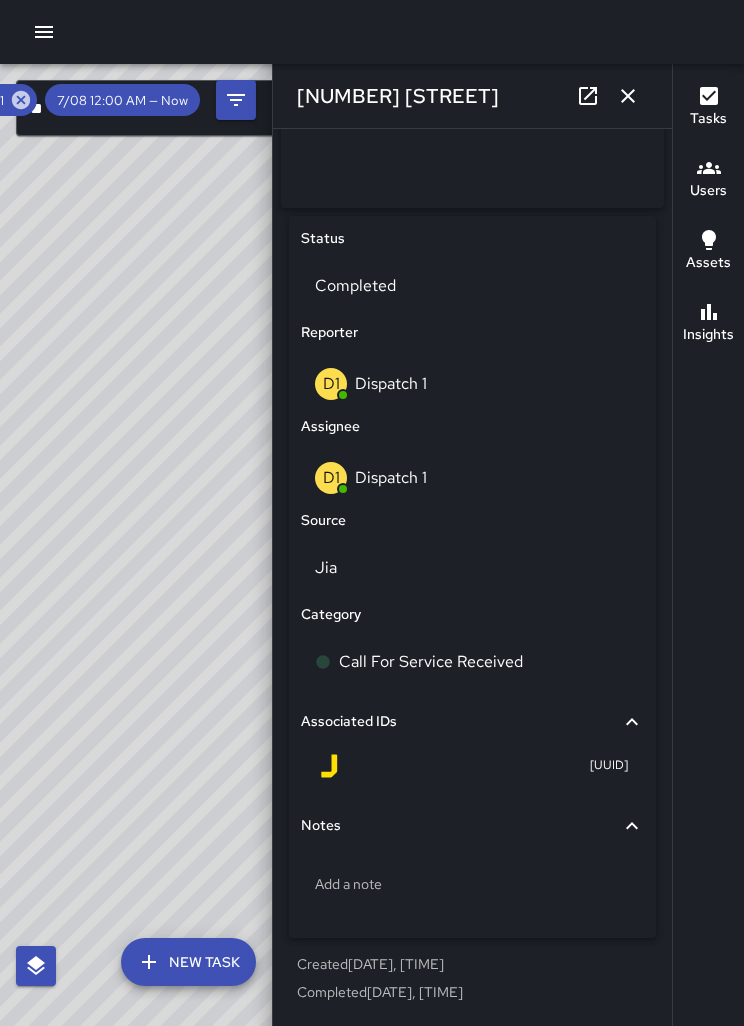 scroll, scrollTop: 540, scrollLeft: 0, axis: vertical 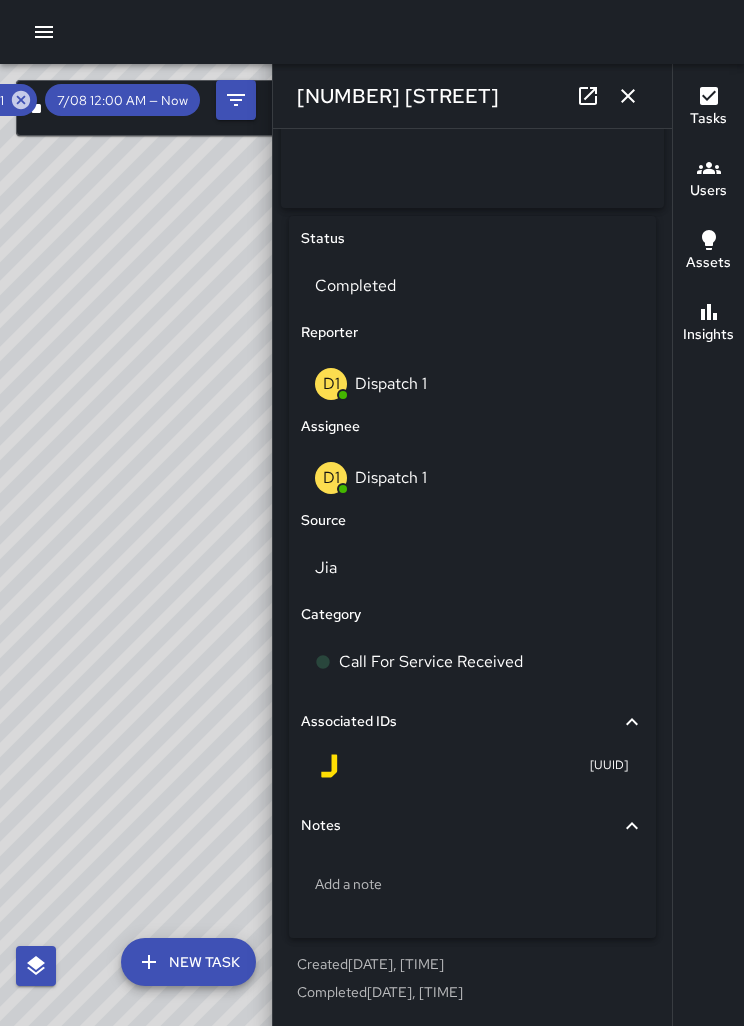 click on "Jia" at bounding box center (472, 286) 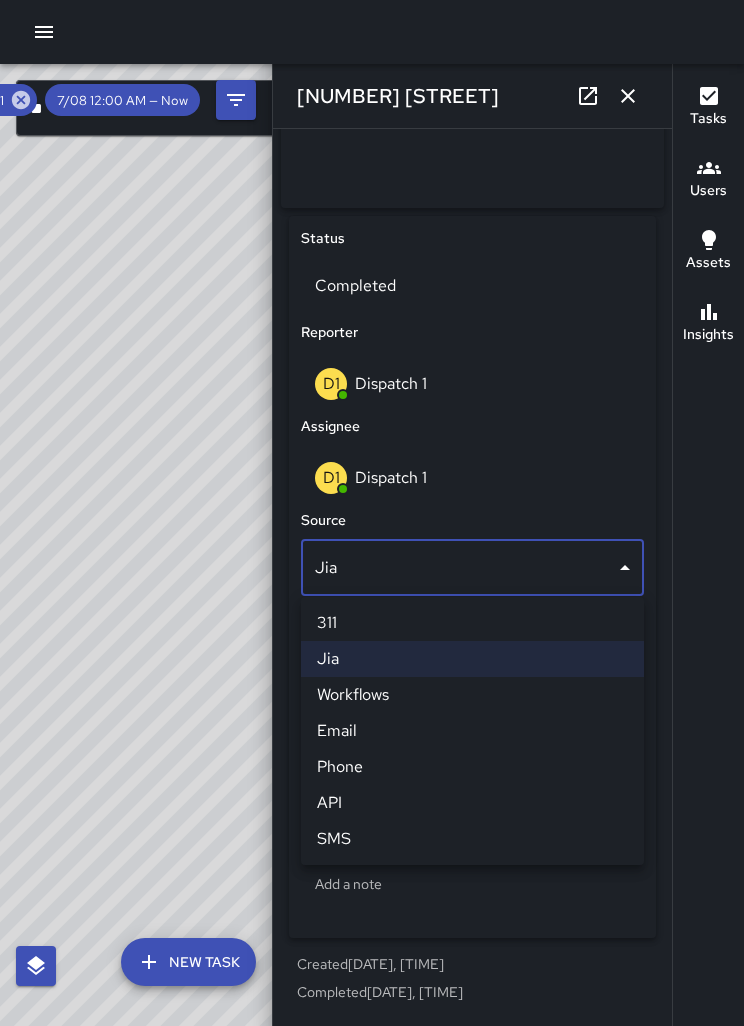 click on "Phone" at bounding box center [472, 767] 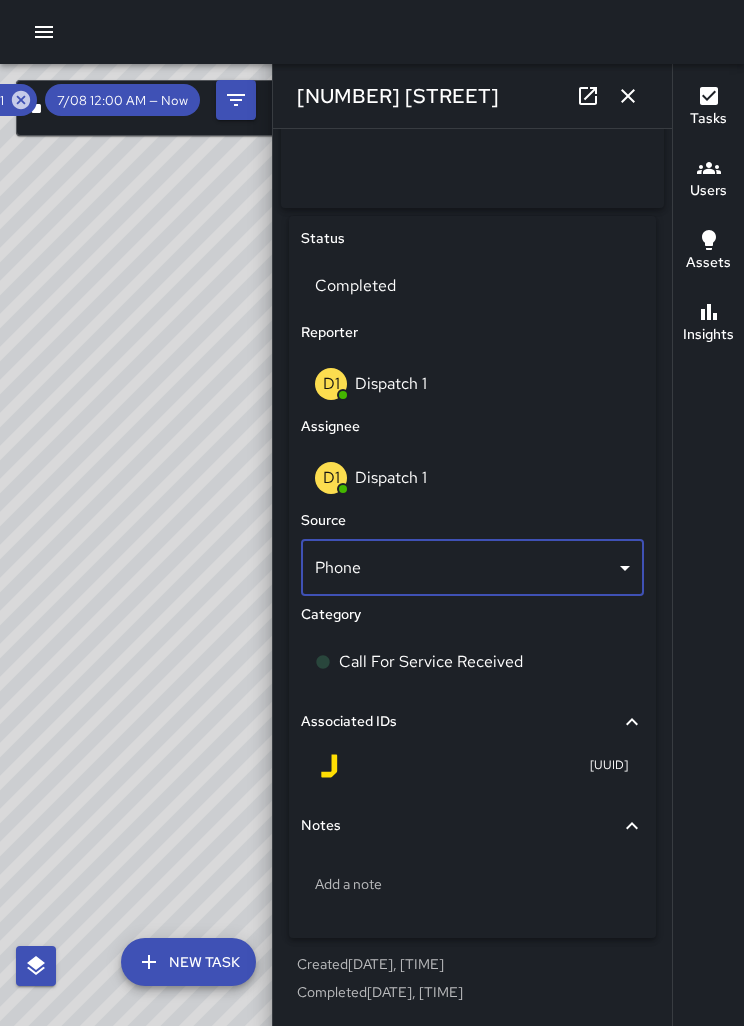 click on "Add a note" at bounding box center [472, 884] 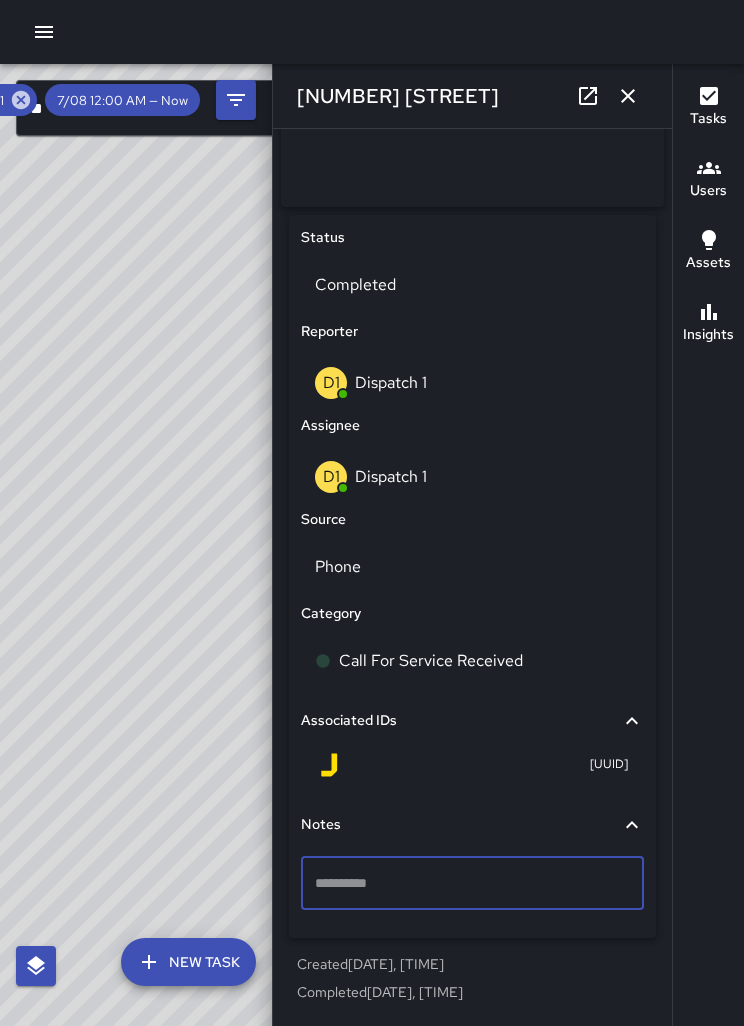 scroll, scrollTop: 488, scrollLeft: 0, axis: vertical 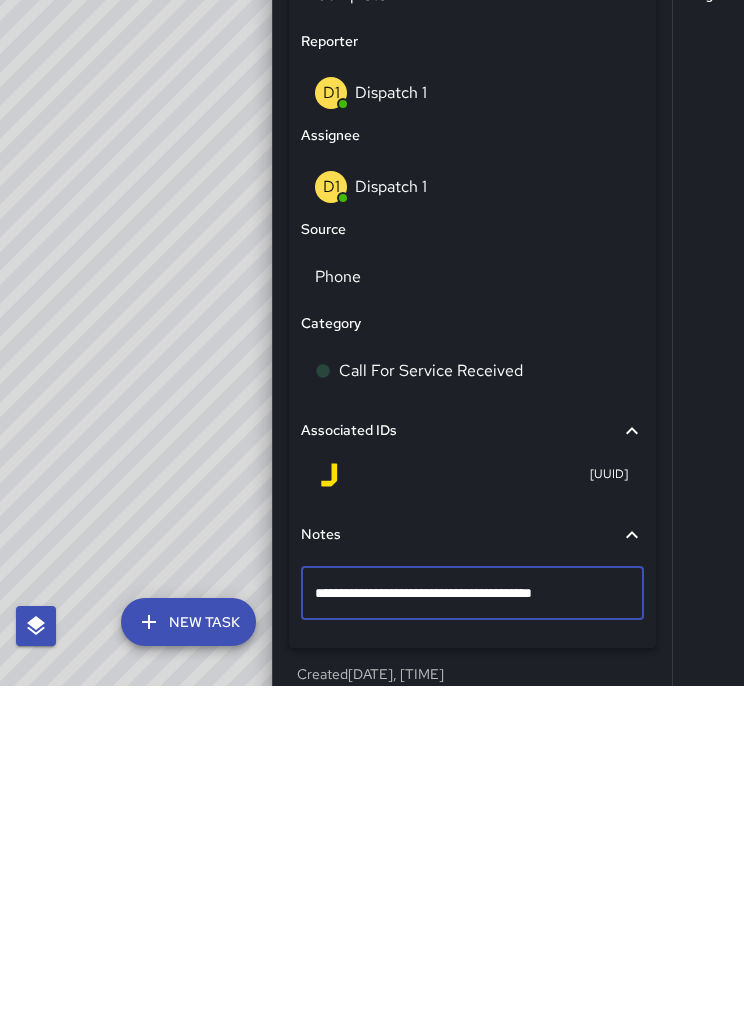 type on "**********" 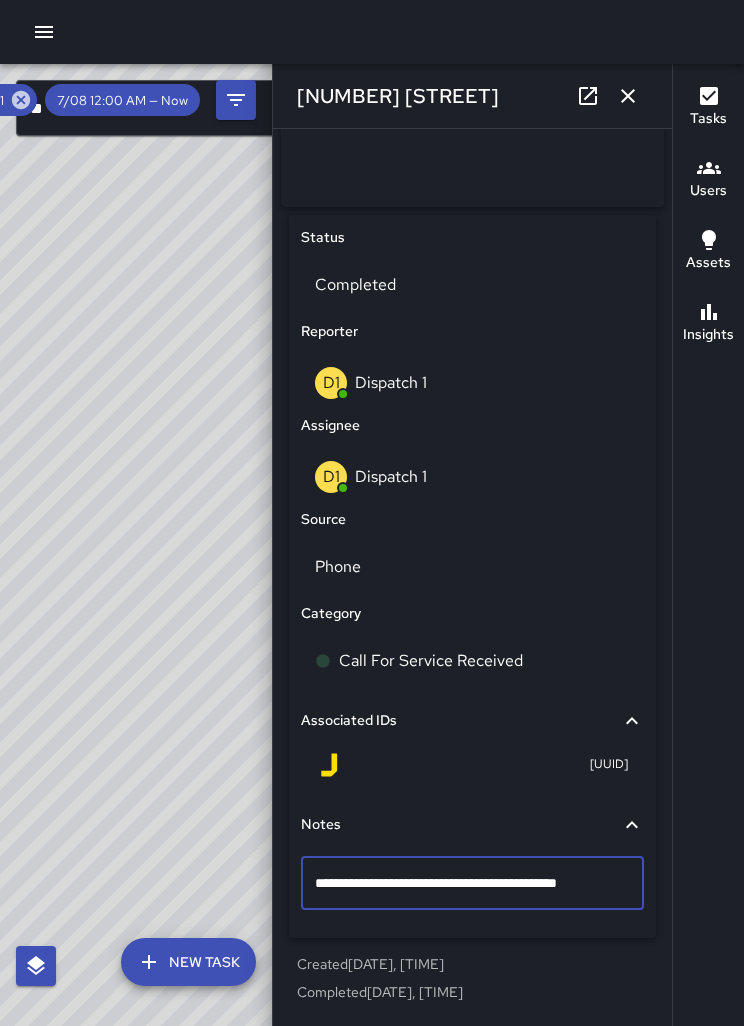 scroll, scrollTop: 541, scrollLeft: 0, axis: vertical 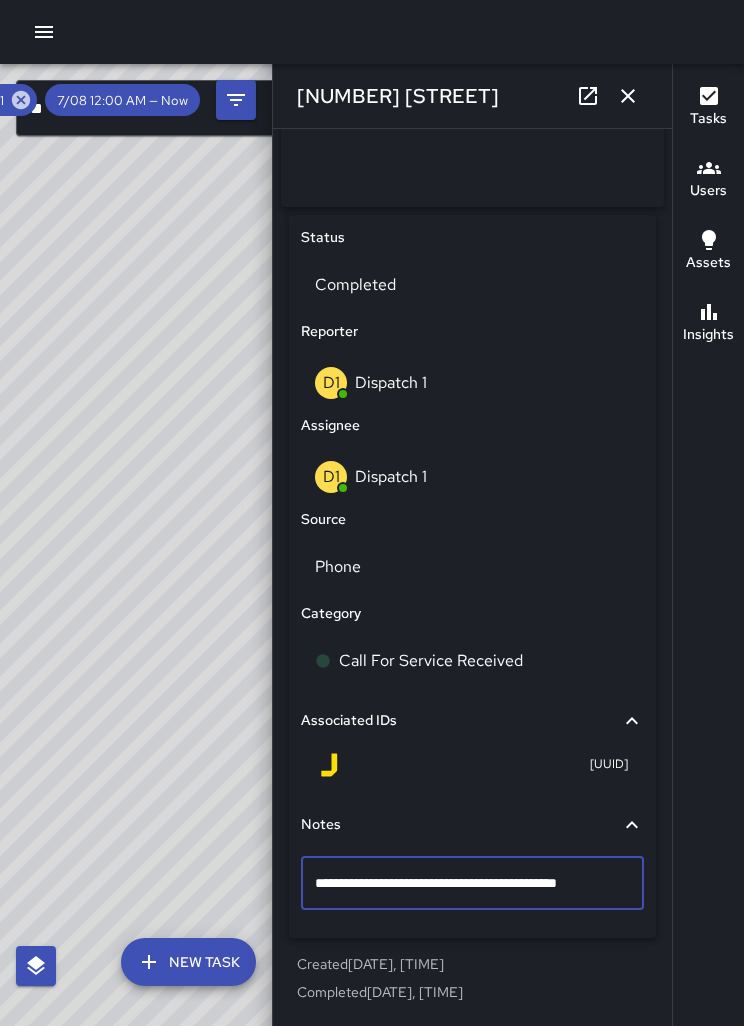 click at bounding box center (628, 96) 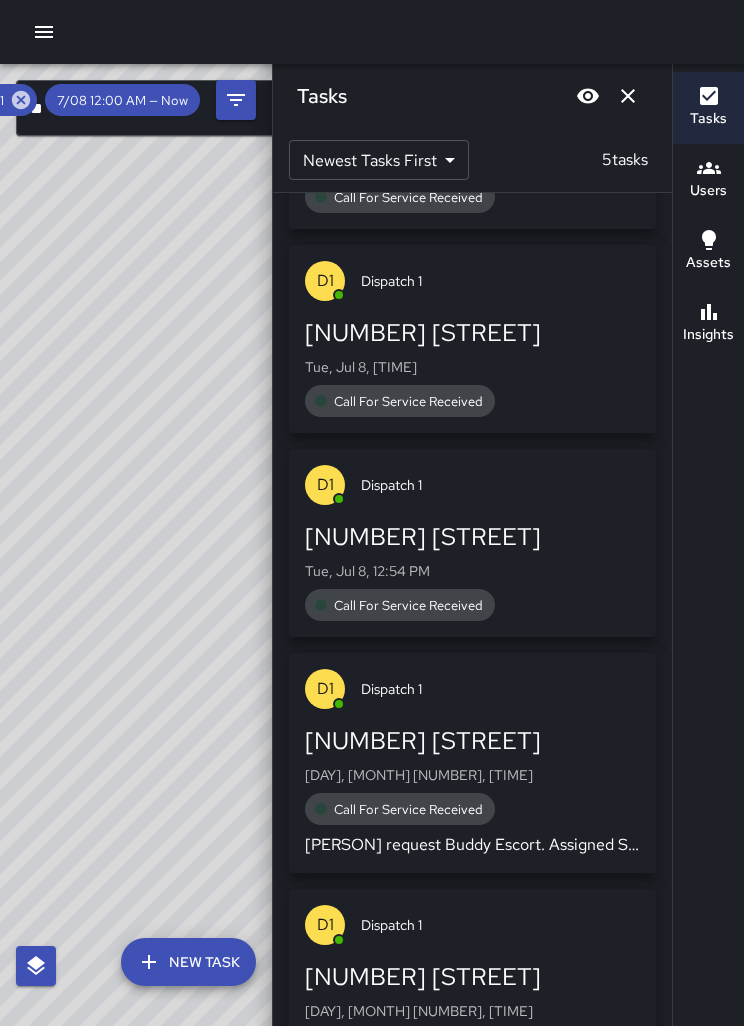 scroll, scrollTop: 488, scrollLeft: 0, axis: vertical 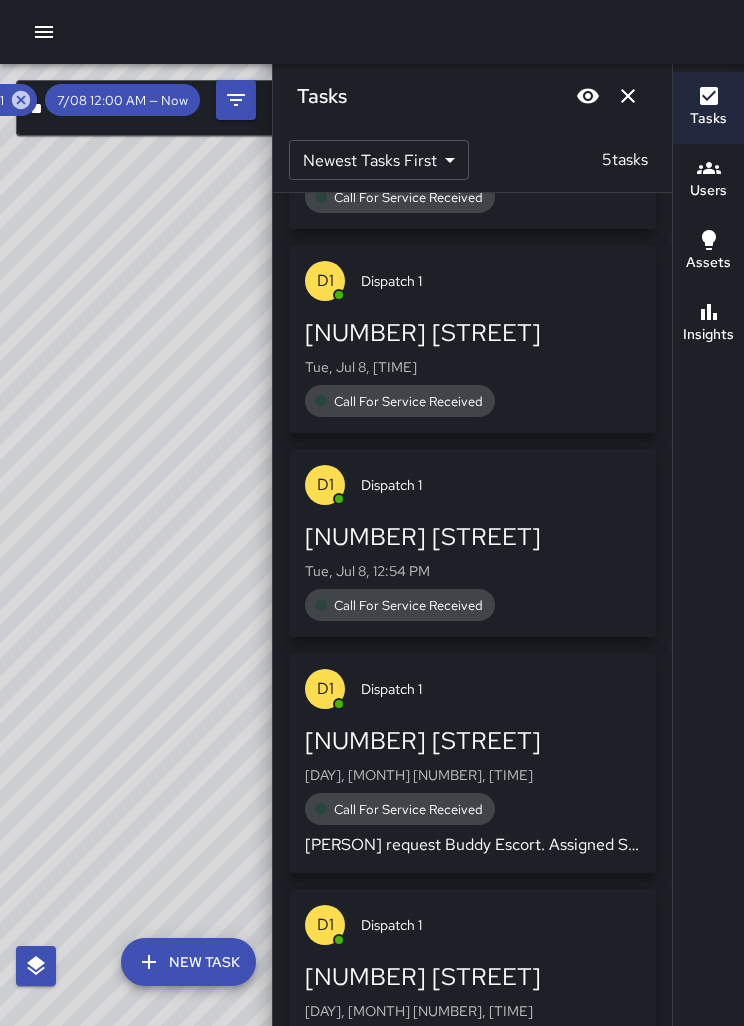 click on "[NUMBER] [STREET] Tue, Jul 8, 7:59 AM Call For Service Received [PERSON] request [PERSON] Escort. Assigned Sierra 3." at bounding box center [472, 163] 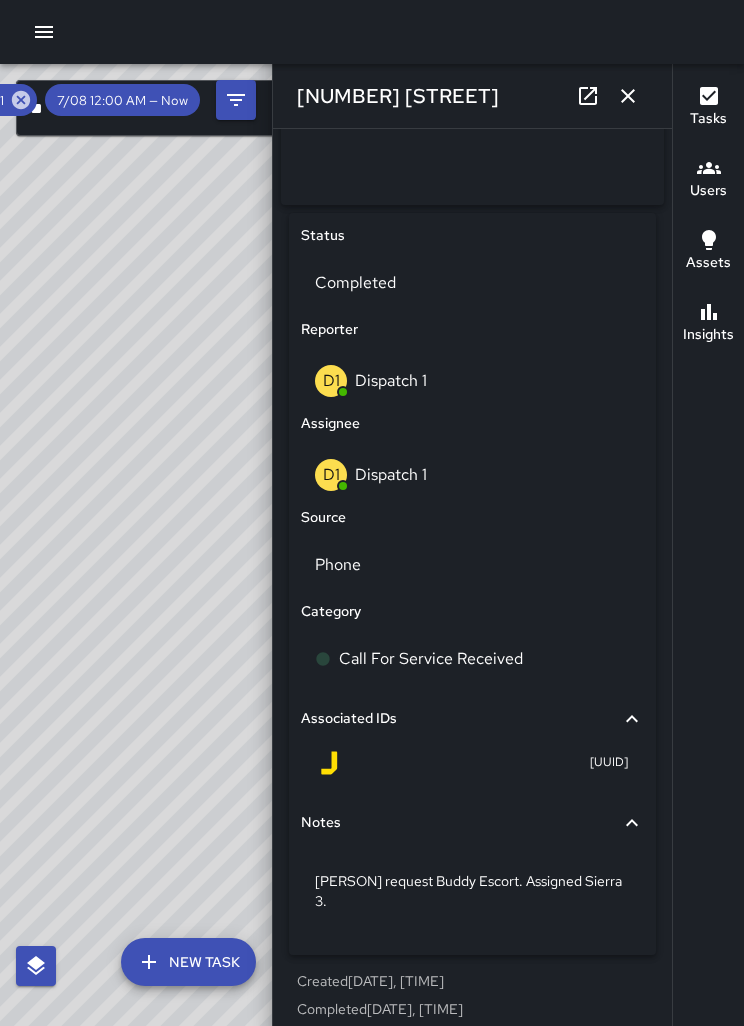 click on "[PERSON] request Buddy Escort. Assigned Sierra 3." at bounding box center (472, 891) 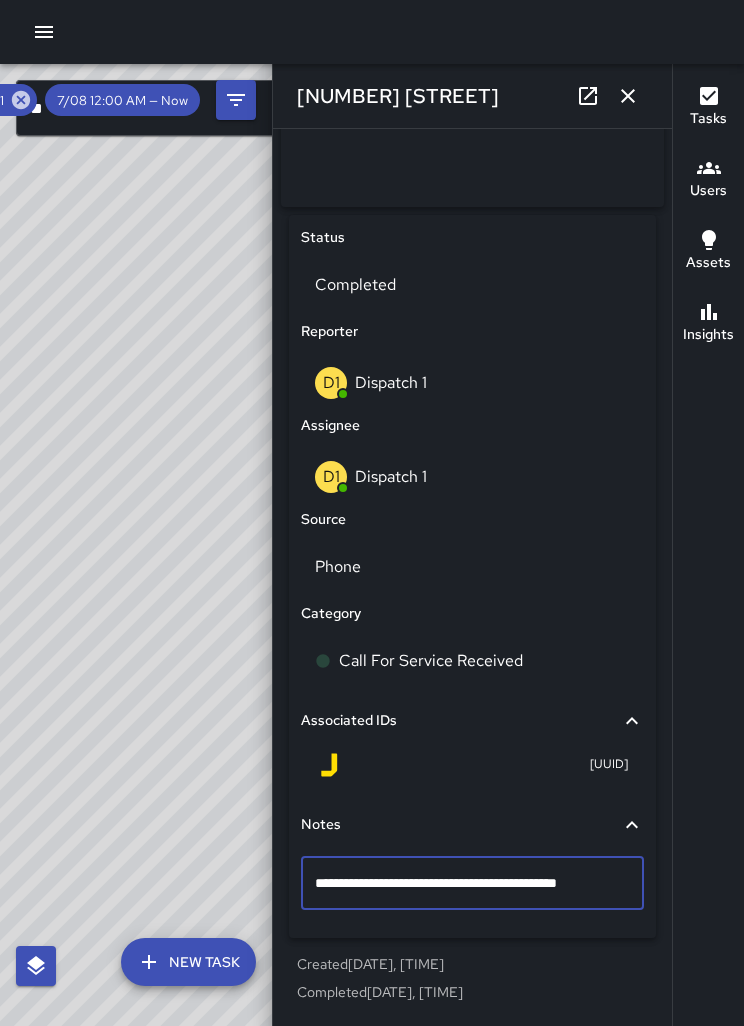 scroll, scrollTop: 488, scrollLeft: 0, axis: vertical 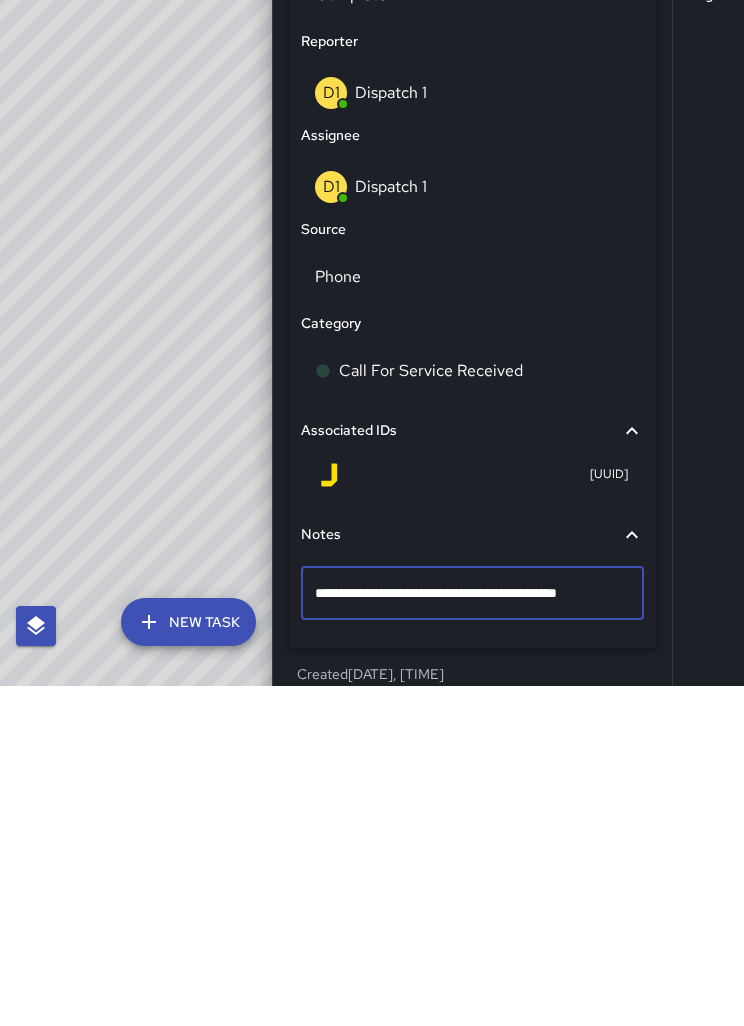 click on "**********" at bounding box center (472, 933) 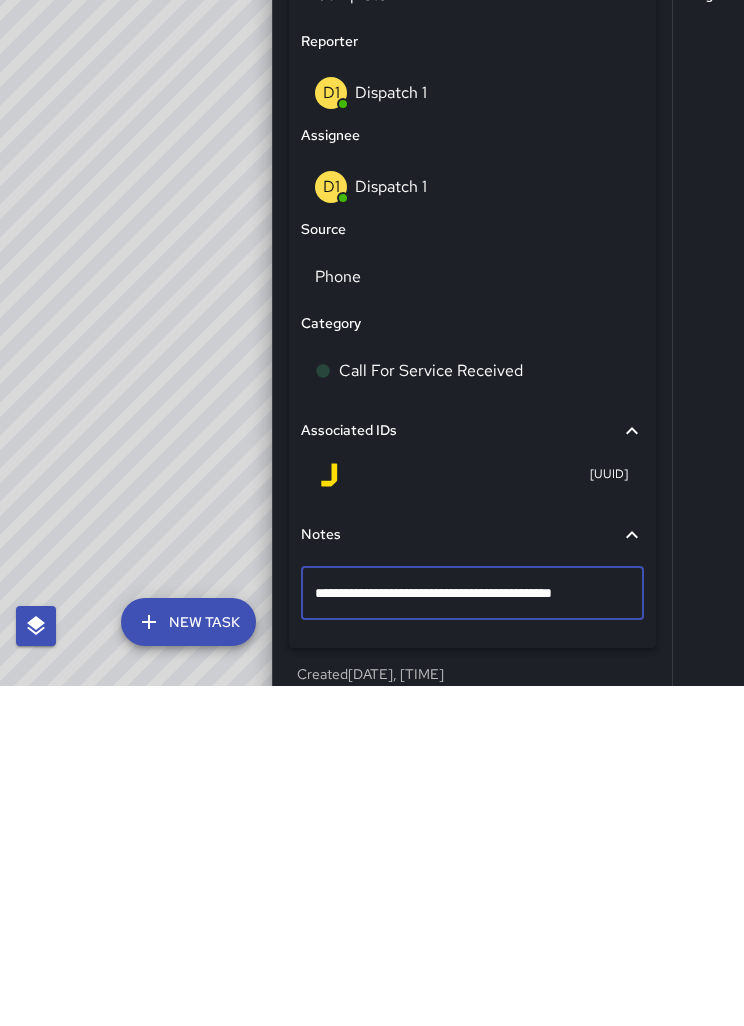 type on "**********" 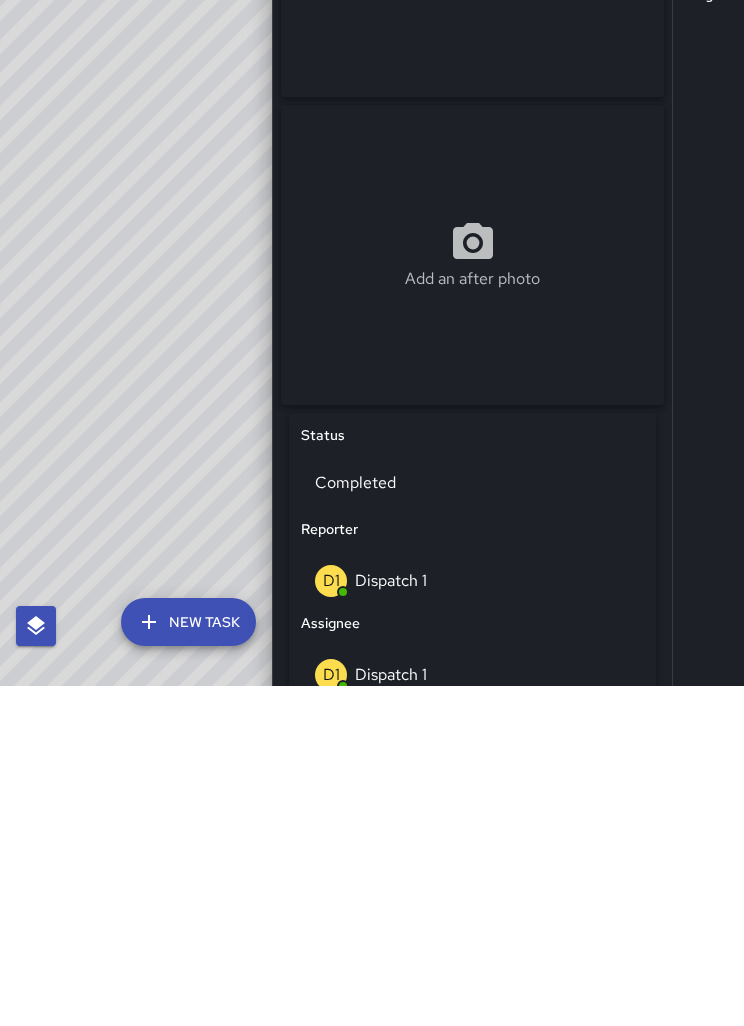 scroll, scrollTop: 0, scrollLeft: 0, axis: both 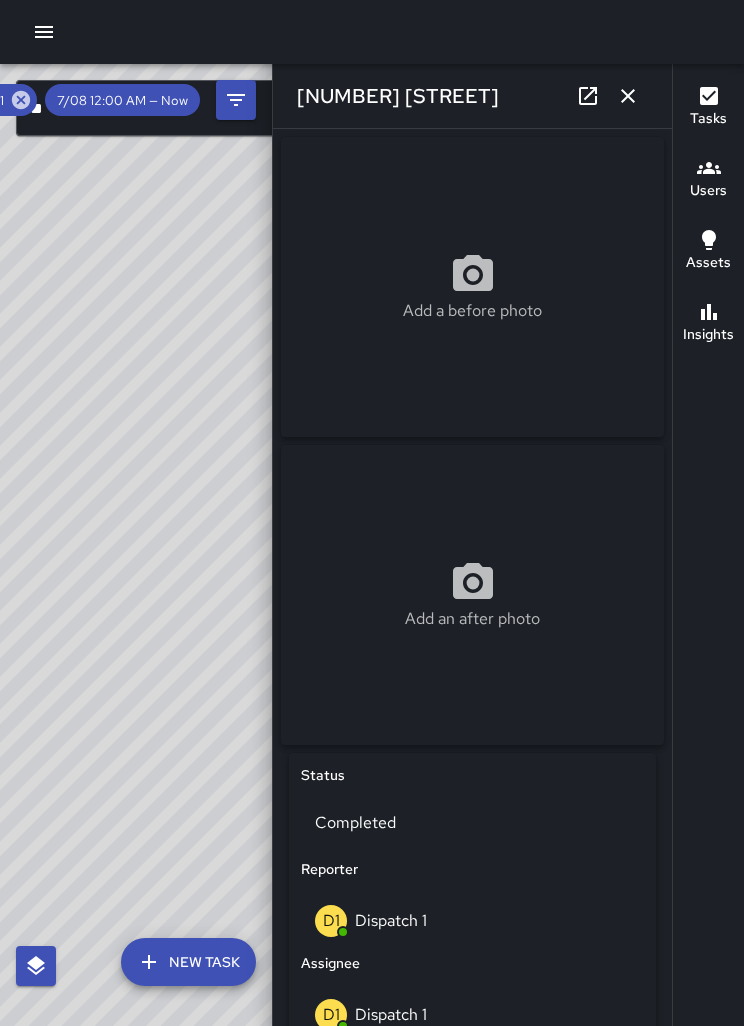 click at bounding box center [628, 96] 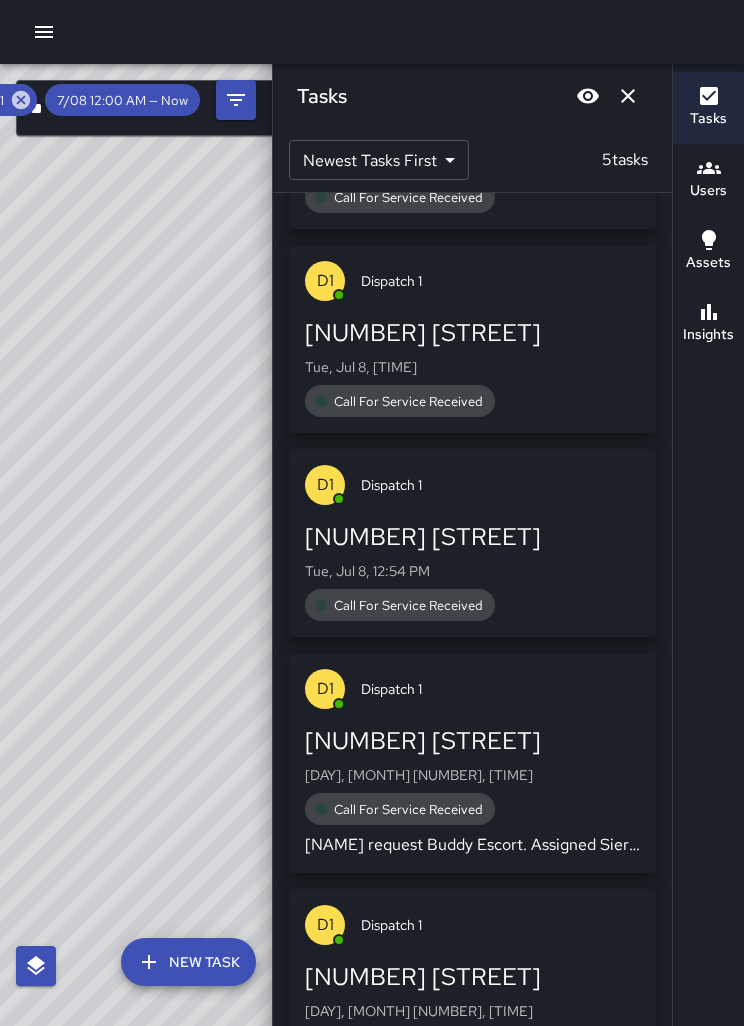click on "Tue, Jul 8, 12:54 PM" at bounding box center (472, 163) 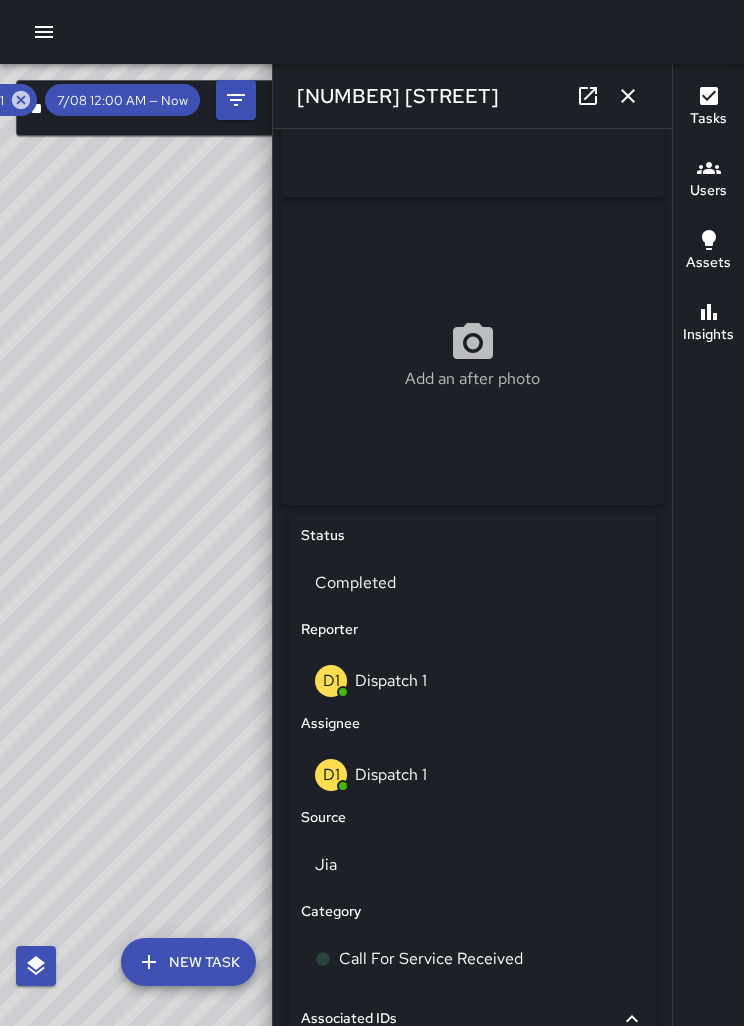 scroll, scrollTop: 237, scrollLeft: 0, axis: vertical 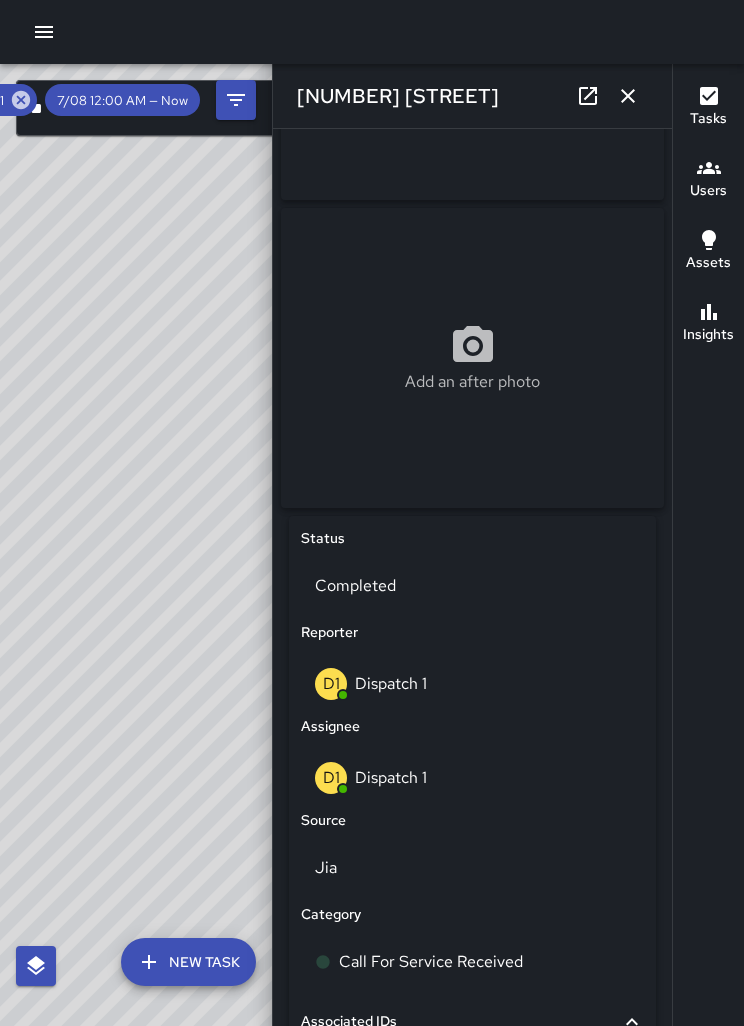 click on "Jia" at bounding box center (472, 586) 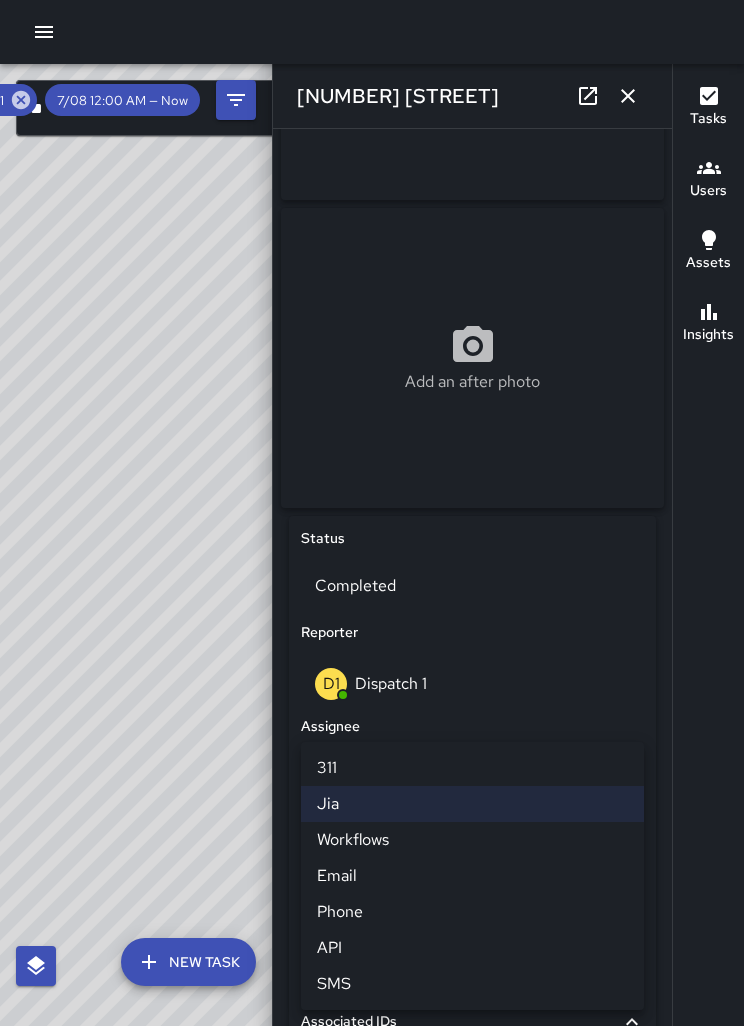 click on "Phone" at bounding box center [472, 912] 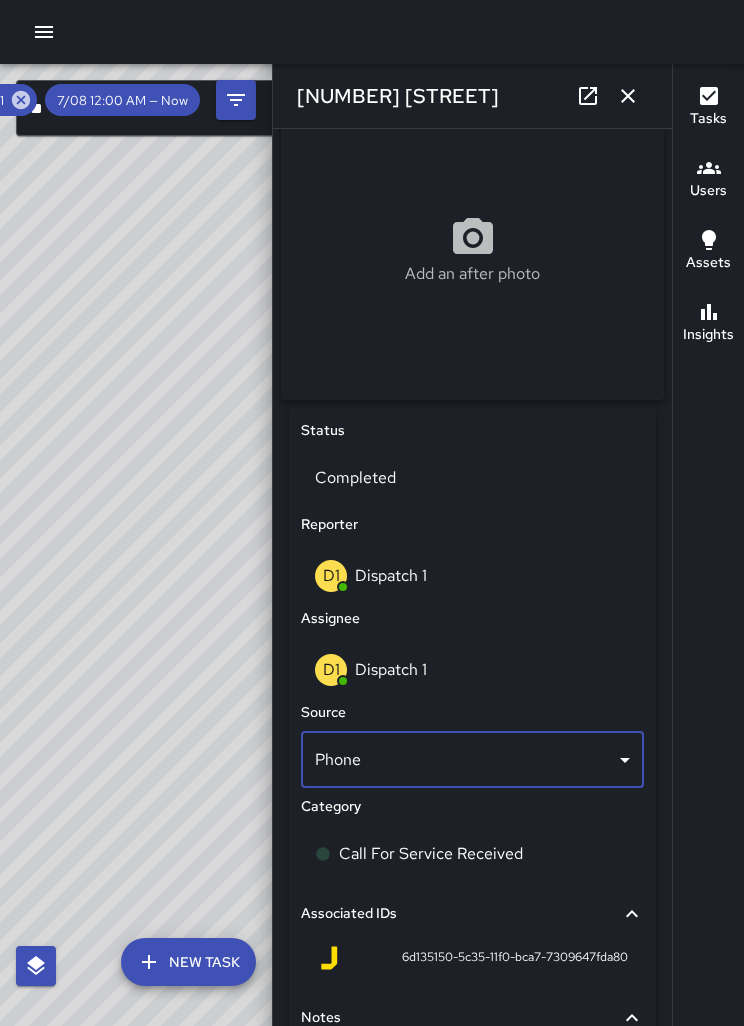 scroll, scrollTop: 443, scrollLeft: 0, axis: vertical 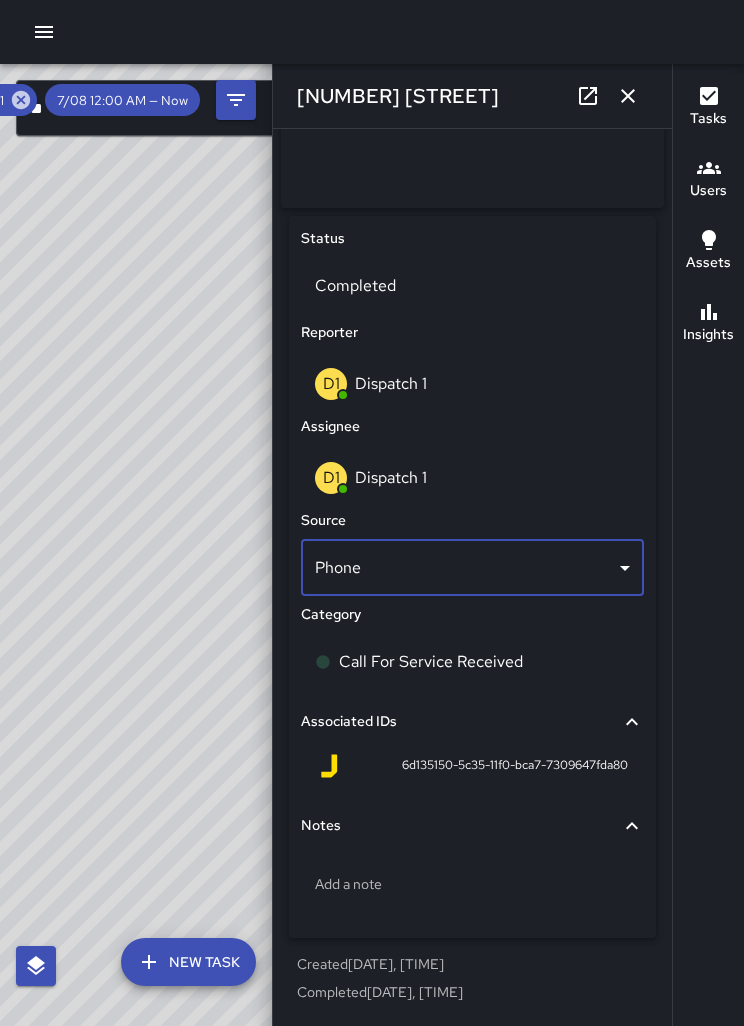 click on "Add a note" at bounding box center (472, 884) 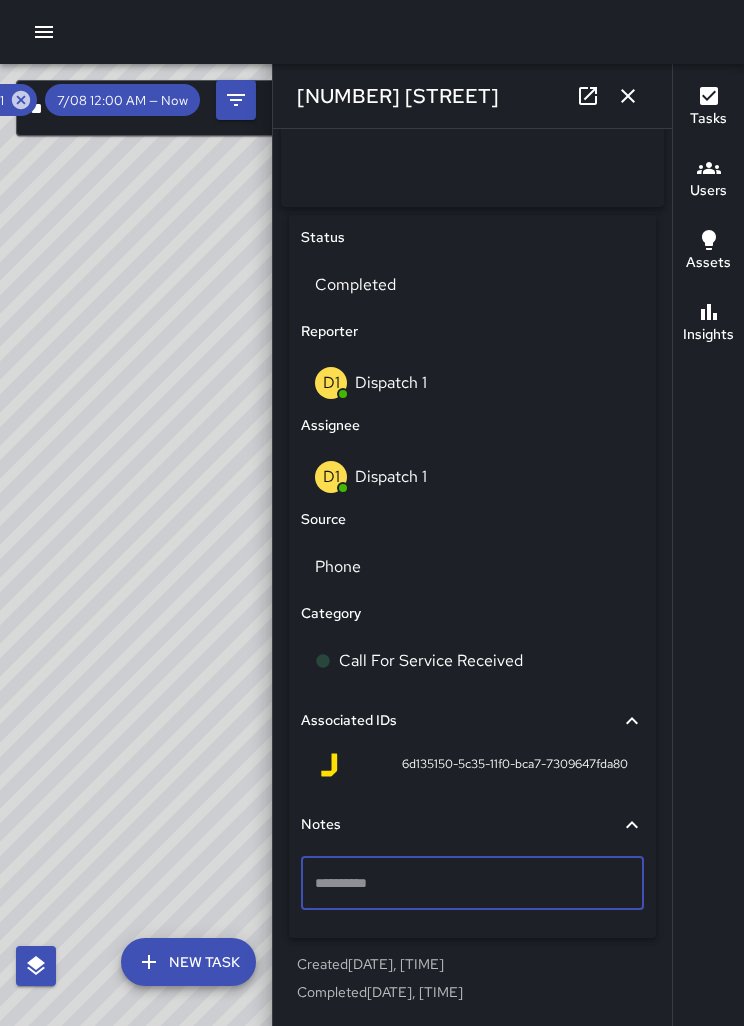 scroll, scrollTop: 488, scrollLeft: 0, axis: vertical 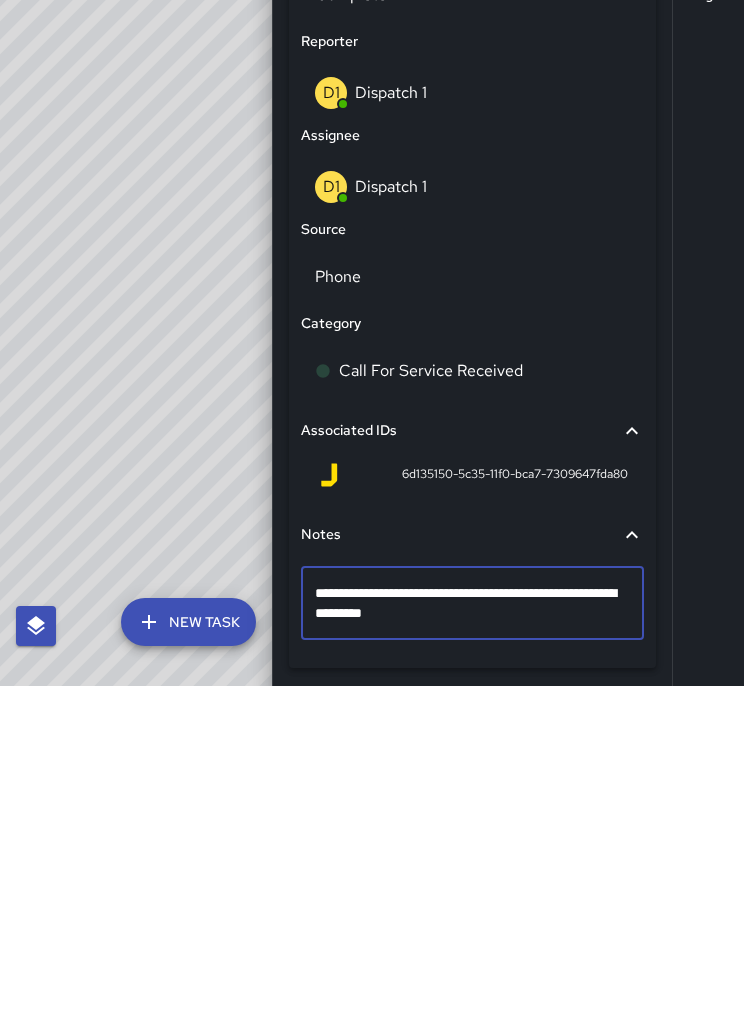 type on "**********" 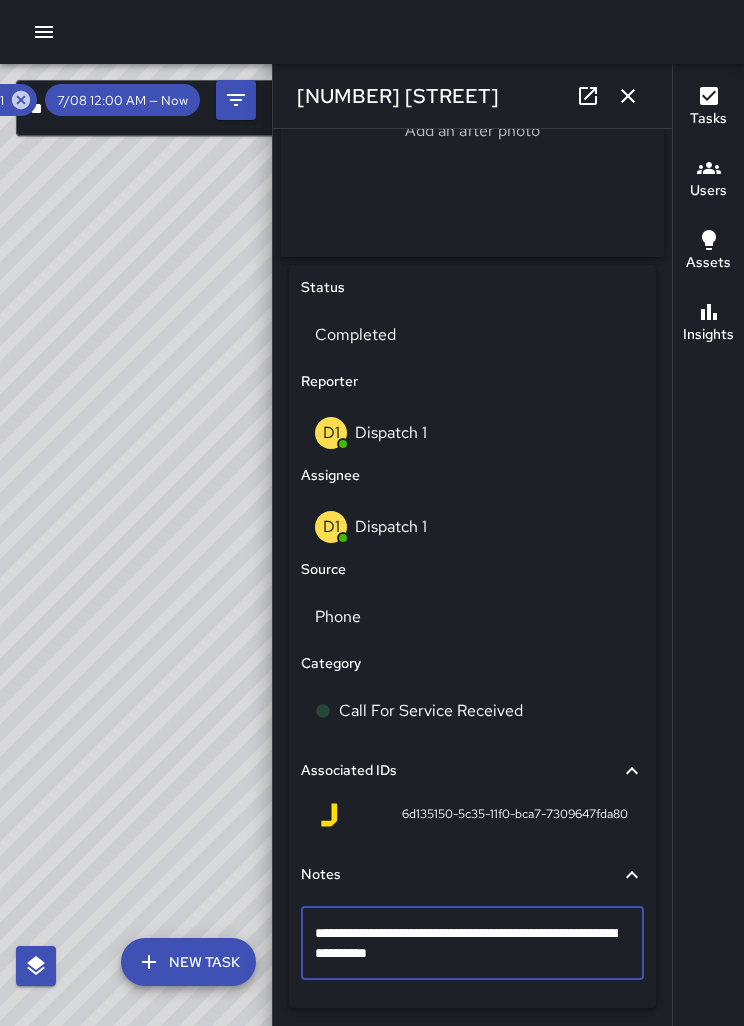 click at bounding box center (628, 96) 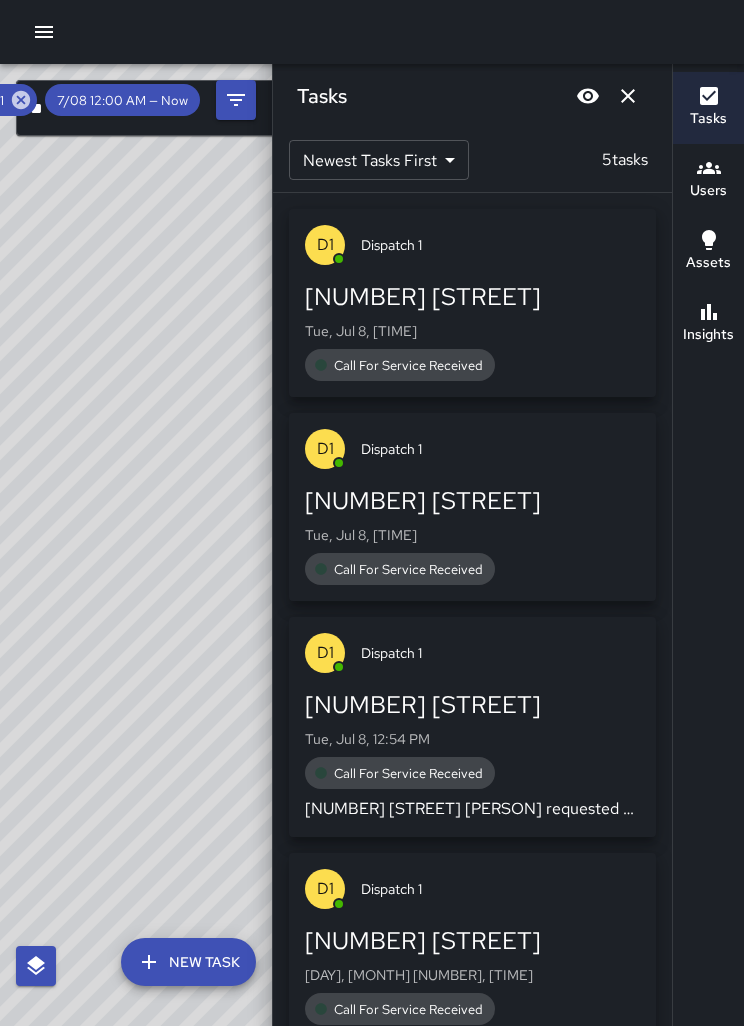 scroll, scrollTop: 0, scrollLeft: 0, axis: both 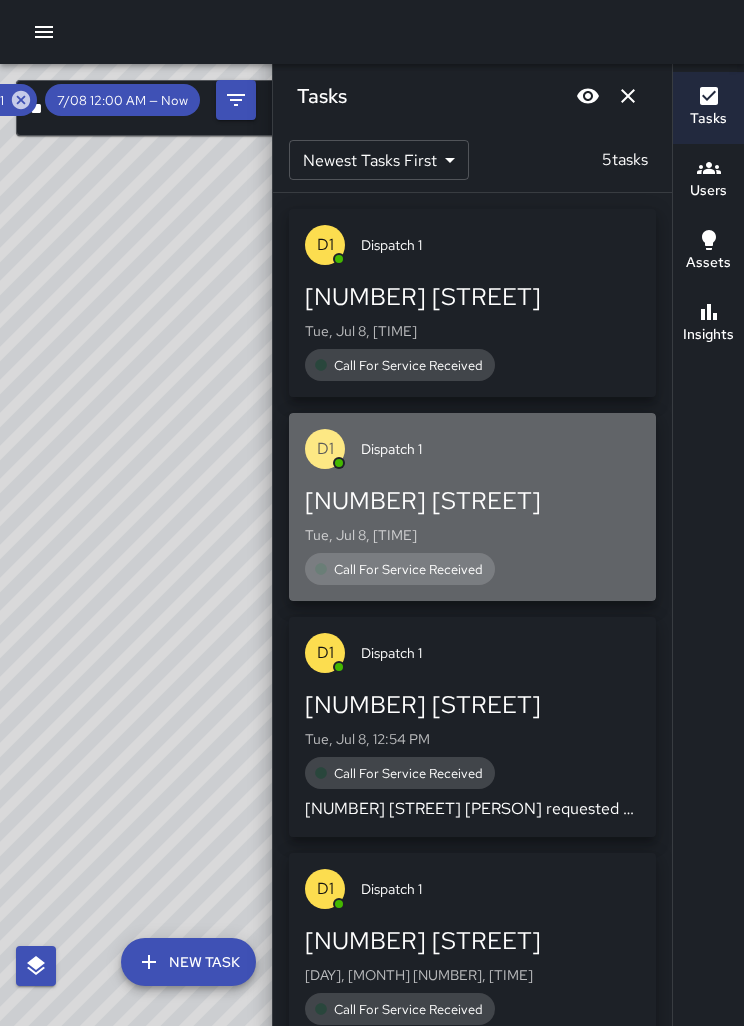 click on "[NUMBER] [STREET] [DAY], [MONTH] [NUMBER], [TIME] Call For Service Received" at bounding box center [472, 331] 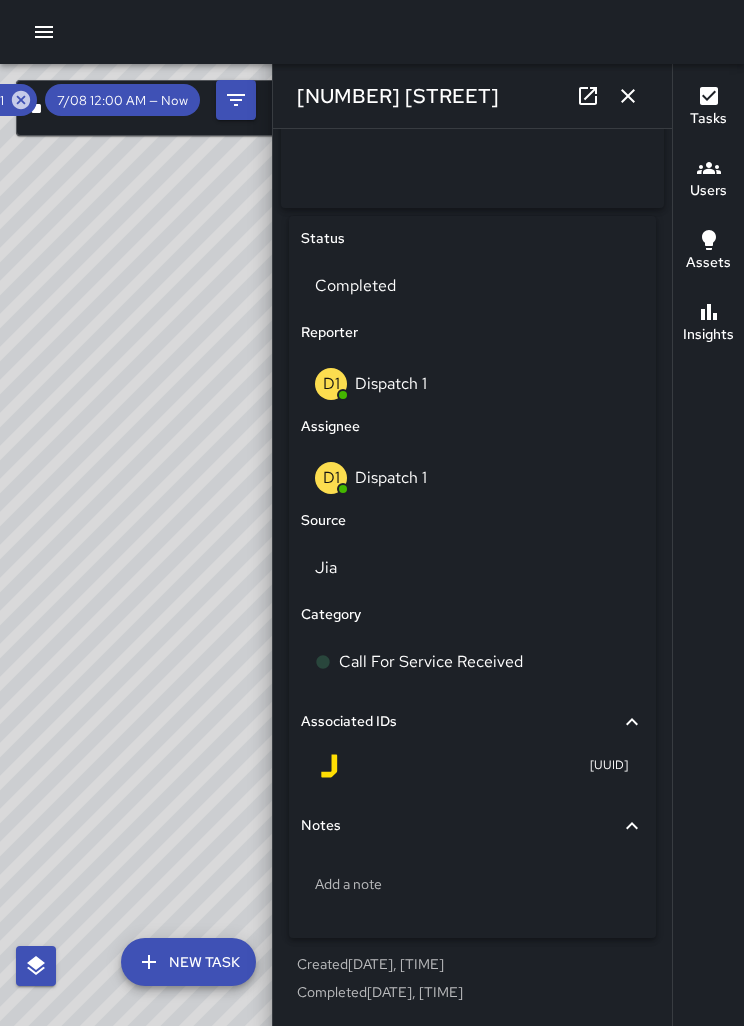 scroll, scrollTop: 540, scrollLeft: 0, axis: vertical 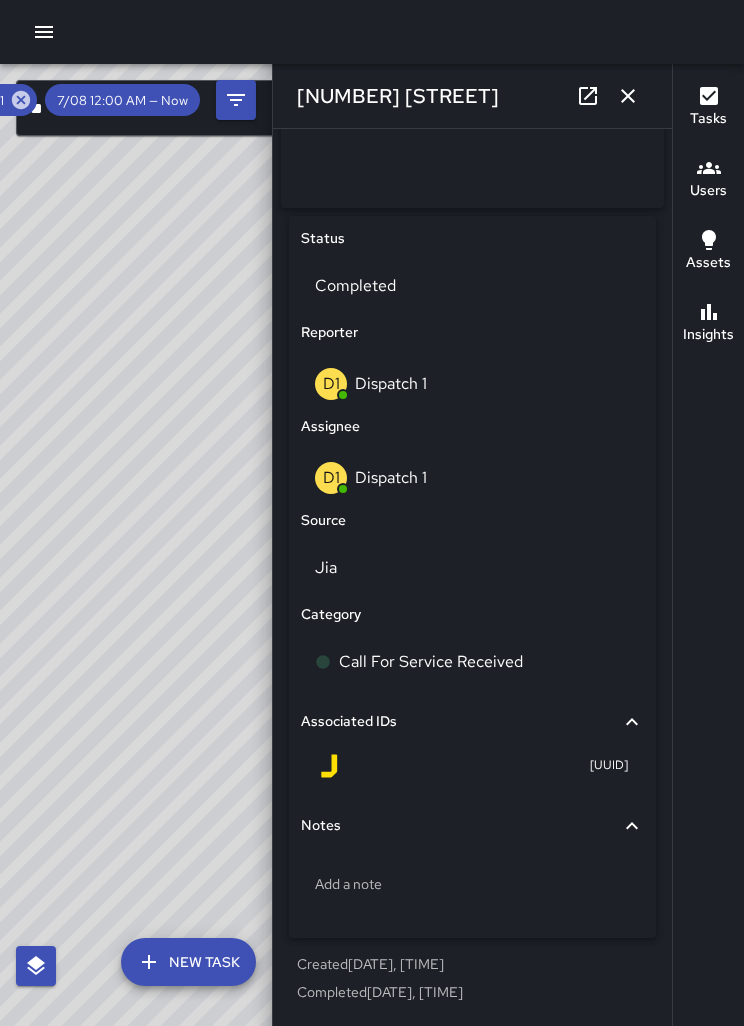 click on "Jia" at bounding box center [472, 286] 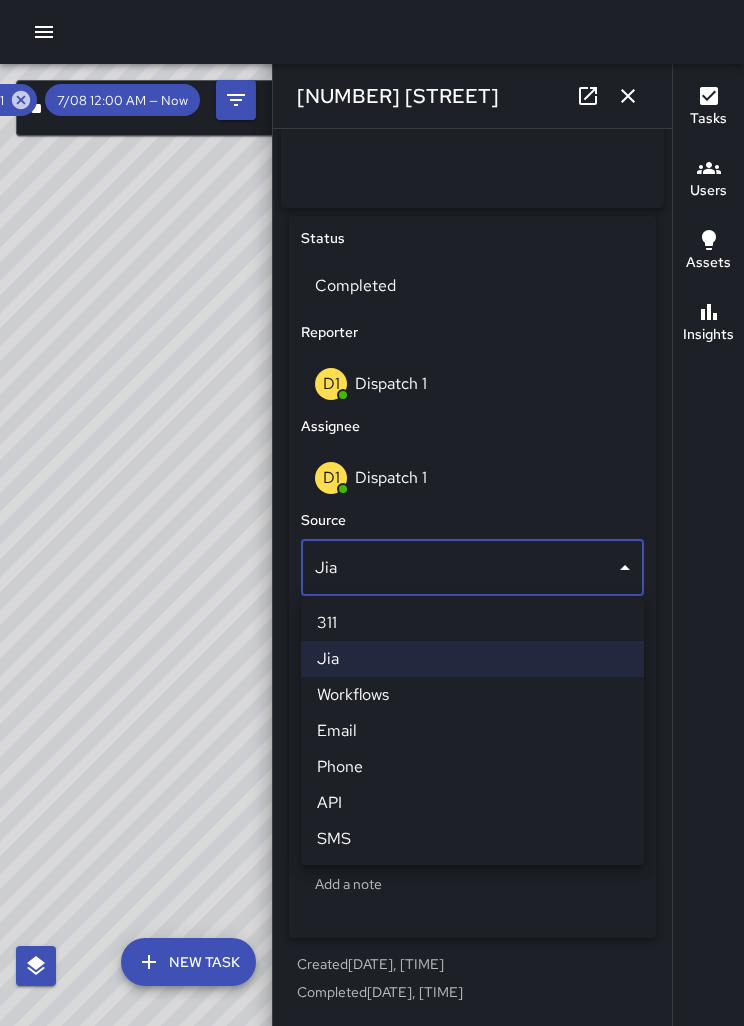 click on "Phone" at bounding box center [472, 767] 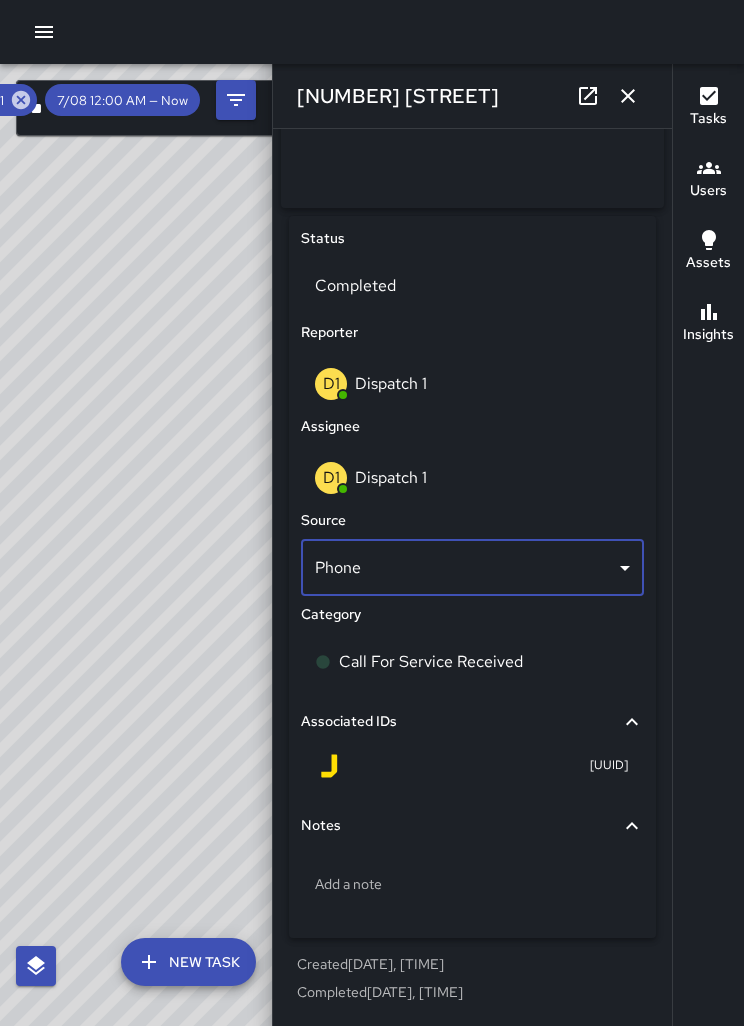 click on "Add a note" at bounding box center (472, 884) 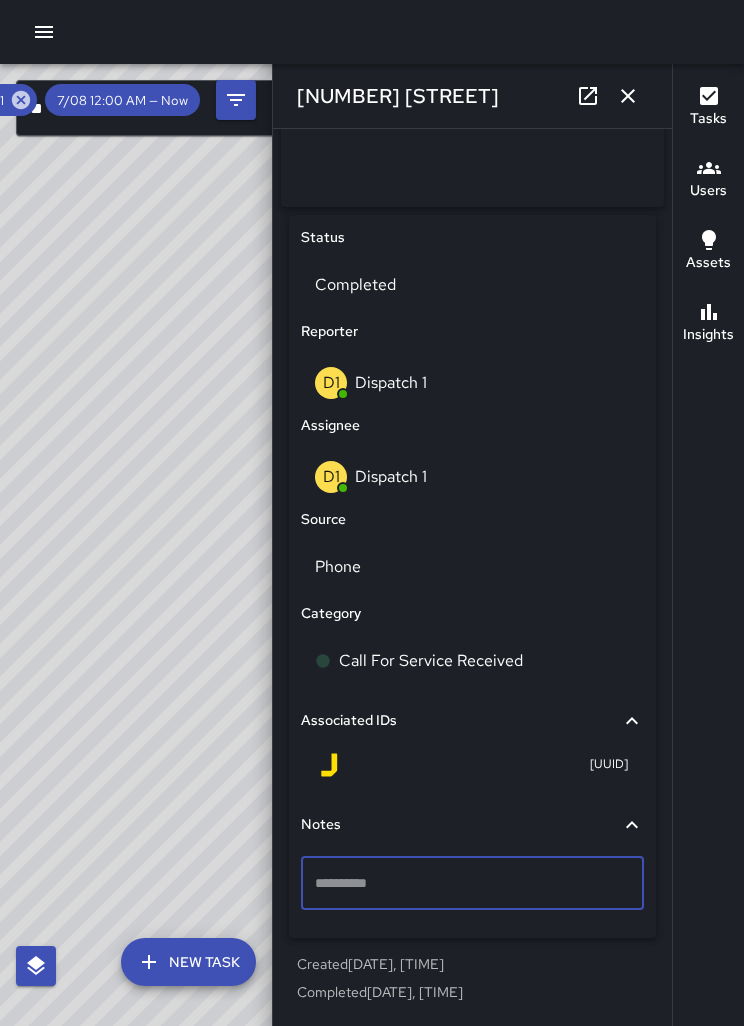 scroll, scrollTop: 488, scrollLeft: 0, axis: vertical 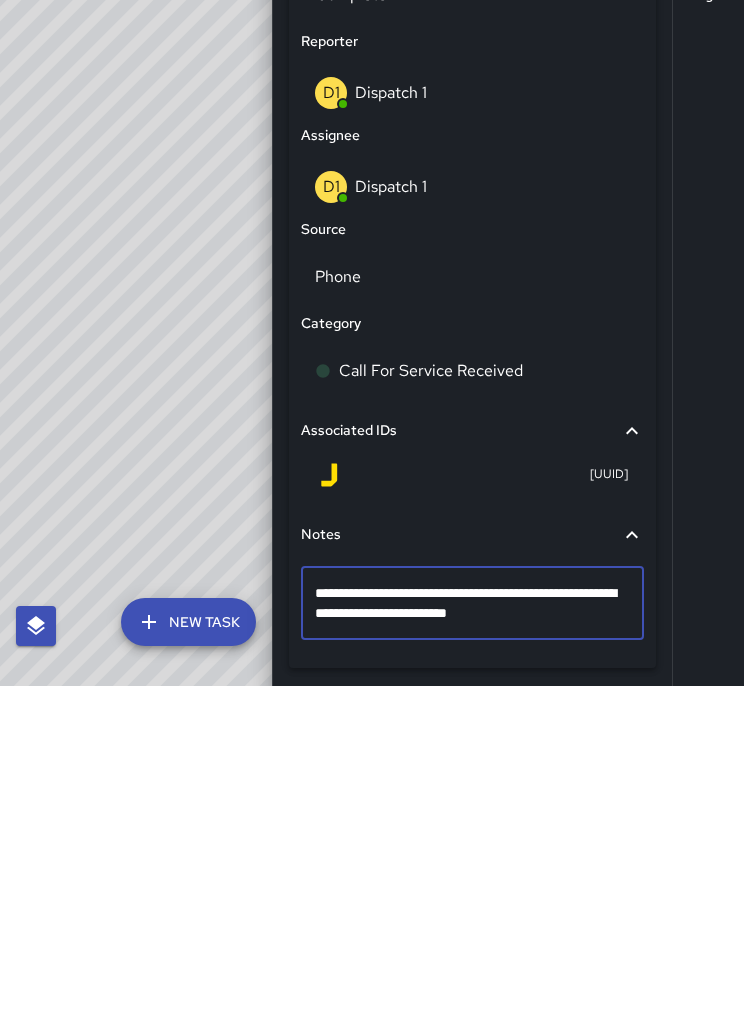 type on "**********" 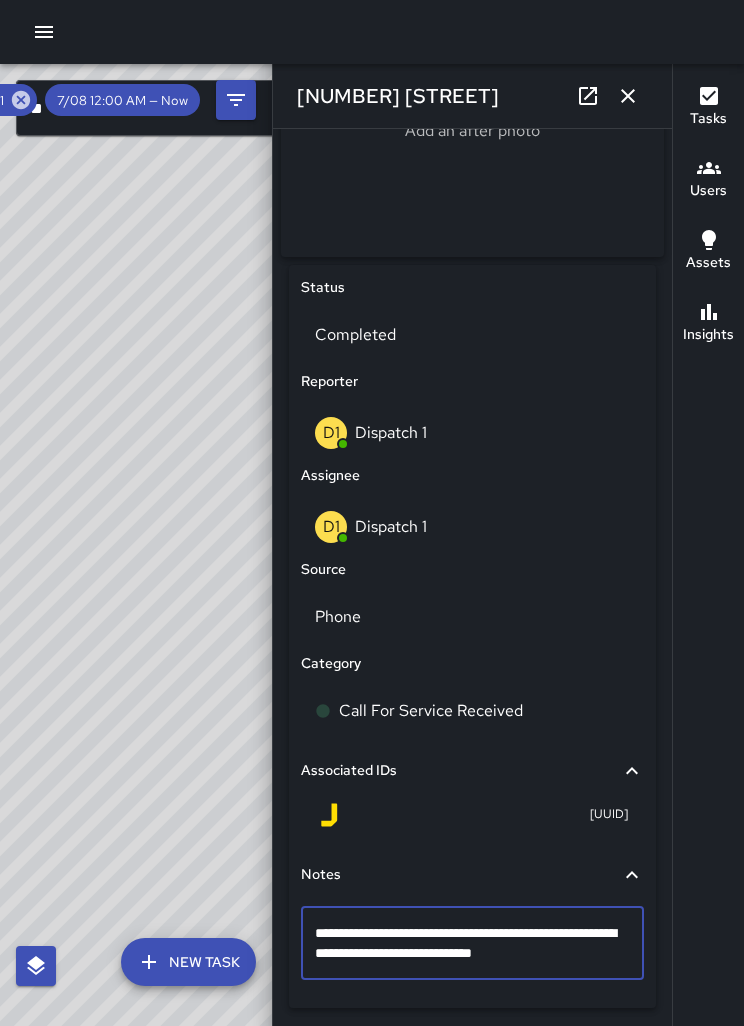 click at bounding box center [628, 96] 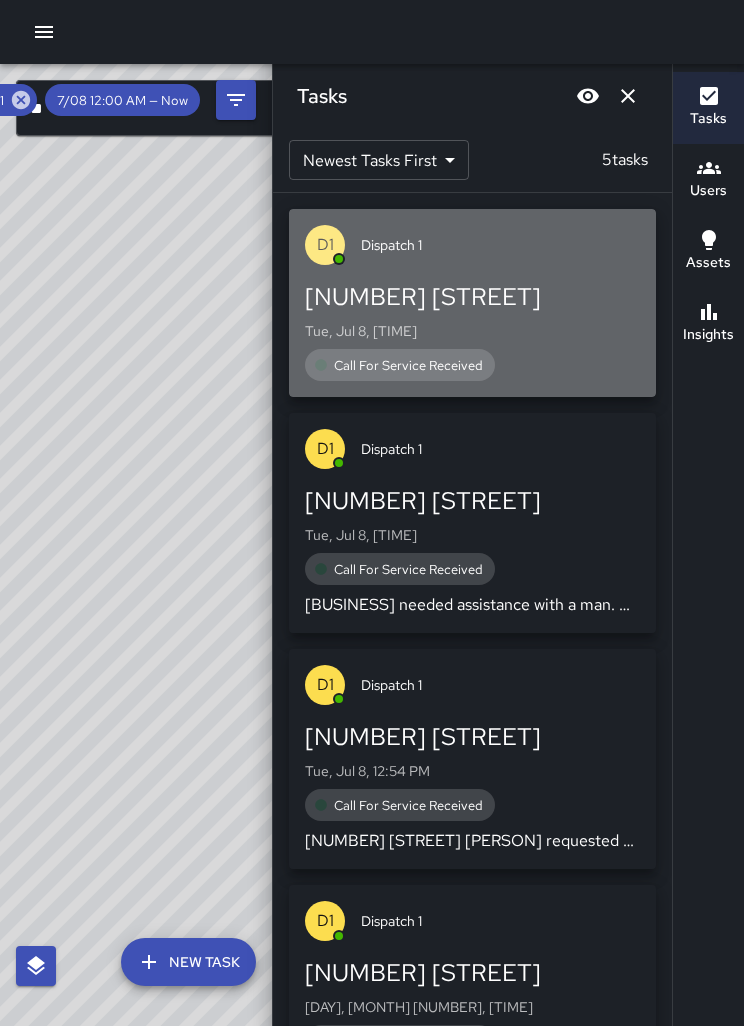 click on "Tue, Jul 8, [TIME]" at bounding box center [472, 331] 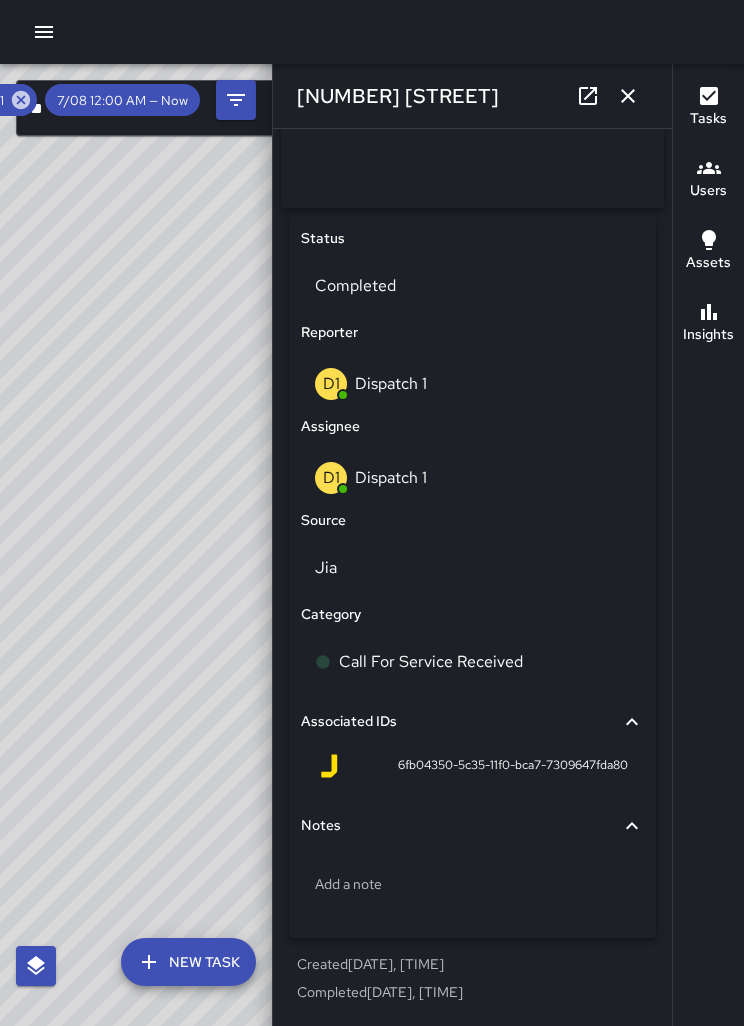 scroll, scrollTop: 540, scrollLeft: 0, axis: vertical 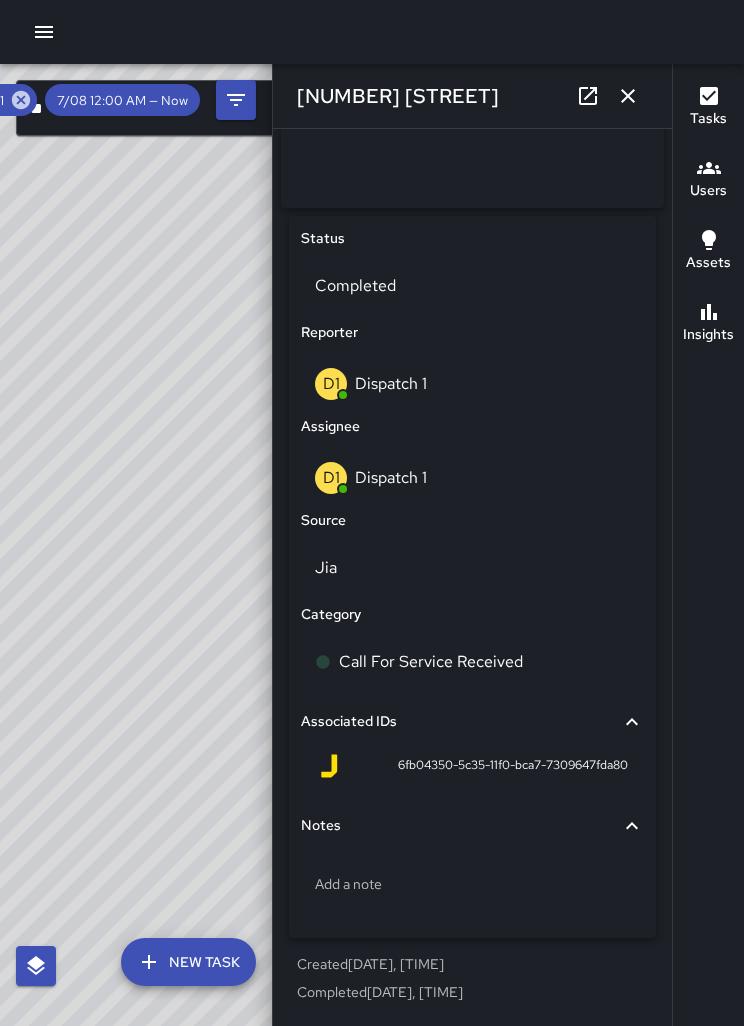 click on "Jia" at bounding box center (472, 286) 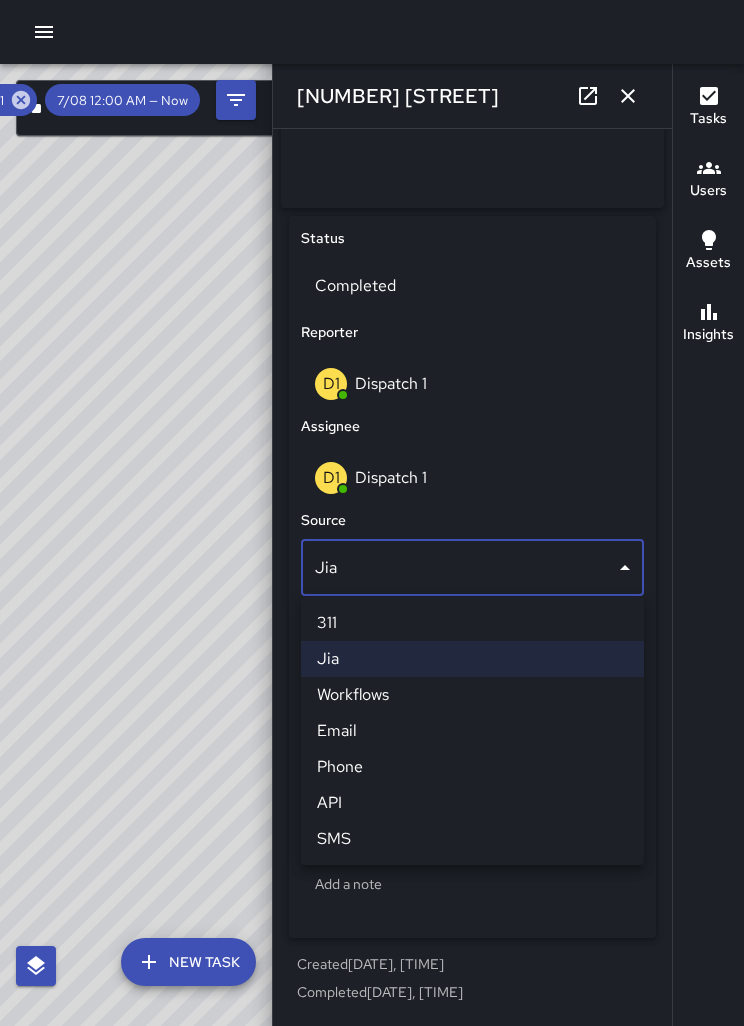 click on "Phone" at bounding box center (472, 767) 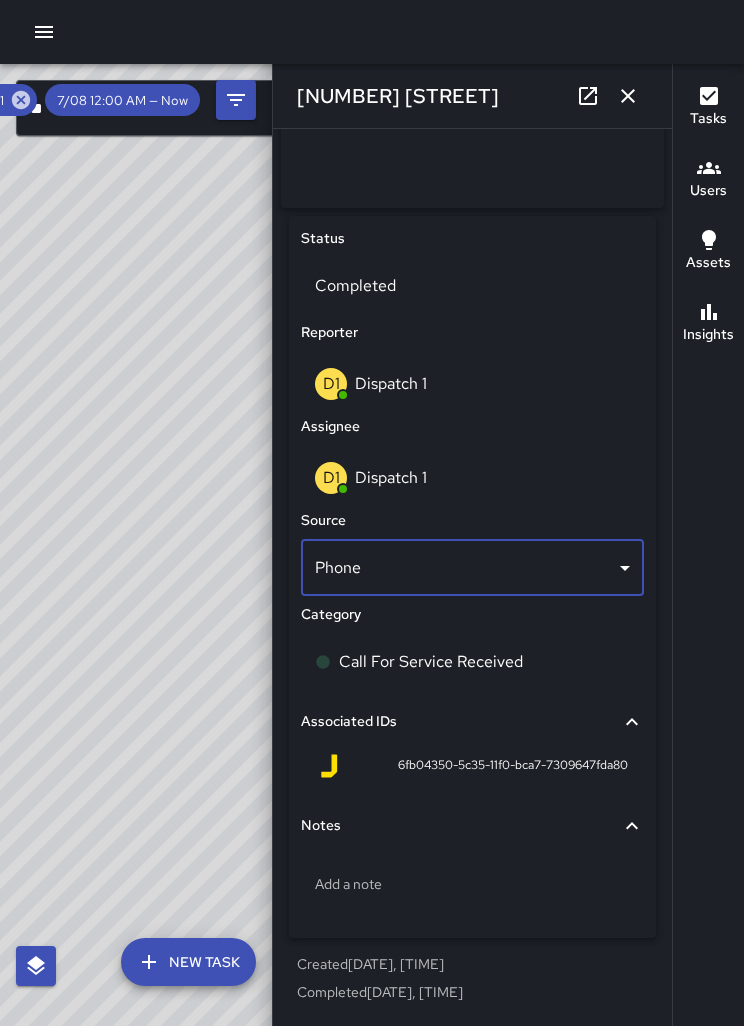 click on "Add a note" at bounding box center [472, 884] 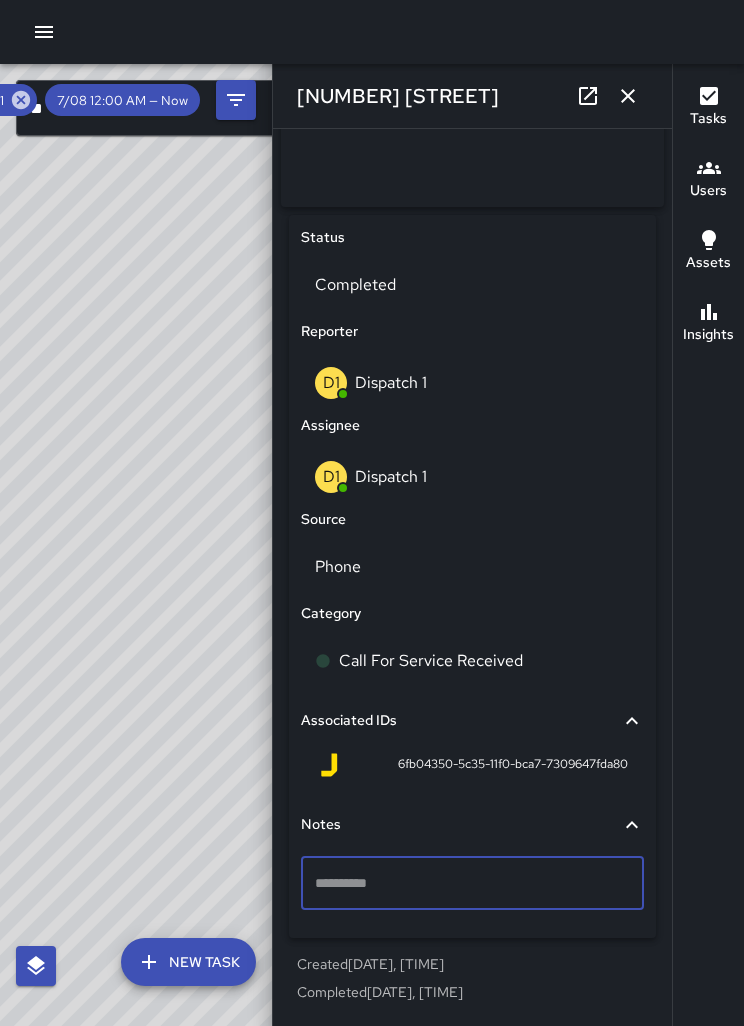 scroll, scrollTop: 488, scrollLeft: 0, axis: vertical 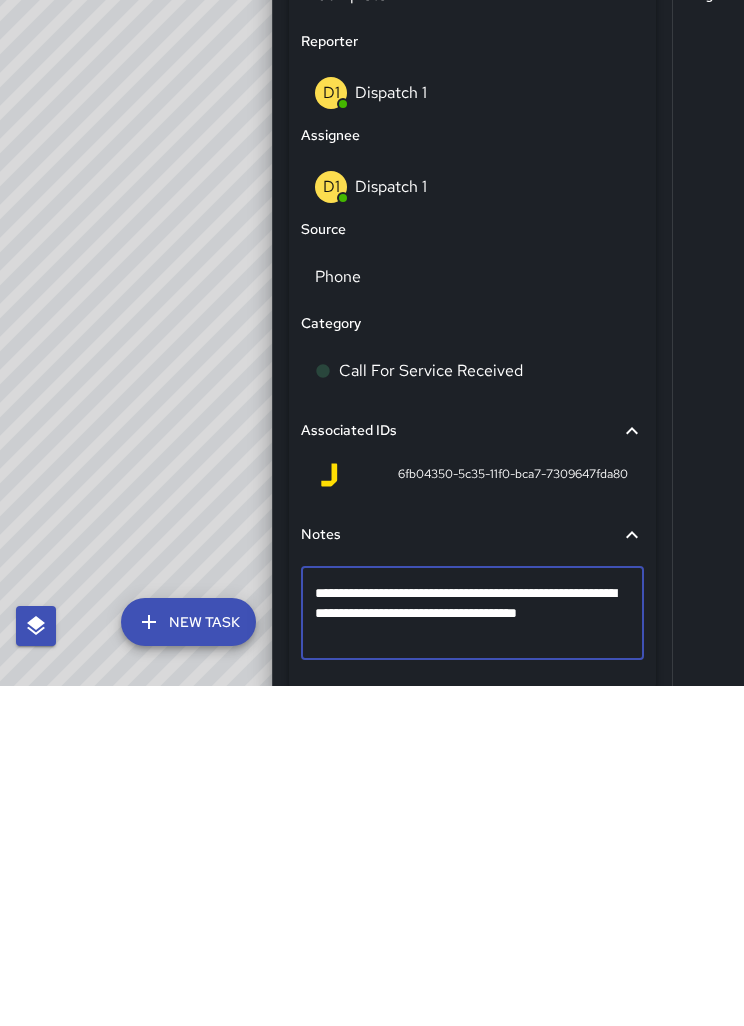 type on "**********" 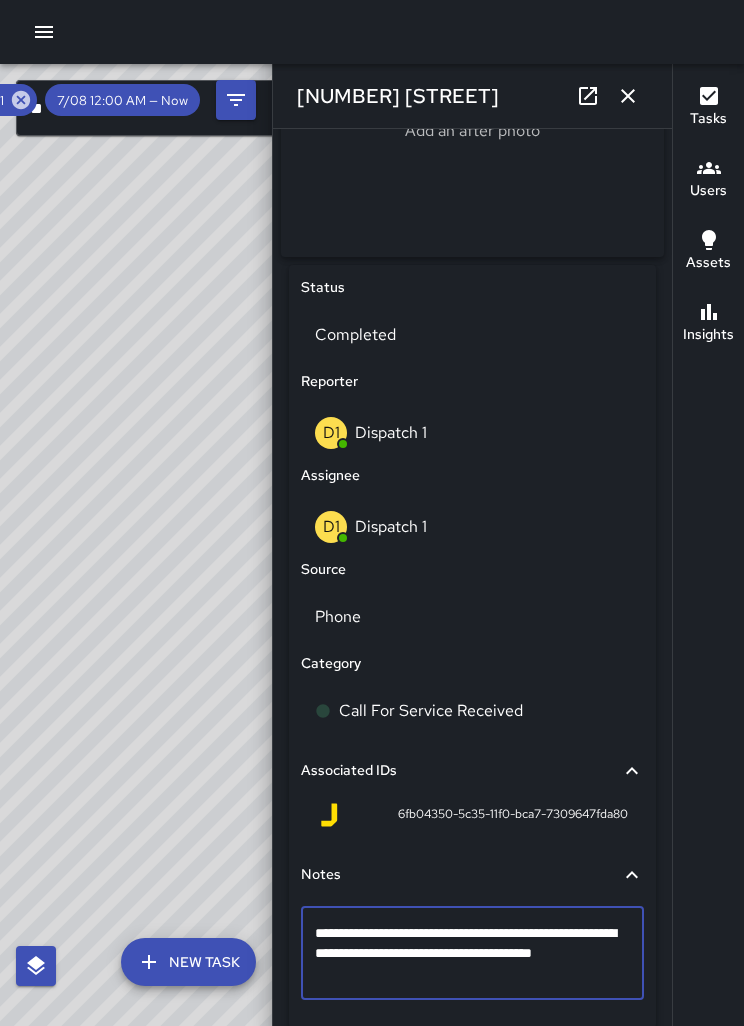 click at bounding box center [628, 96] 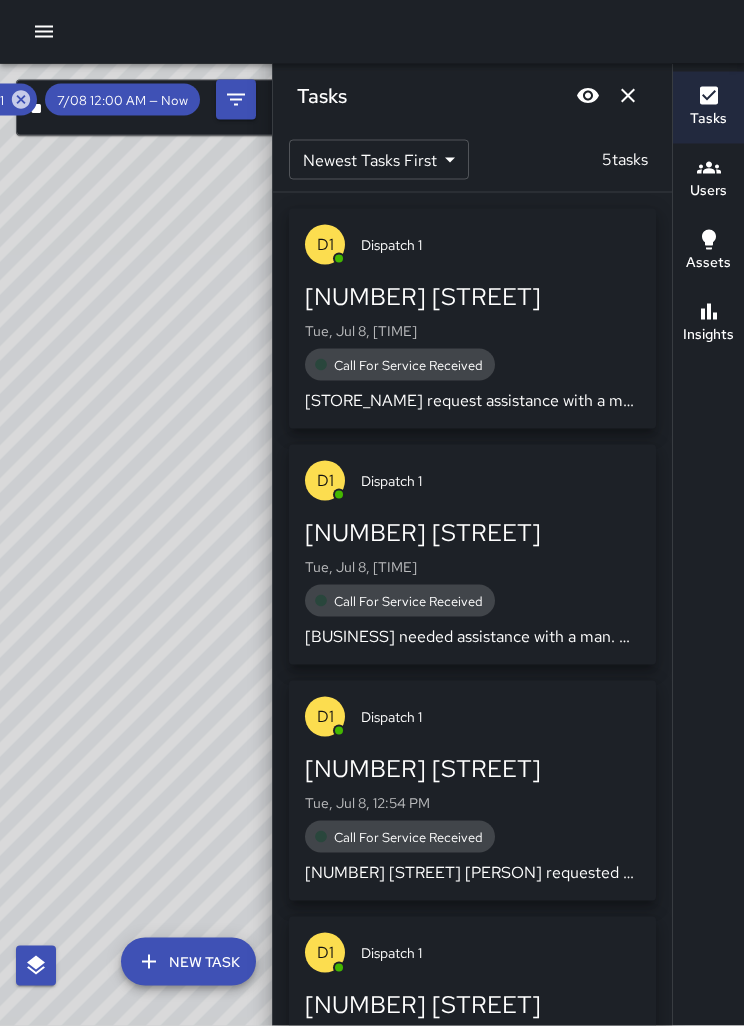 scroll, scrollTop: 0, scrollLeft: 0, axis: both 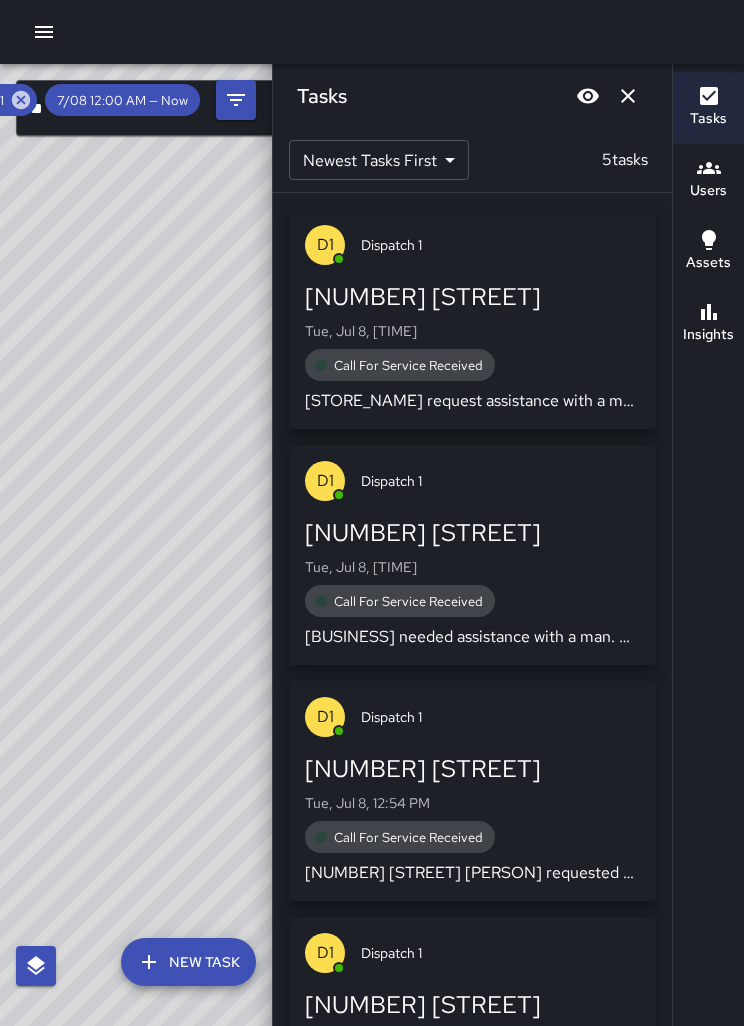 click at bounding box center [628, 96] 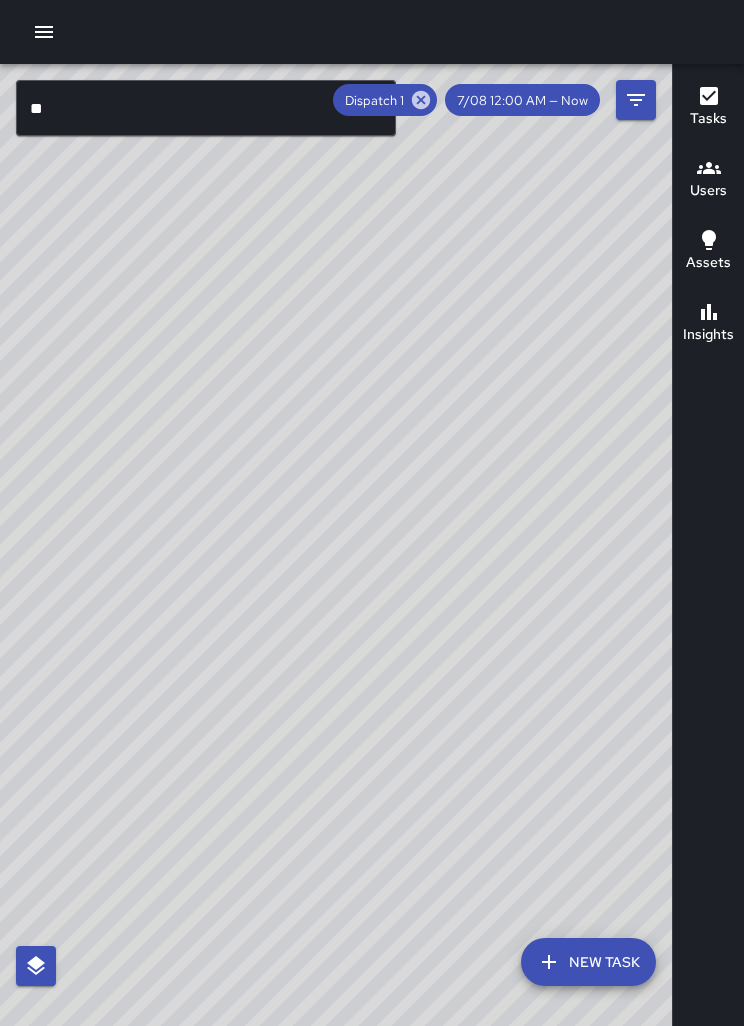 click at bounding box center [421, 100] 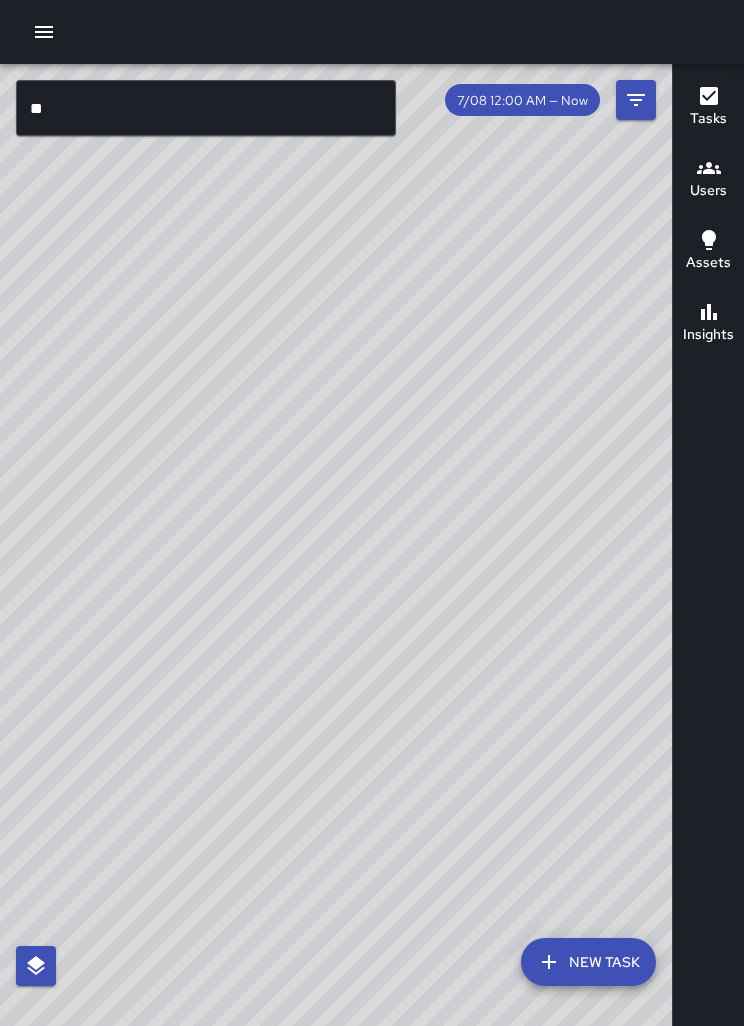 click on "© Mapbox   © OpenStreetMap   Improve this map" at bounding box center (336, 577) 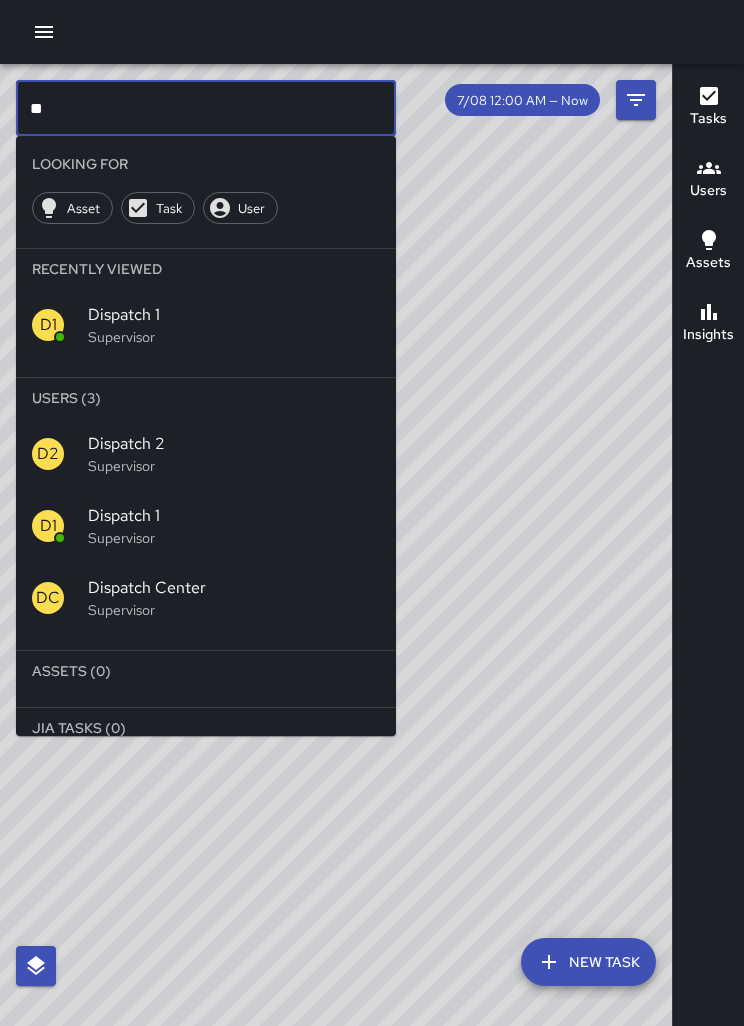 type on "*" 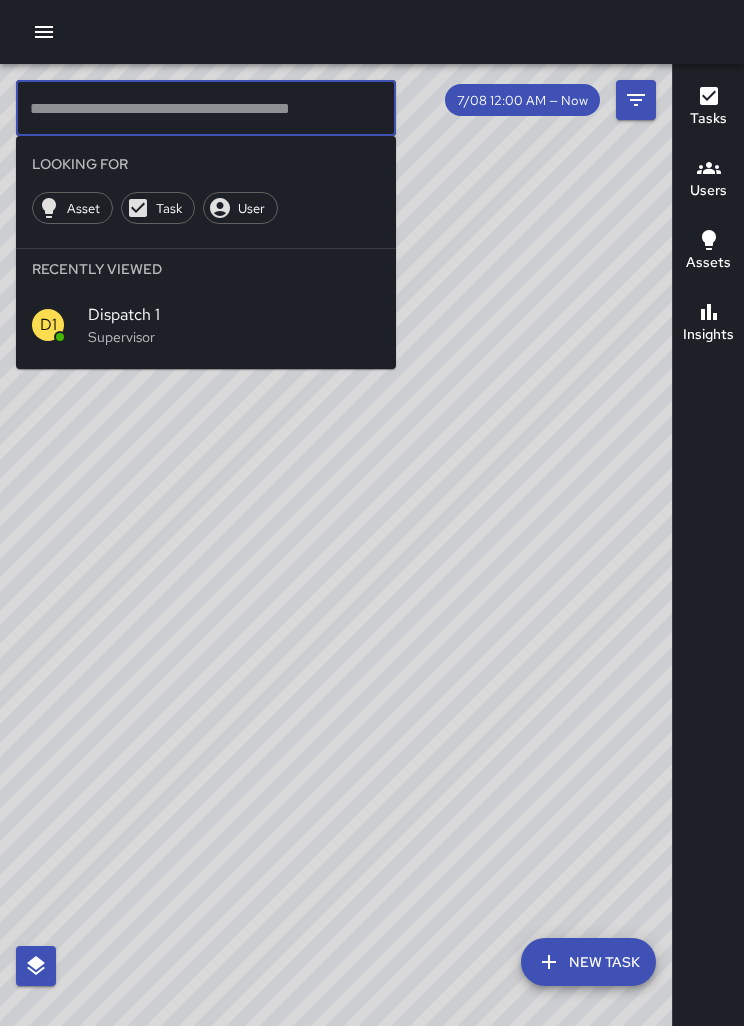 type 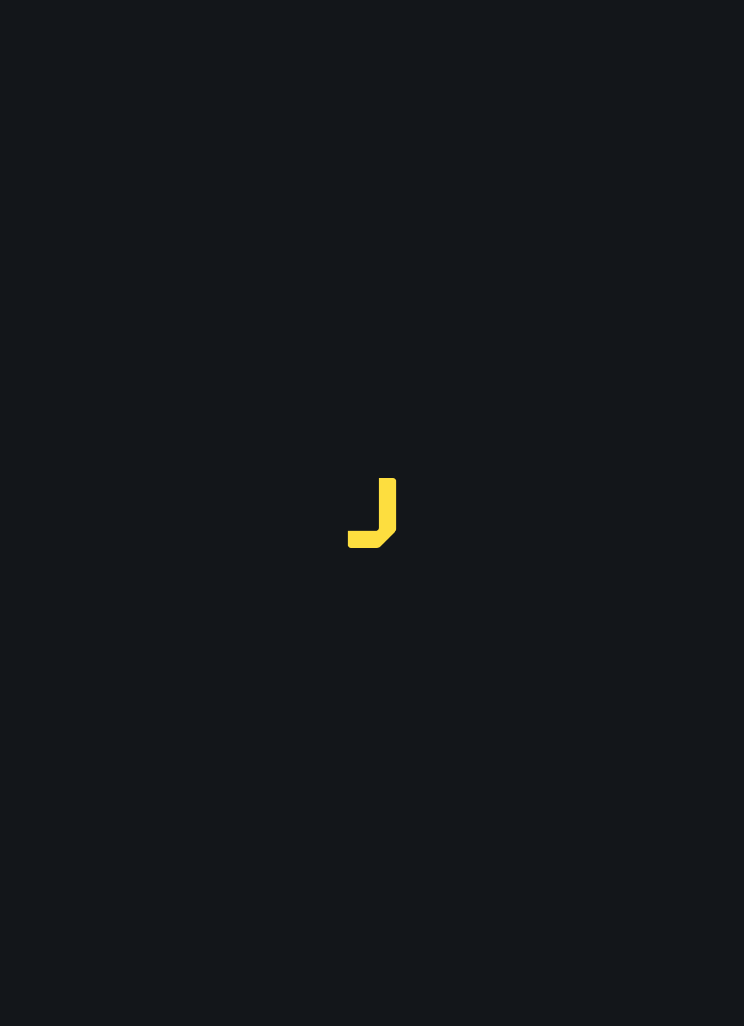 scroll, scrollTop: 0, scrollLeft: 0, axis: both 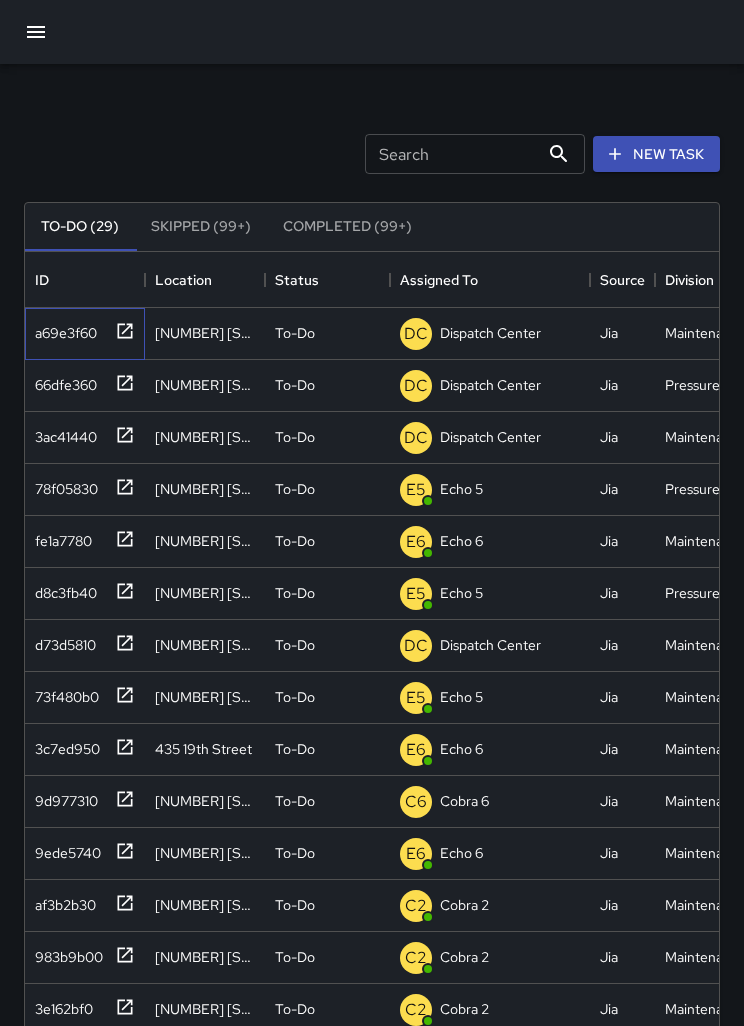 click on "a69e3f60" at bounding box center (85, 334) 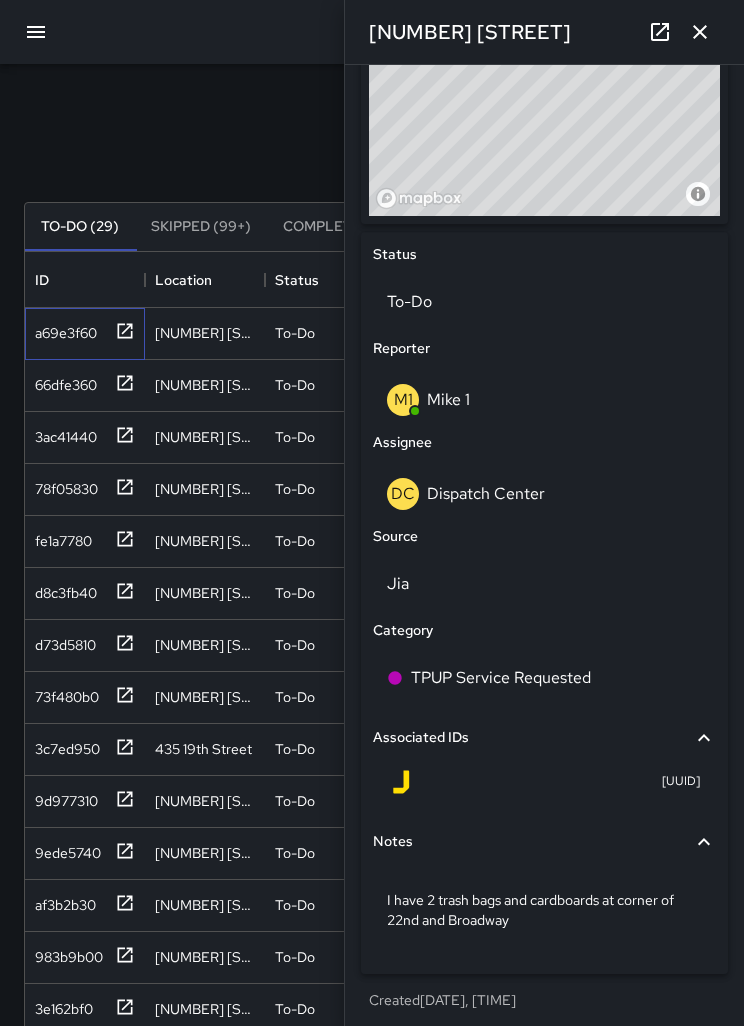 scroll, scrollTop: 766, scrollLeft: 0, axis: vertical 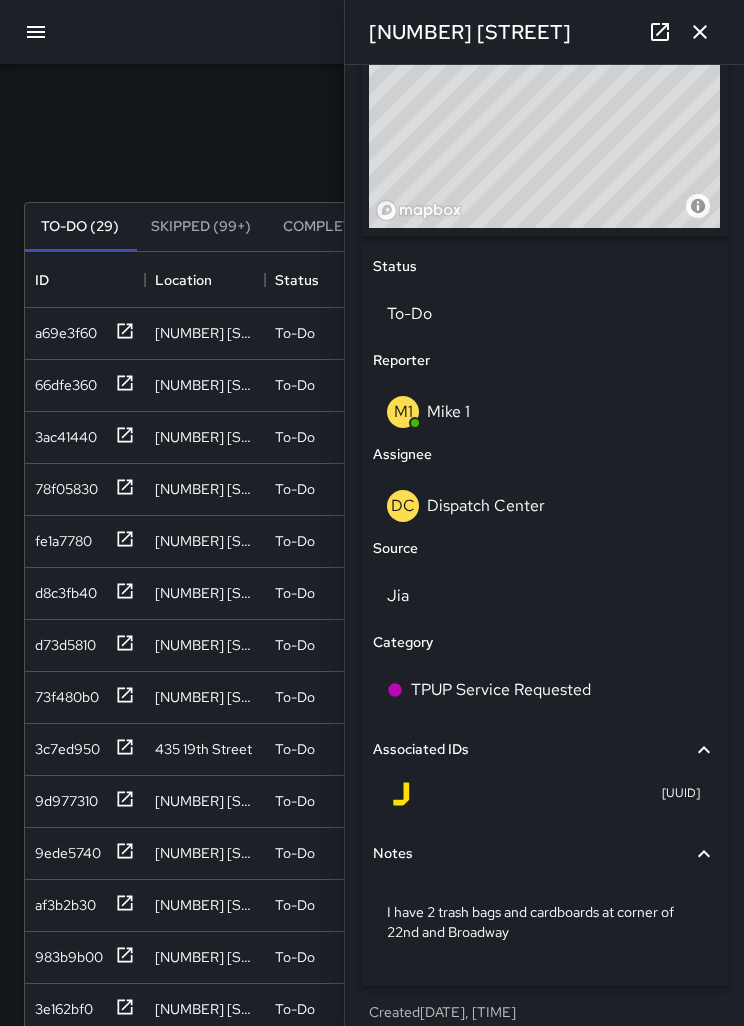 click on "DC Dispatch Center" at bounding box center (544, 314) 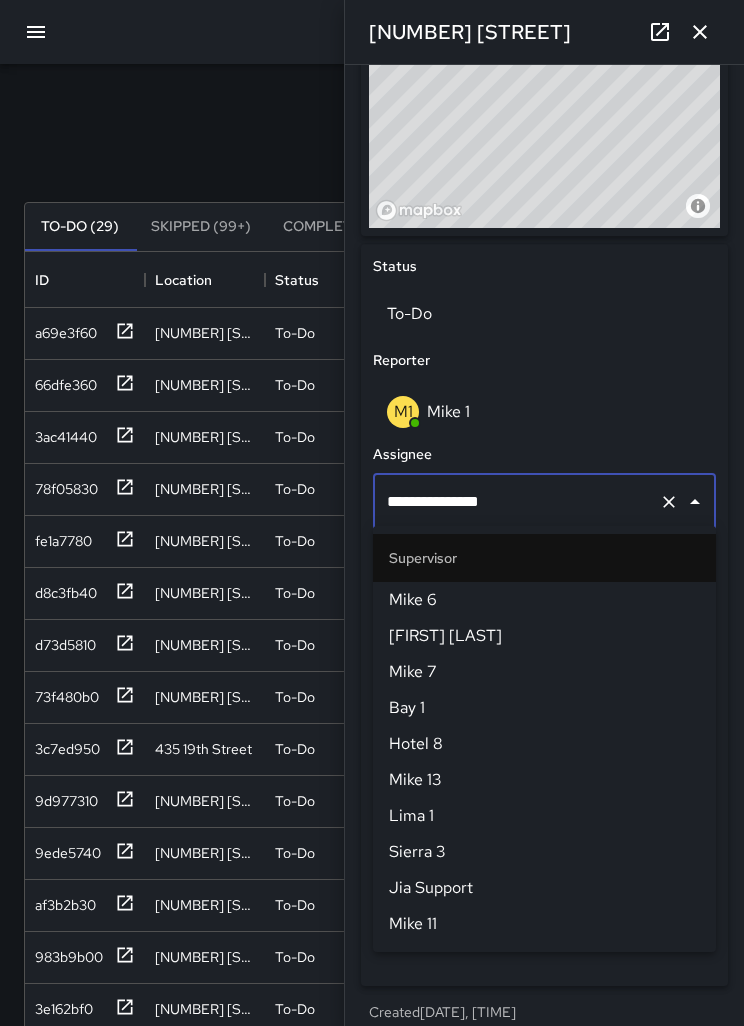 scroll, scrollTop: 1944, scrollLeft: 0, axis: vertical 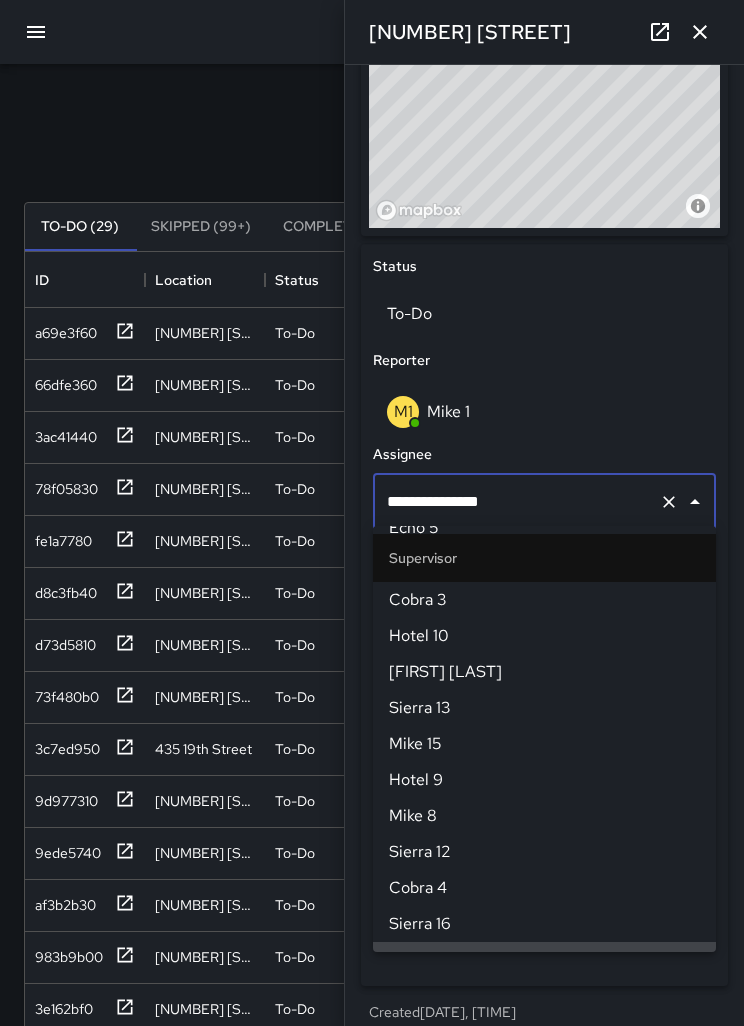 click at bounding box center [669, 502] 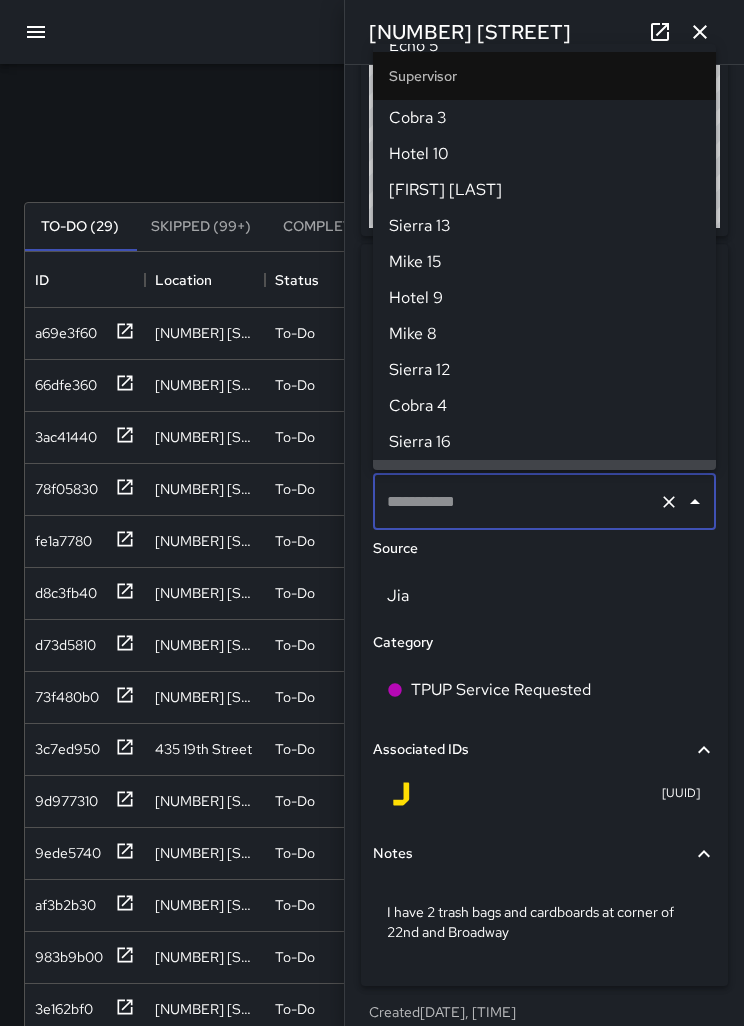 scroll, scrollTop: 0, scrollLeft: 0, axis: both 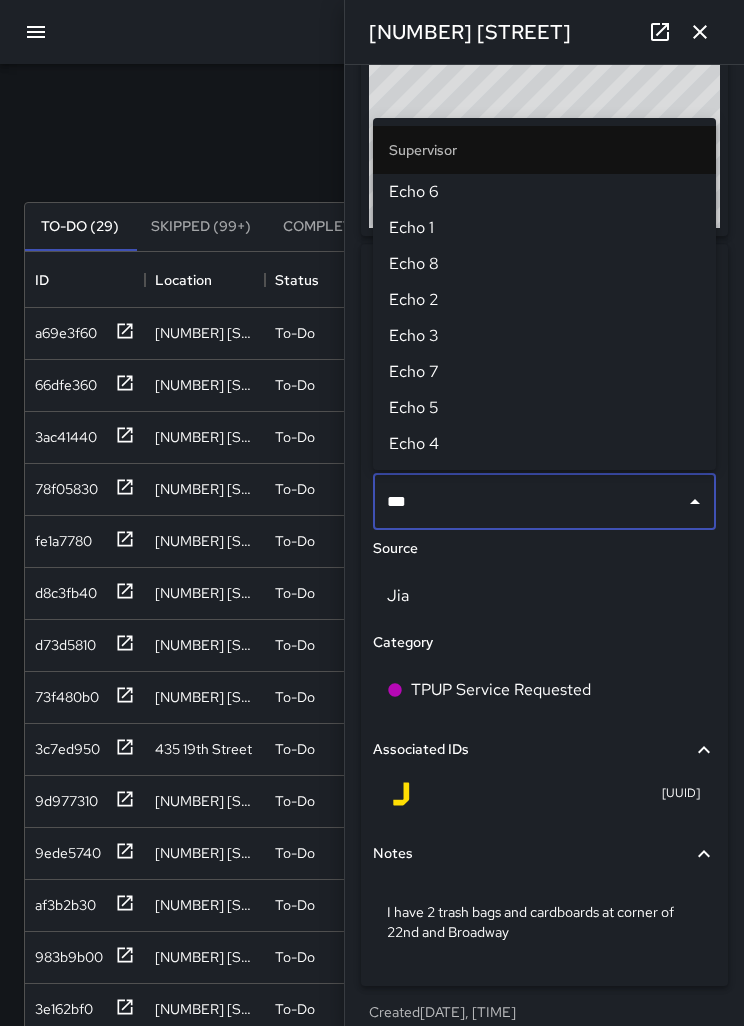 type on "****" 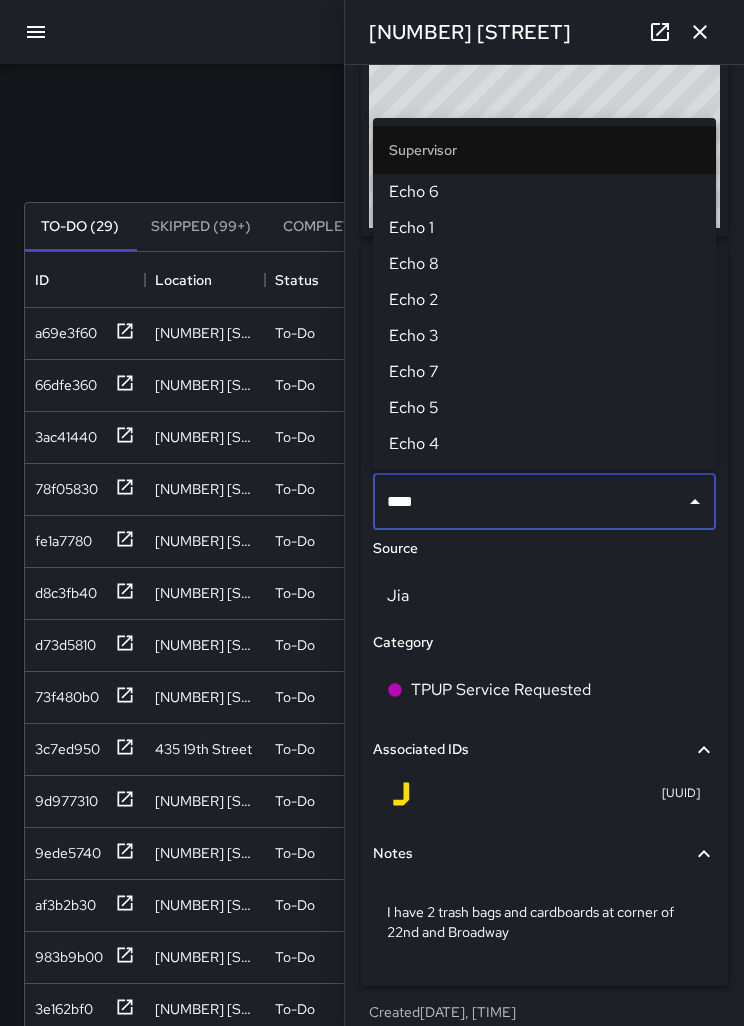 click on "Echo 6" at bounding box center [544, 192] 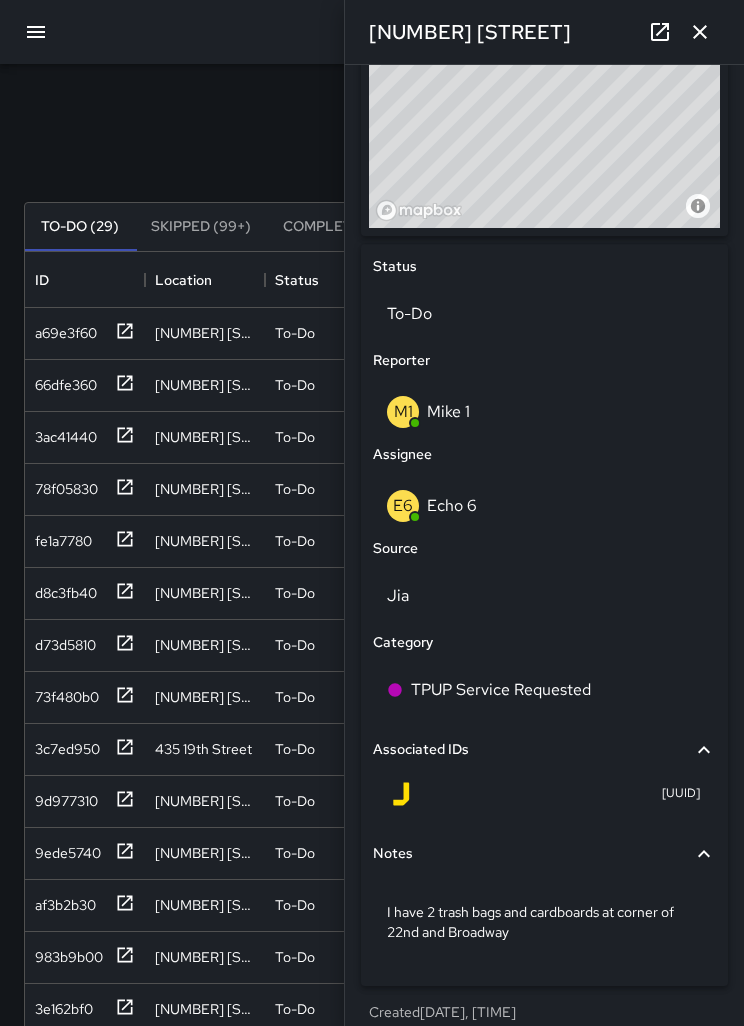click at bounding box center (700, 32) 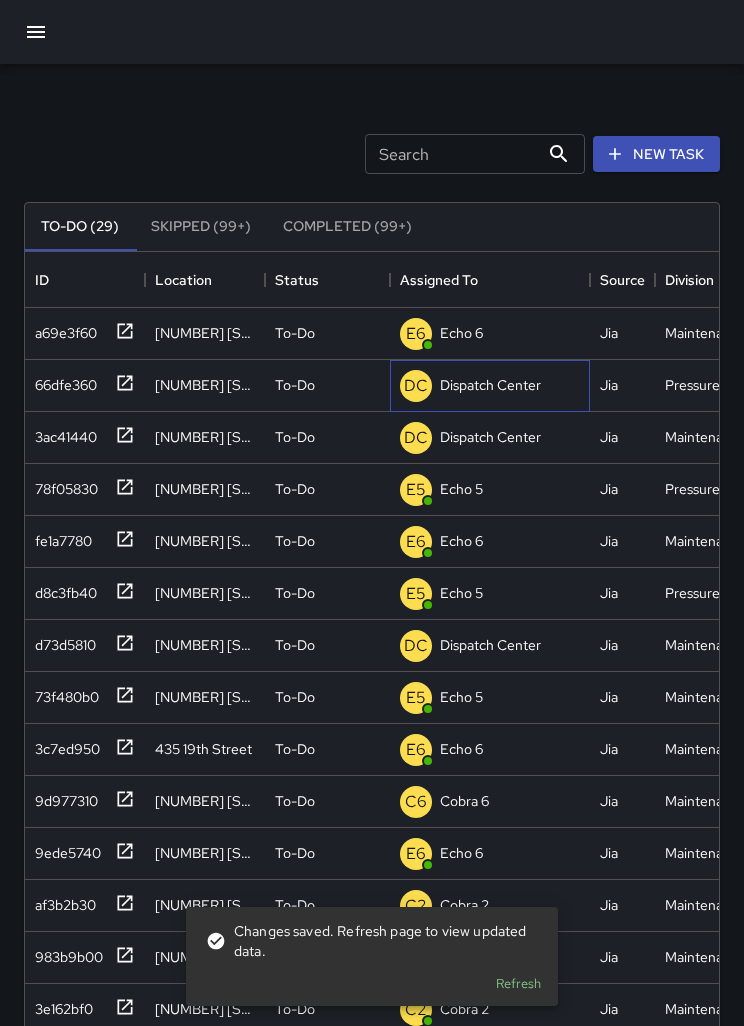 click on "Dispatch Center" at bounding box center (461, 333) 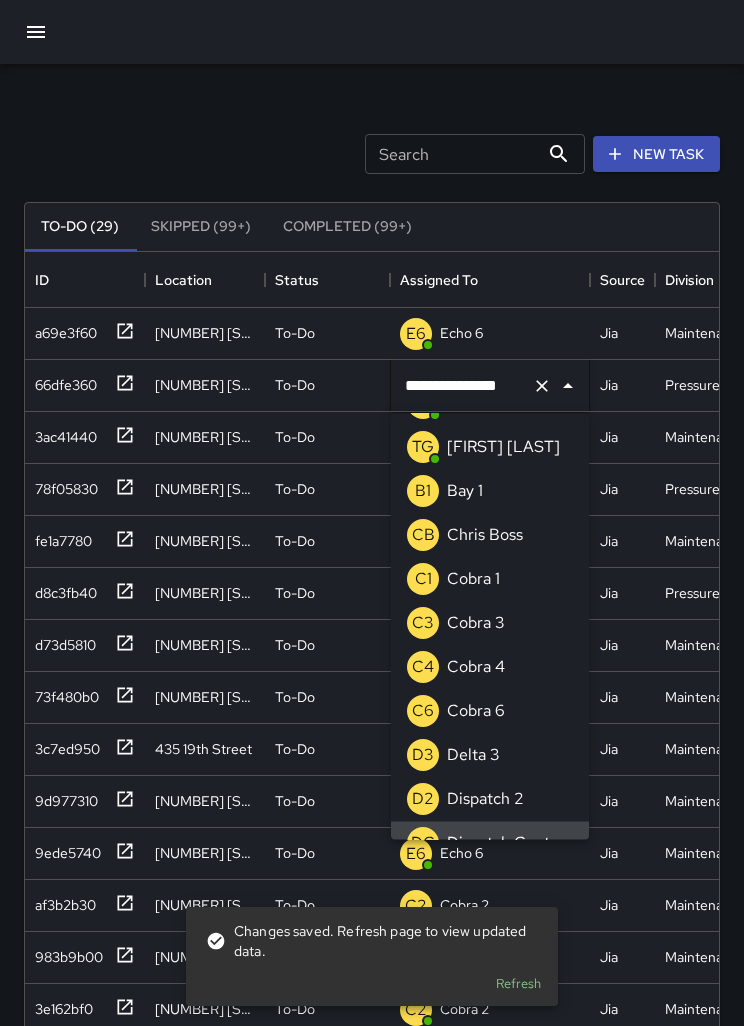 click at bounding box center [542, 386] 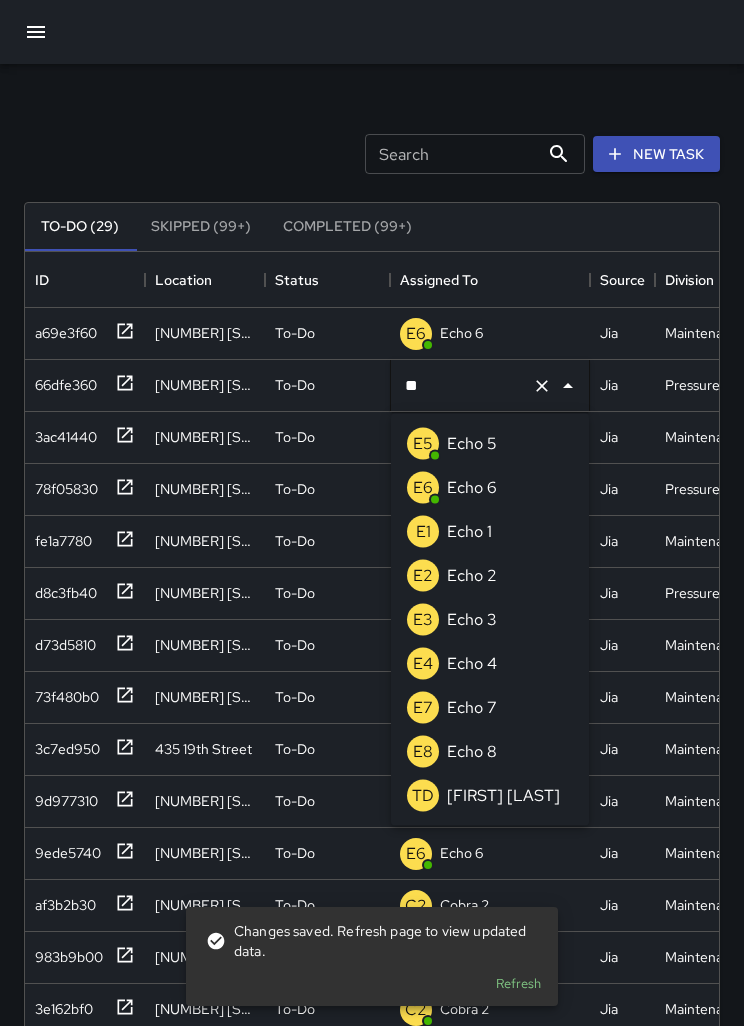 scroll, scrollTop: 0, scrollLeft: 0, axis: both 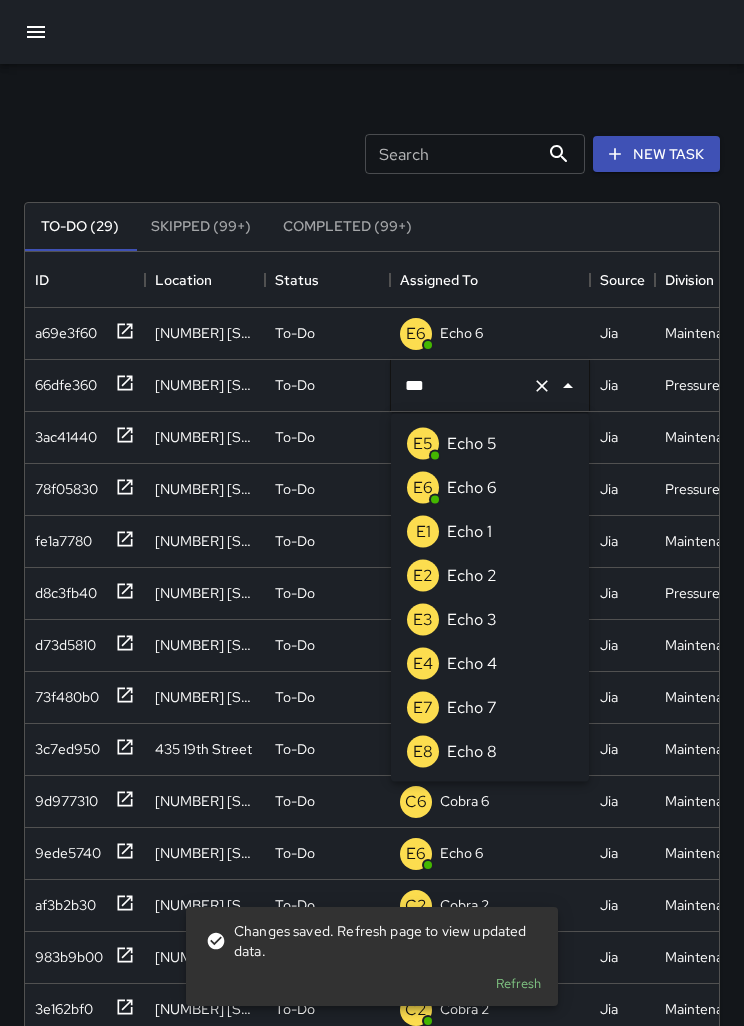 type on "****" 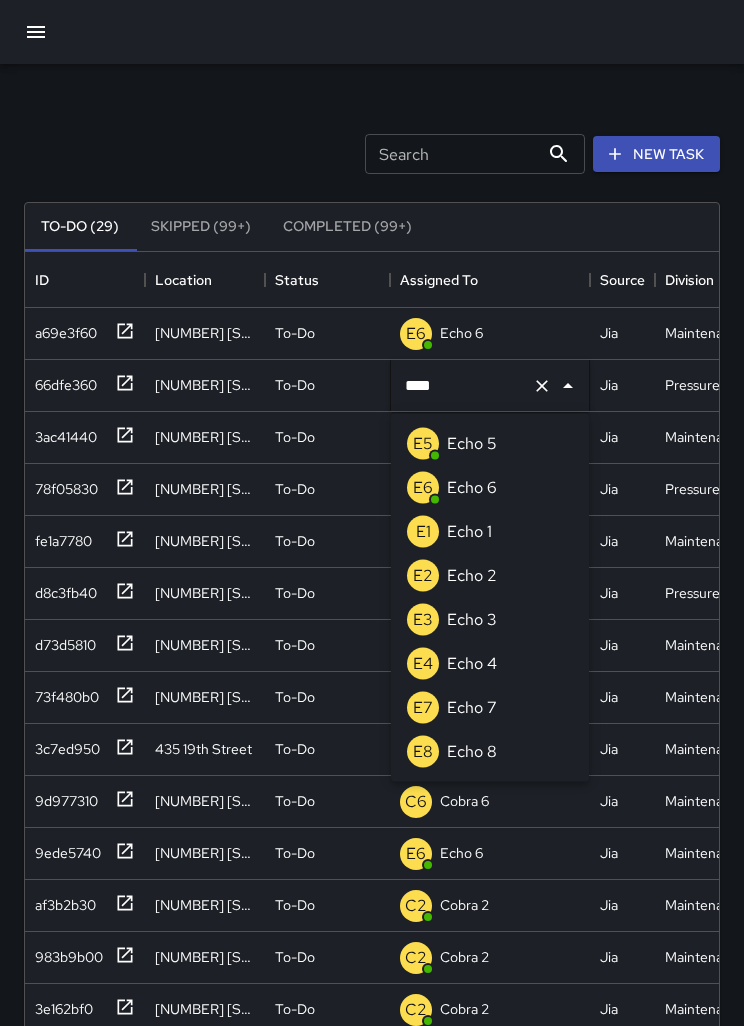 click on "Echo 5" at bounding box center [472, 444] 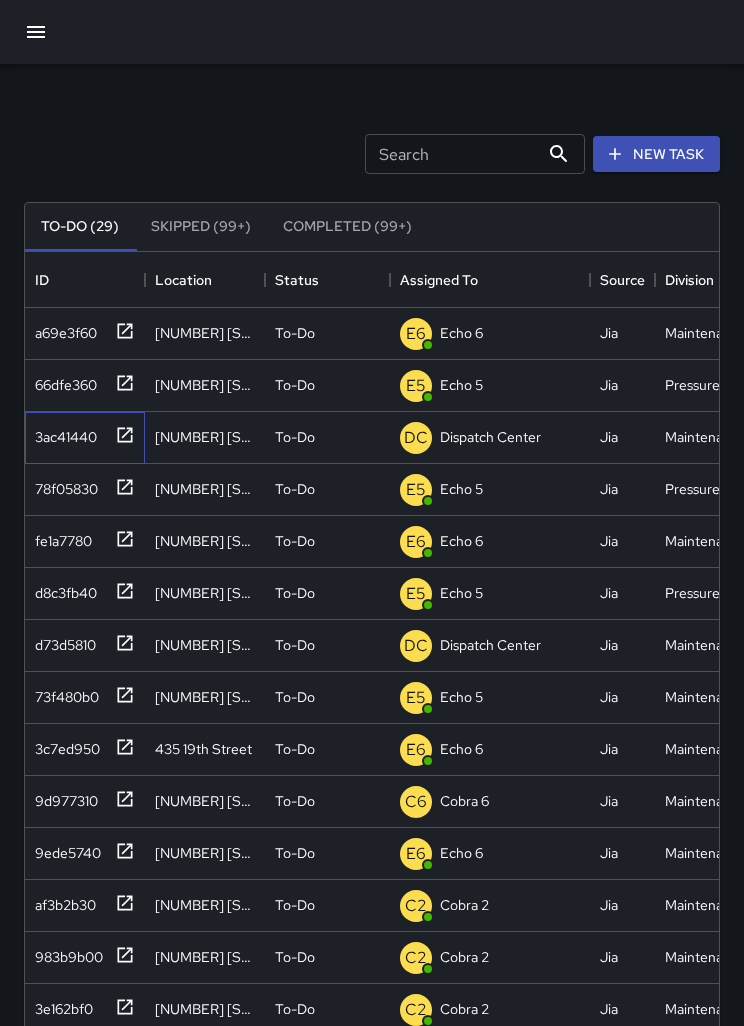 click on "3ac41440" at bounding box center [62, 329] 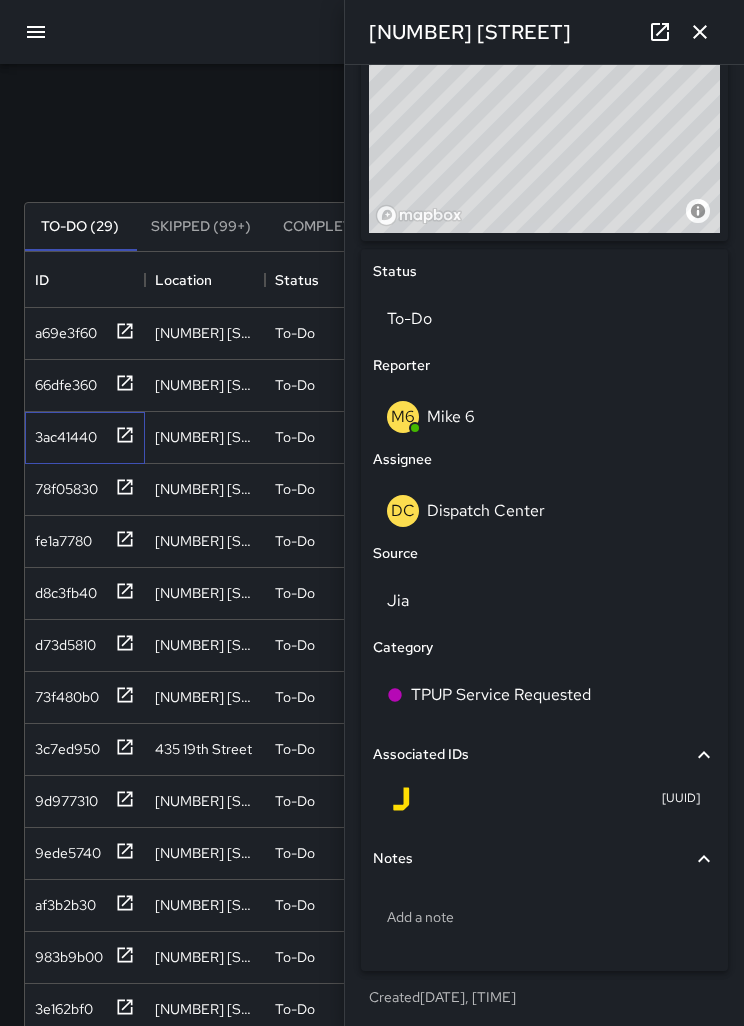 scroll, scrollTop: 760, scrollLeft: 0, axis: vertical 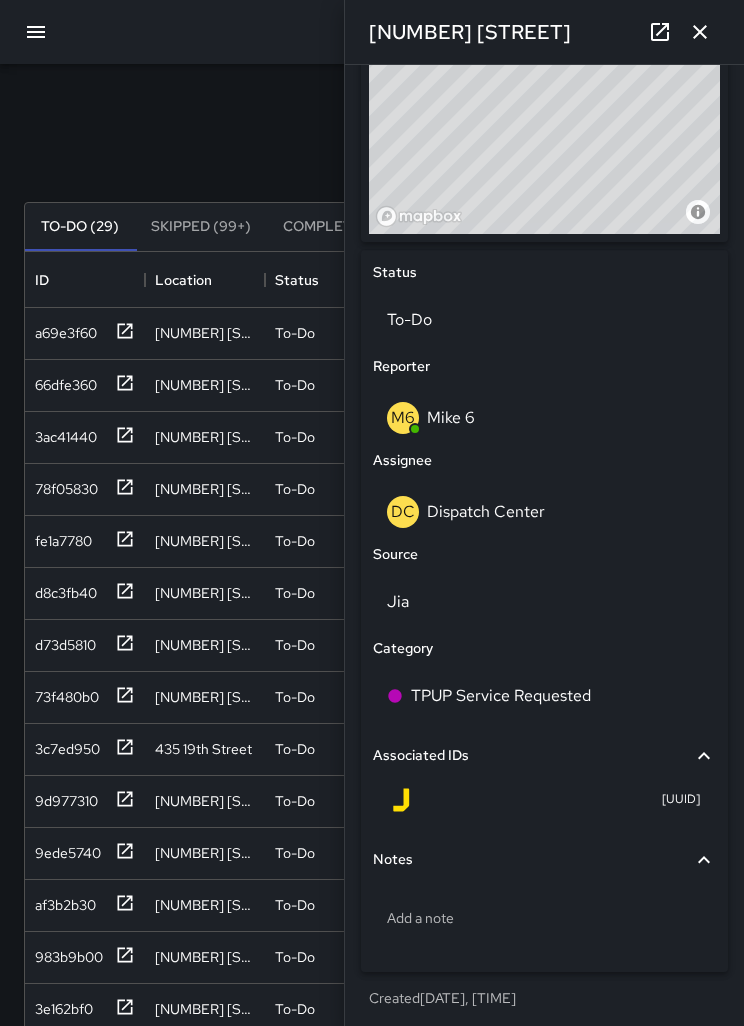 click on "DC Dispatch Center" at bounding box center [544, 512] 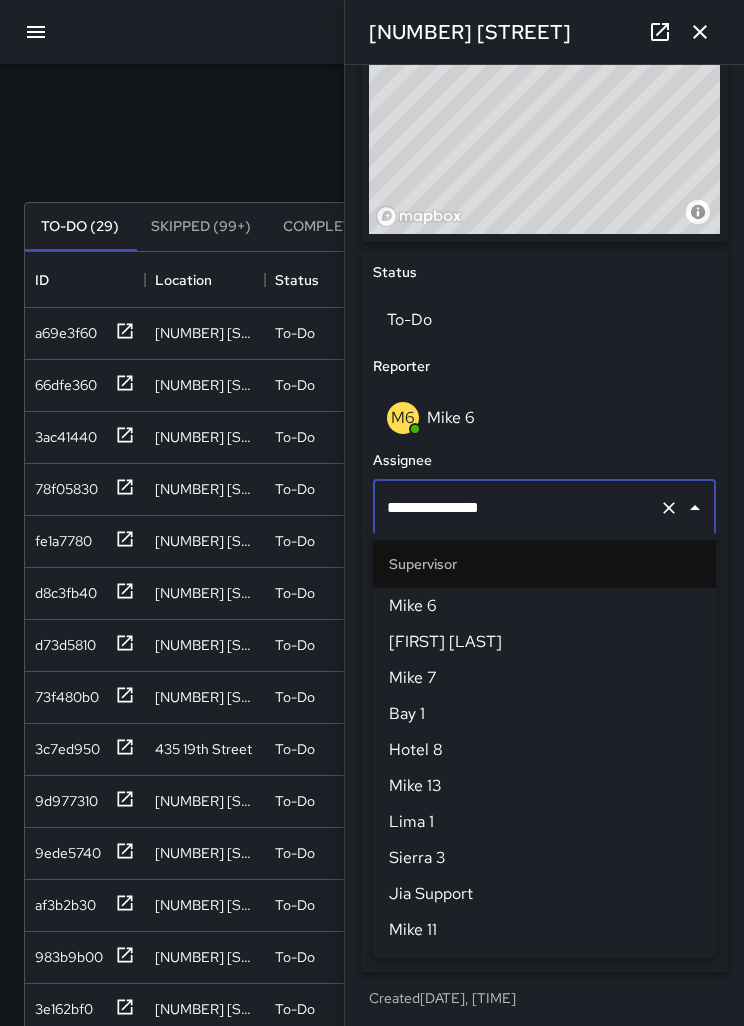 scroll, scrollTop: 1944, scrollLeft: 0, axis: vertical 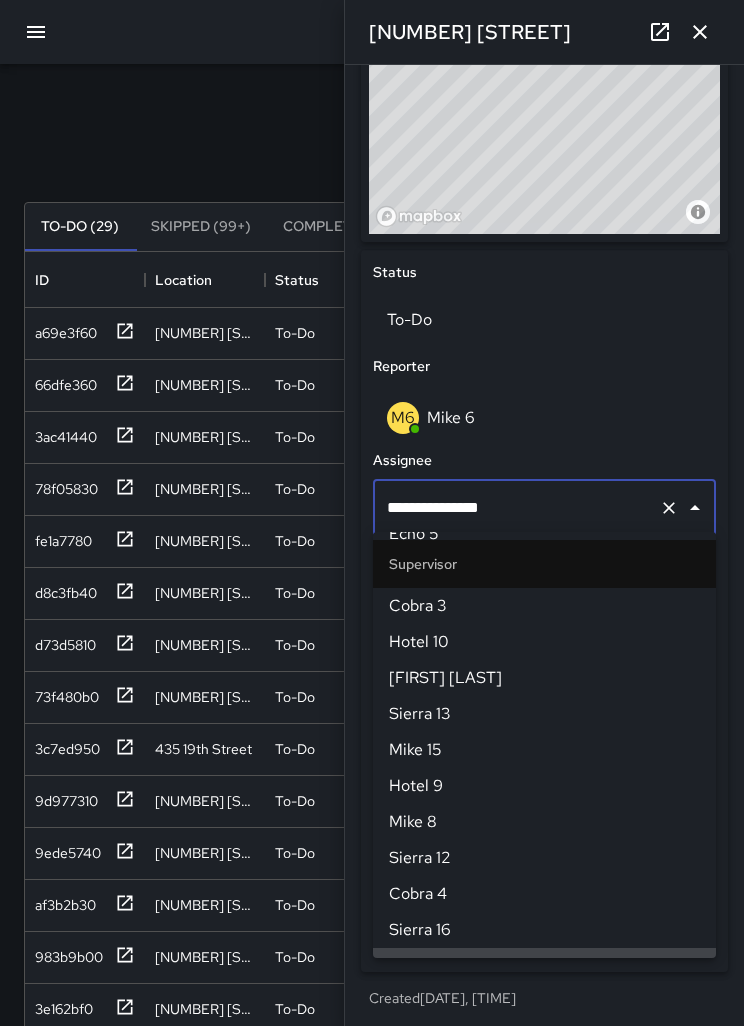 click at bounding box center (669, 508) 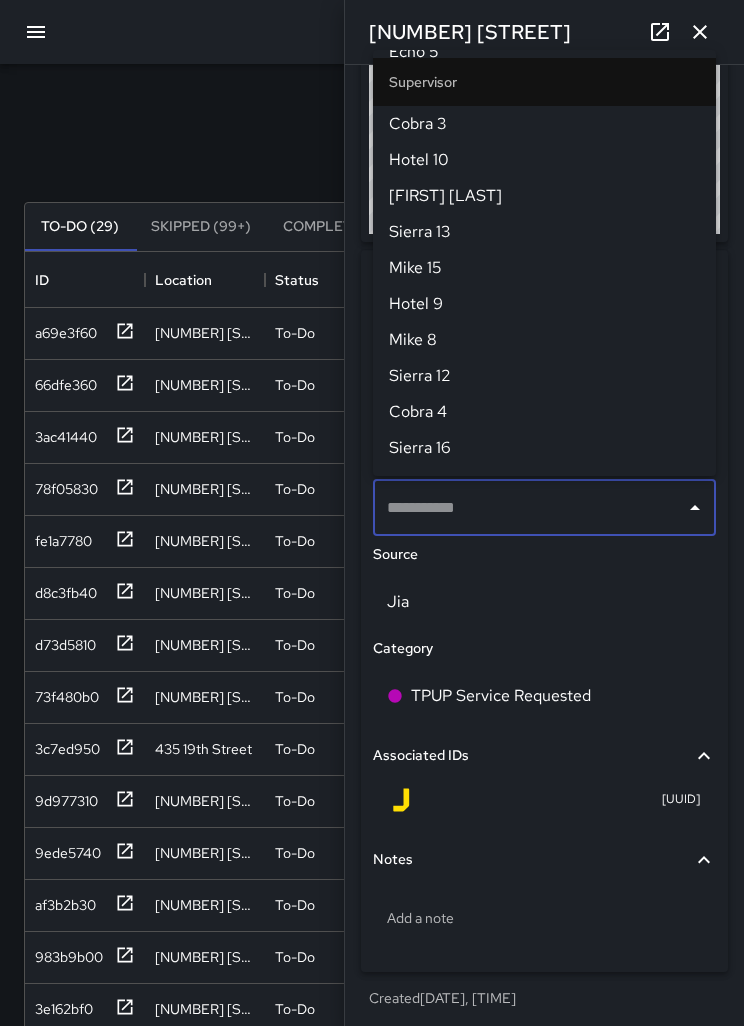 scroll, scrollTop: 0, scrollLeft: 0, axis: both 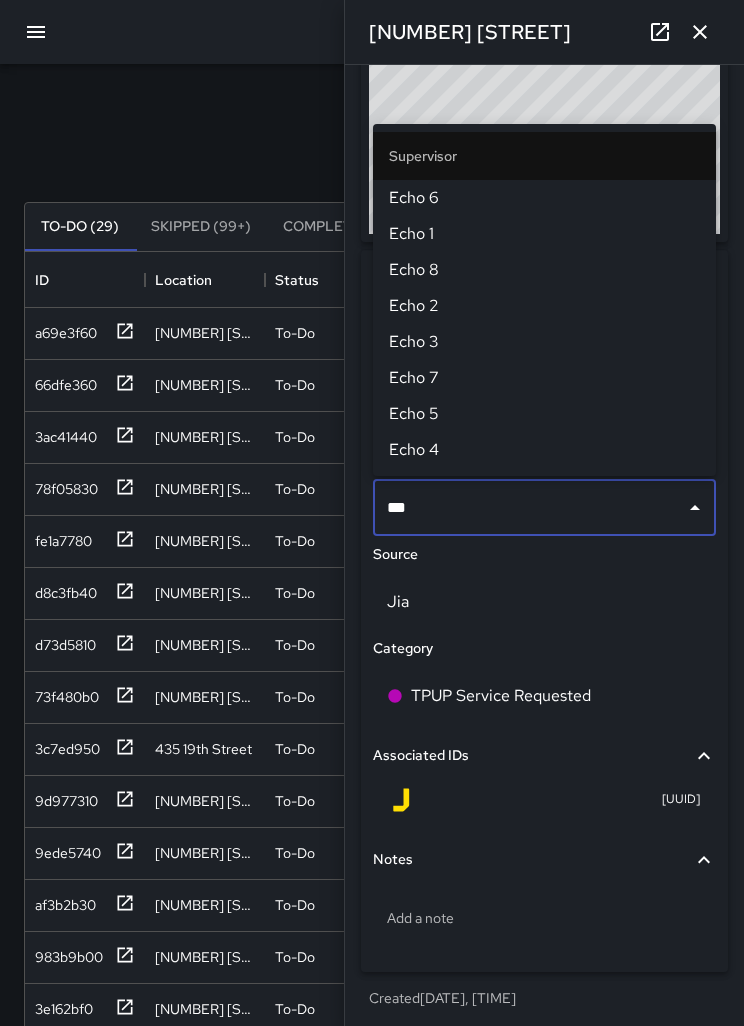 type on "****" 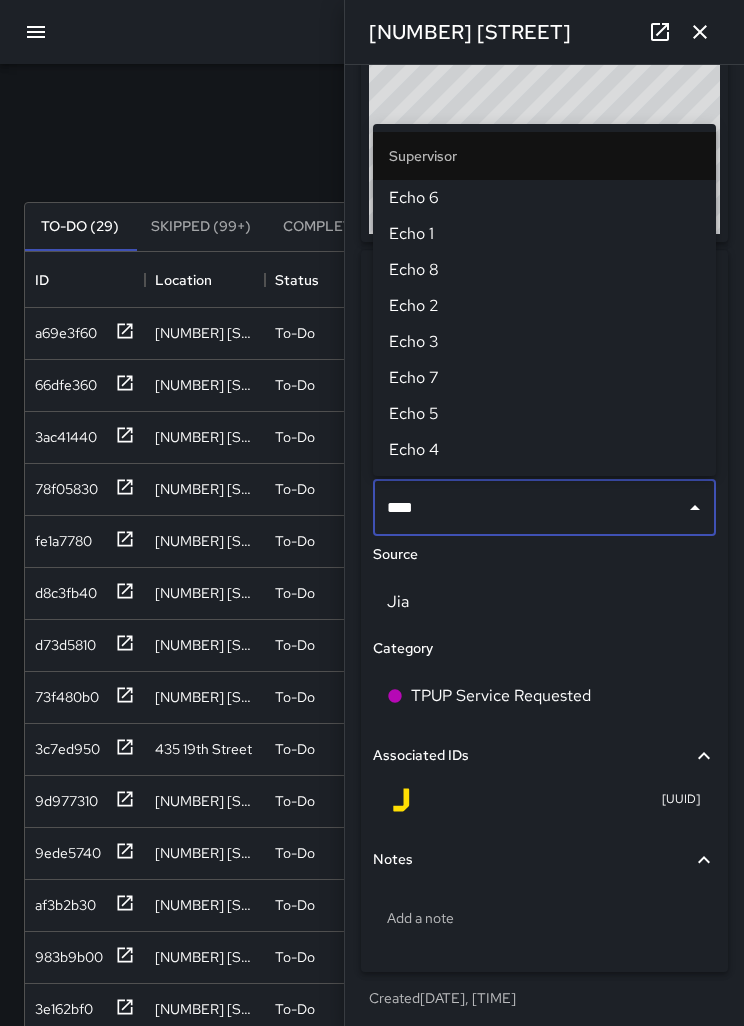 click on "Echo 6" at bounding box center (544, 198) 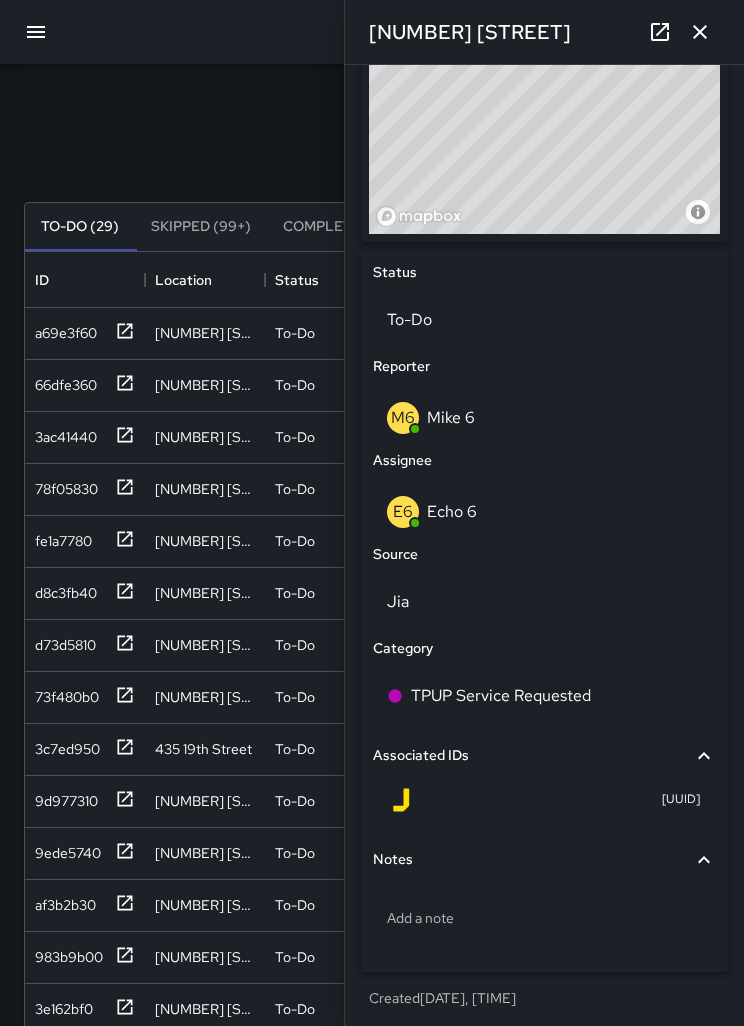 click at bounding box center (700, 32) 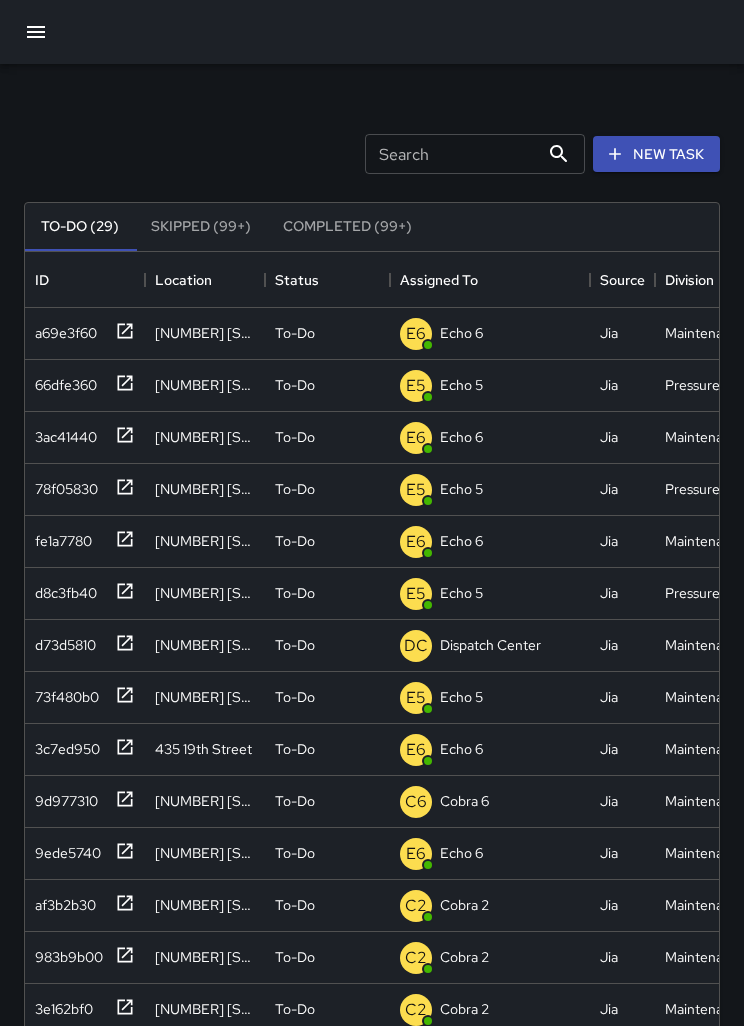 click on "New Task" at bounding box center [656, 154] 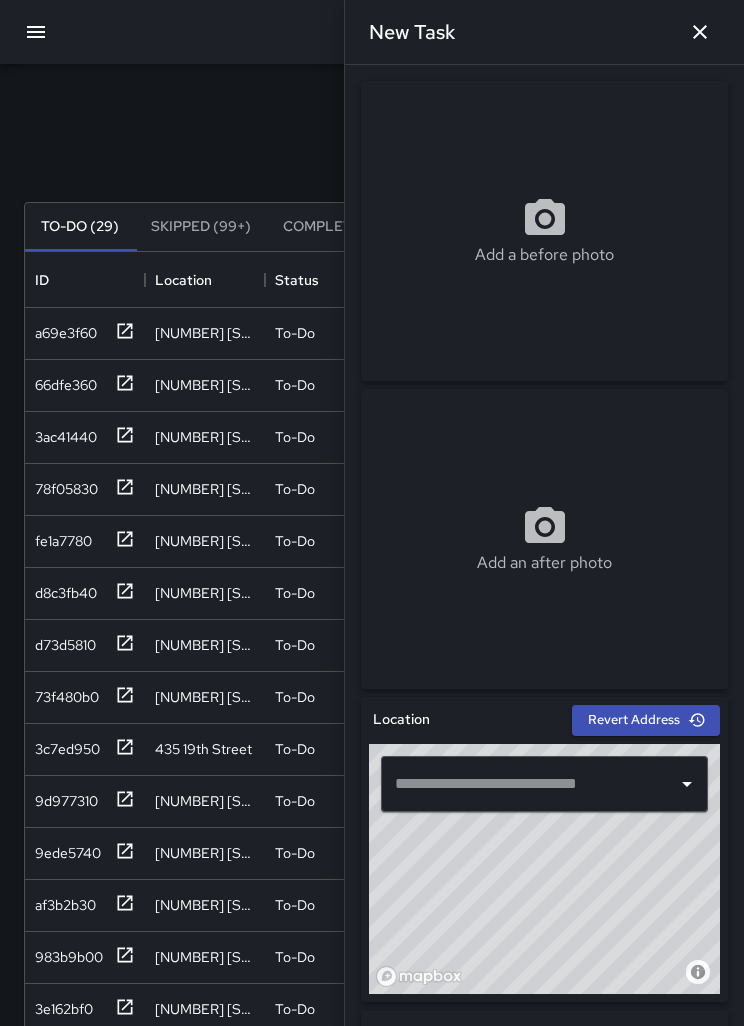 click at bounding box center [529, 784] 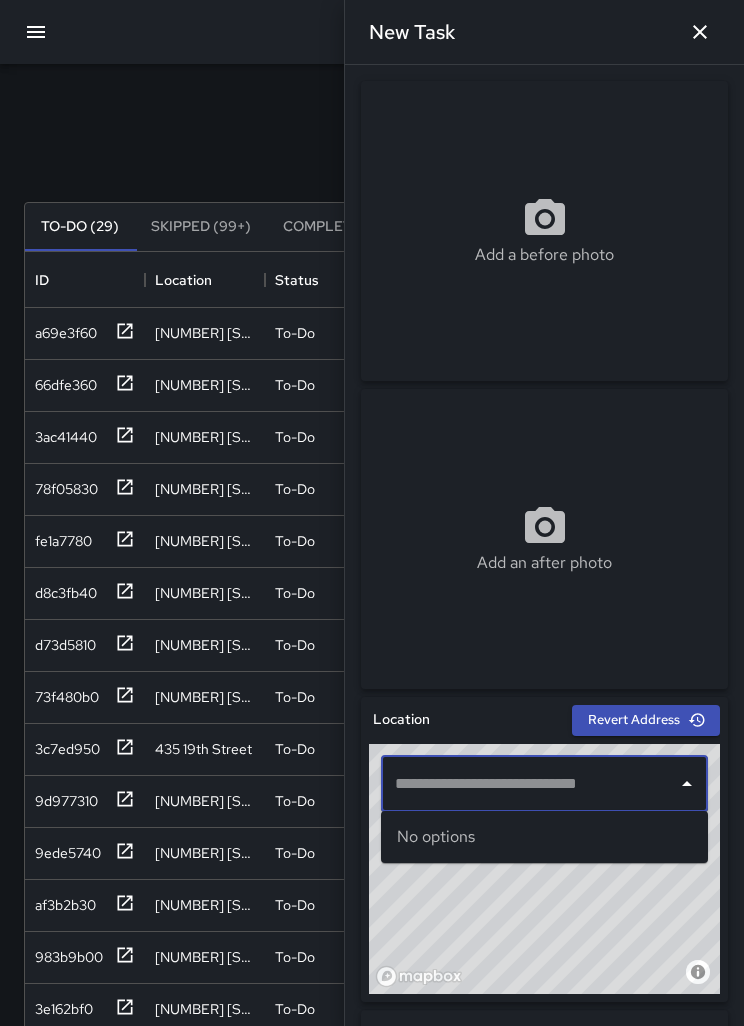 scroll, scrollTop: 100, scrollLeft: 0, axis: vertical 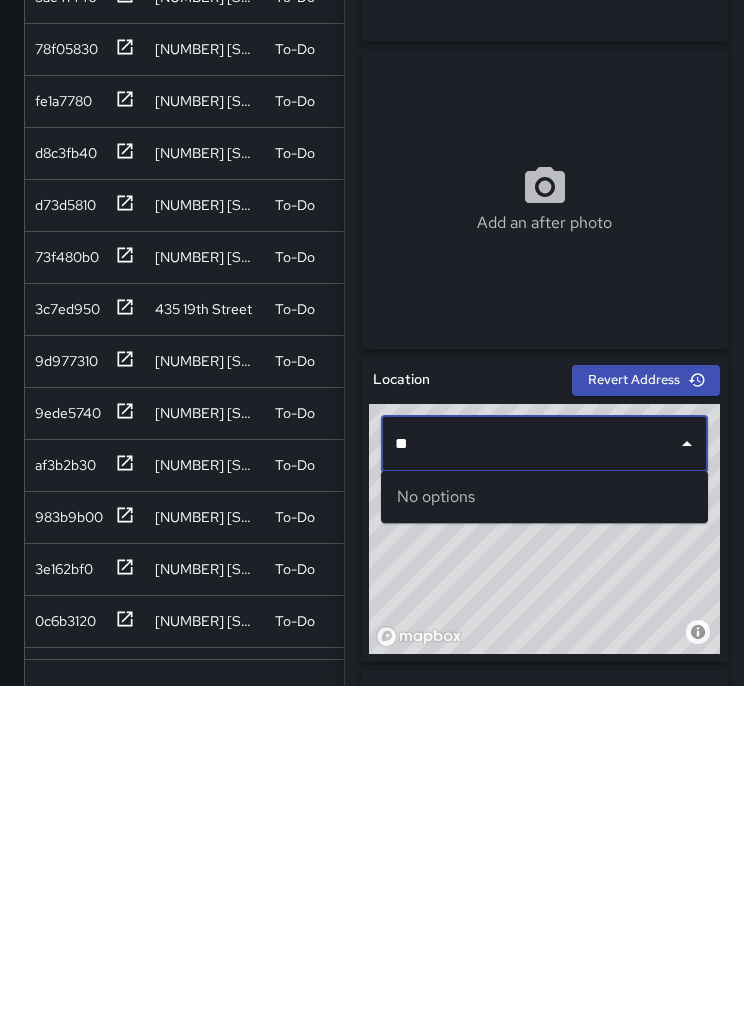 type on "*" 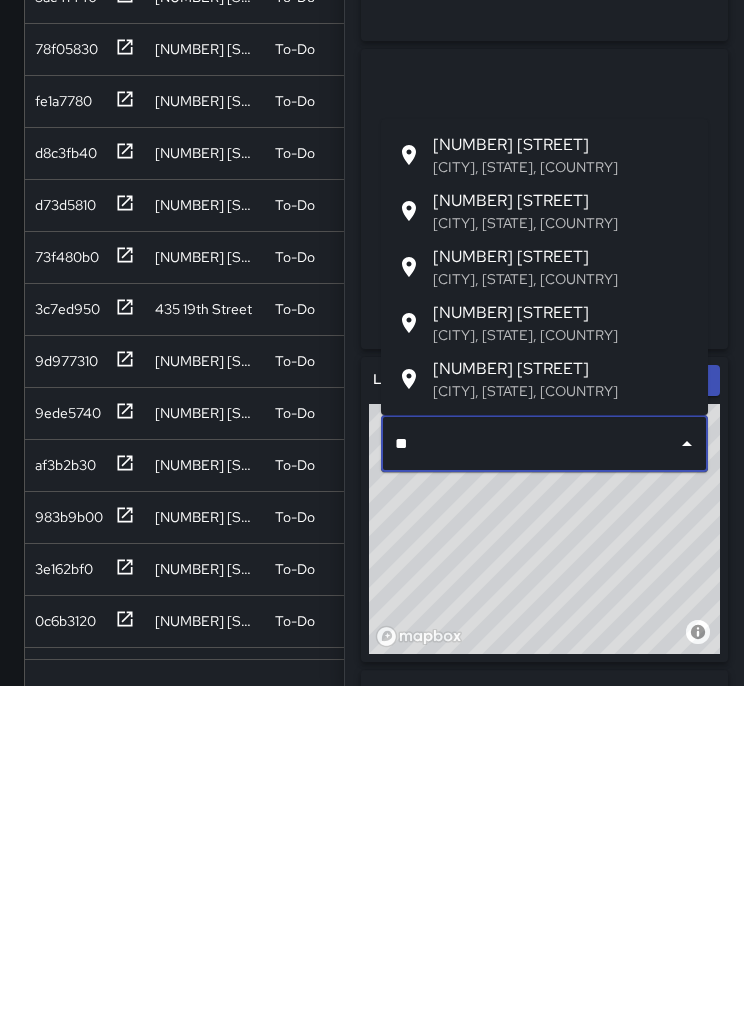 type on "***" 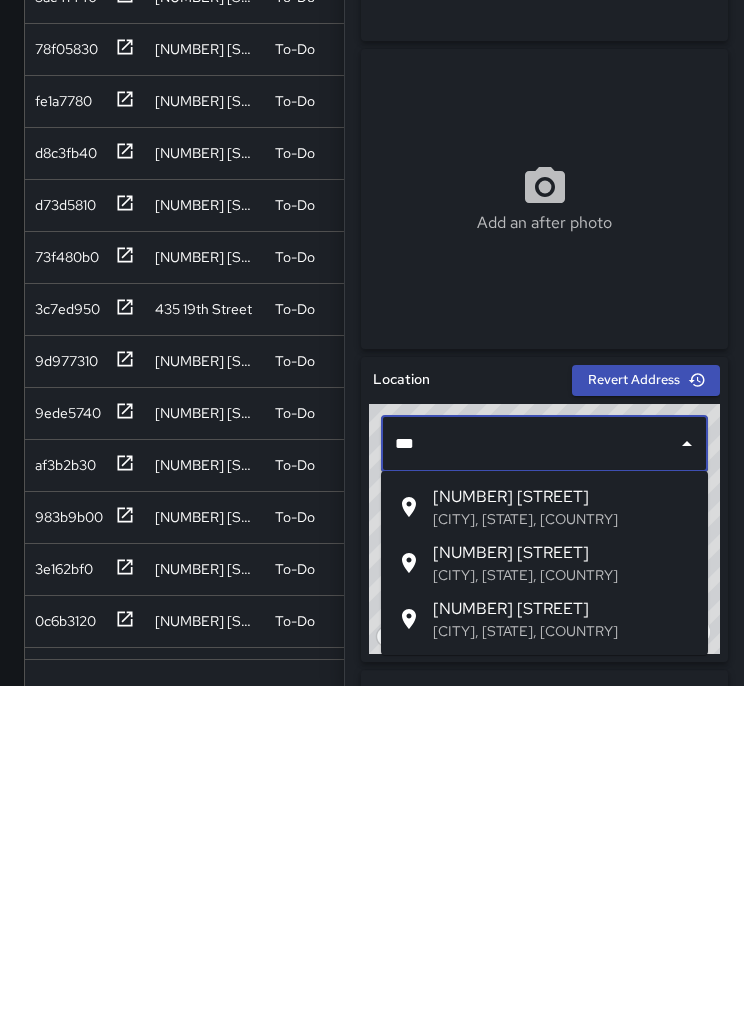 click on "Oakland, CA, USA" at bounding box center [562, 915] 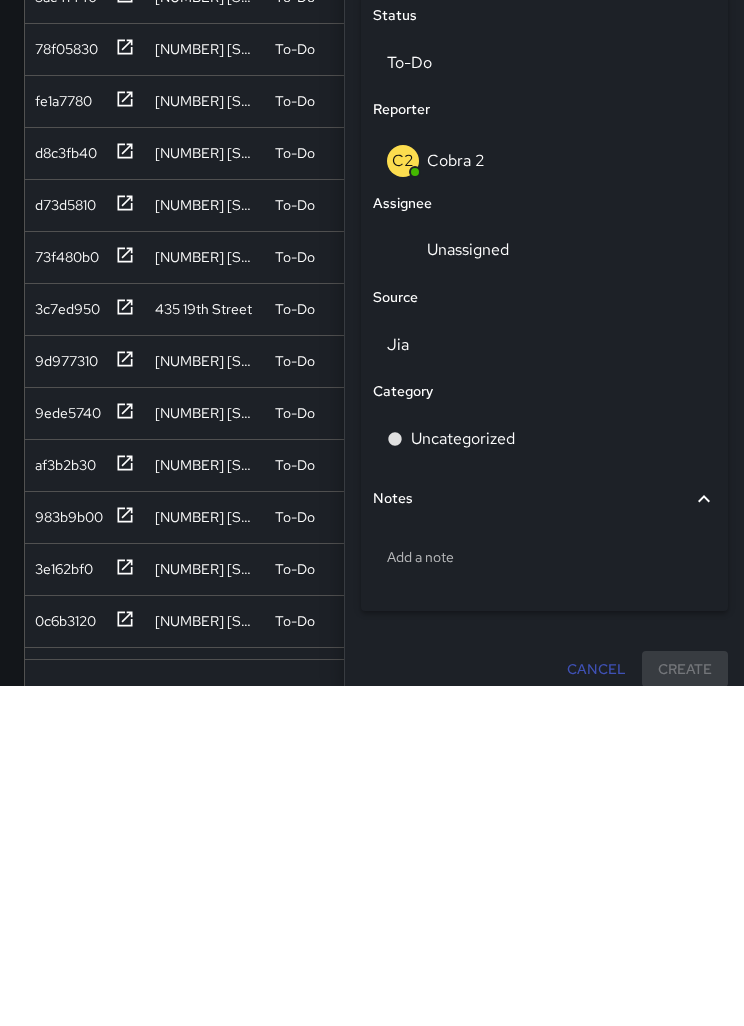 scroll, scrollTop: 676, scrollLeft: 0, axis: vertical 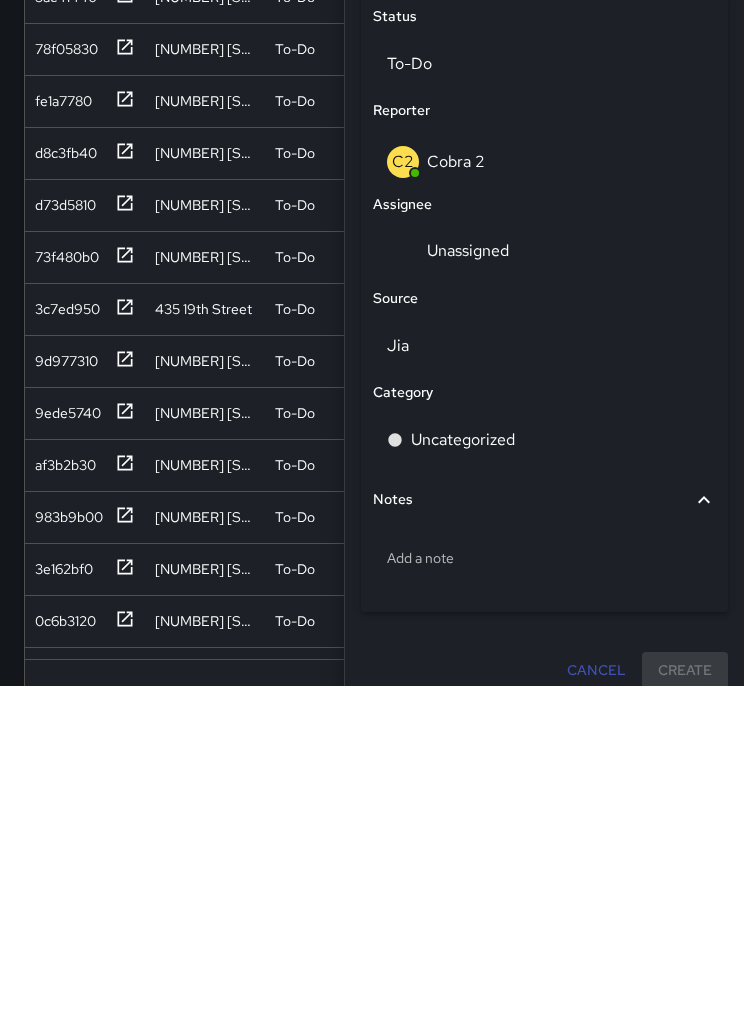 click on "Unassigned" at bounding box center (544, 590) 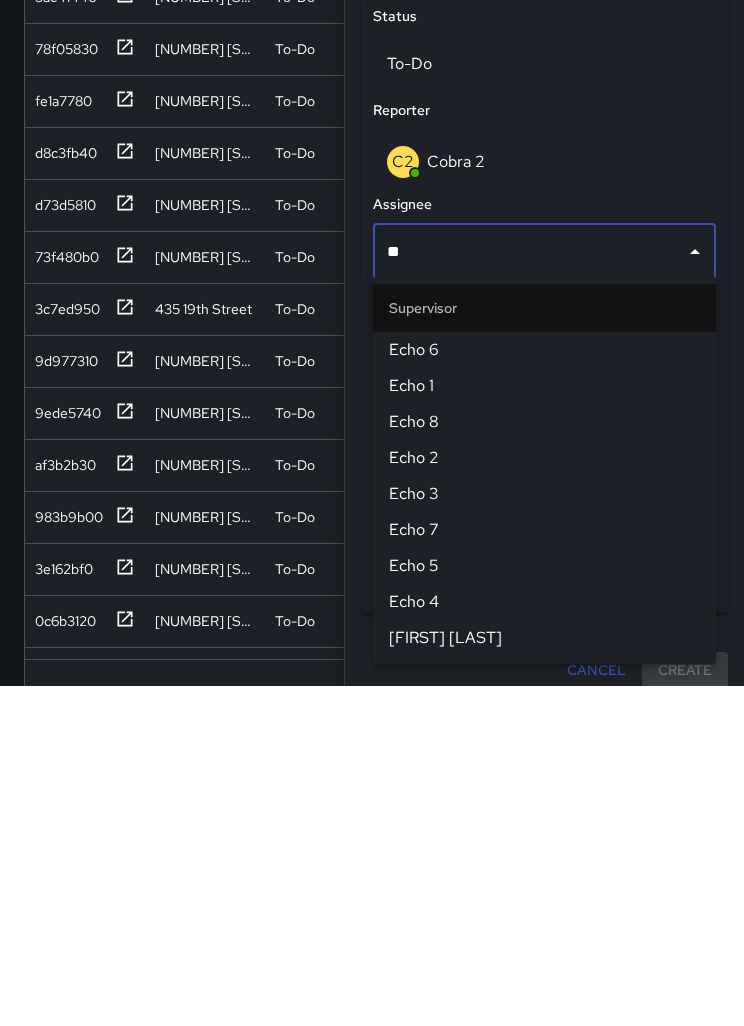 type on "***" 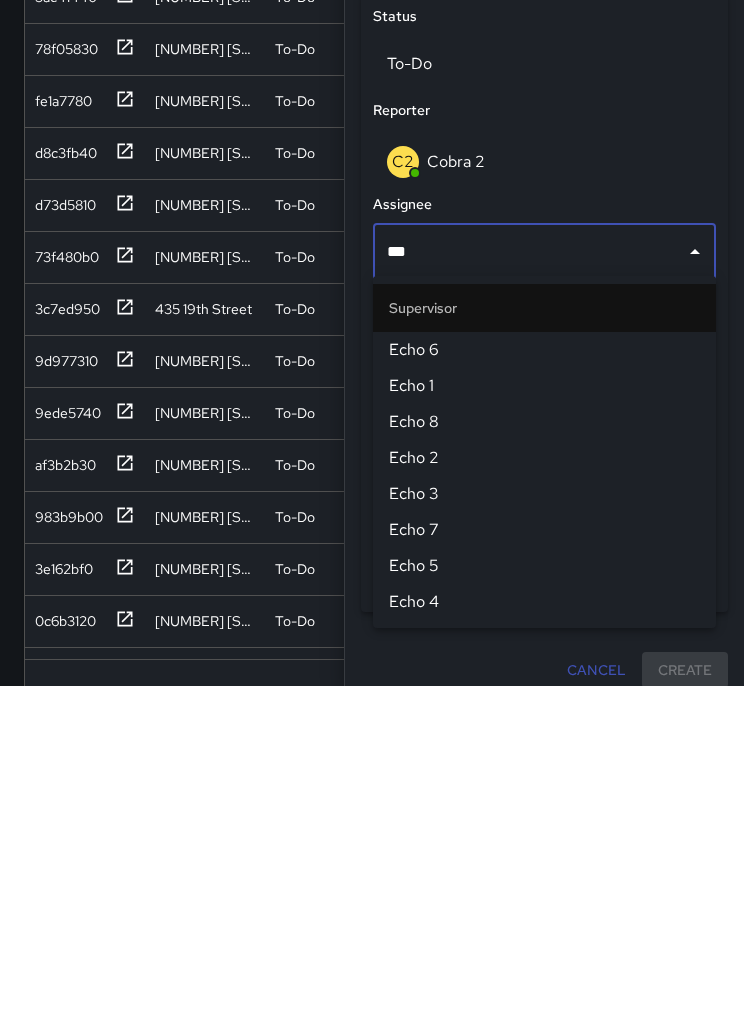 click on "Echo 5" at bounding box center [544, 906] 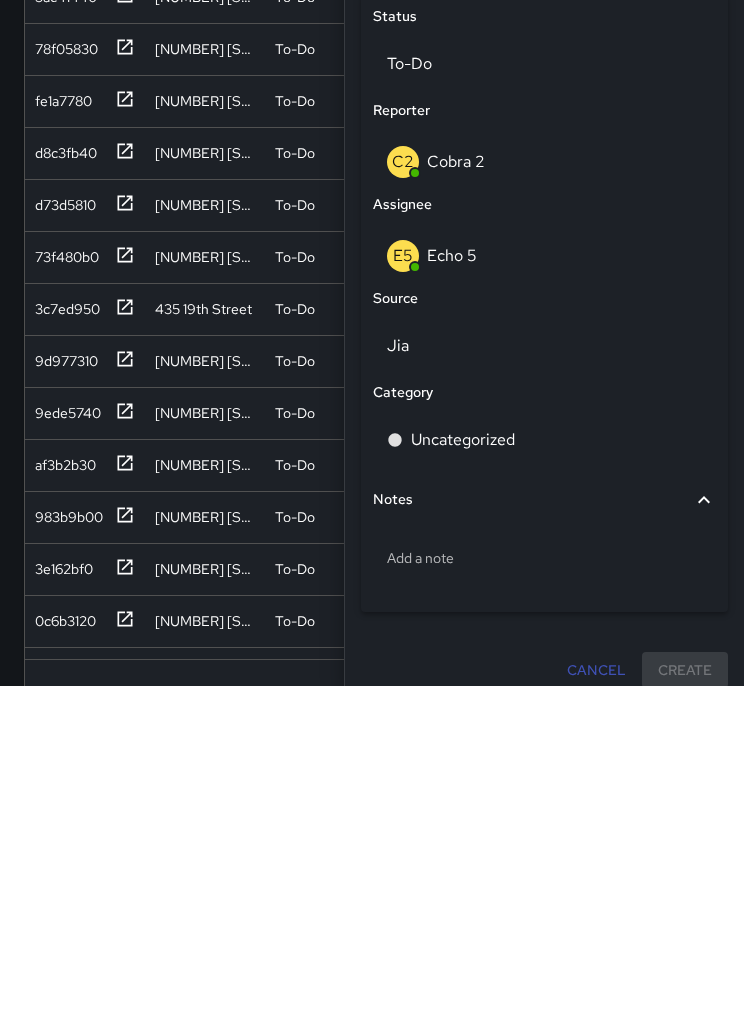 scroll, scrollTop: 155, scrollLeft: 0, axis: vertical 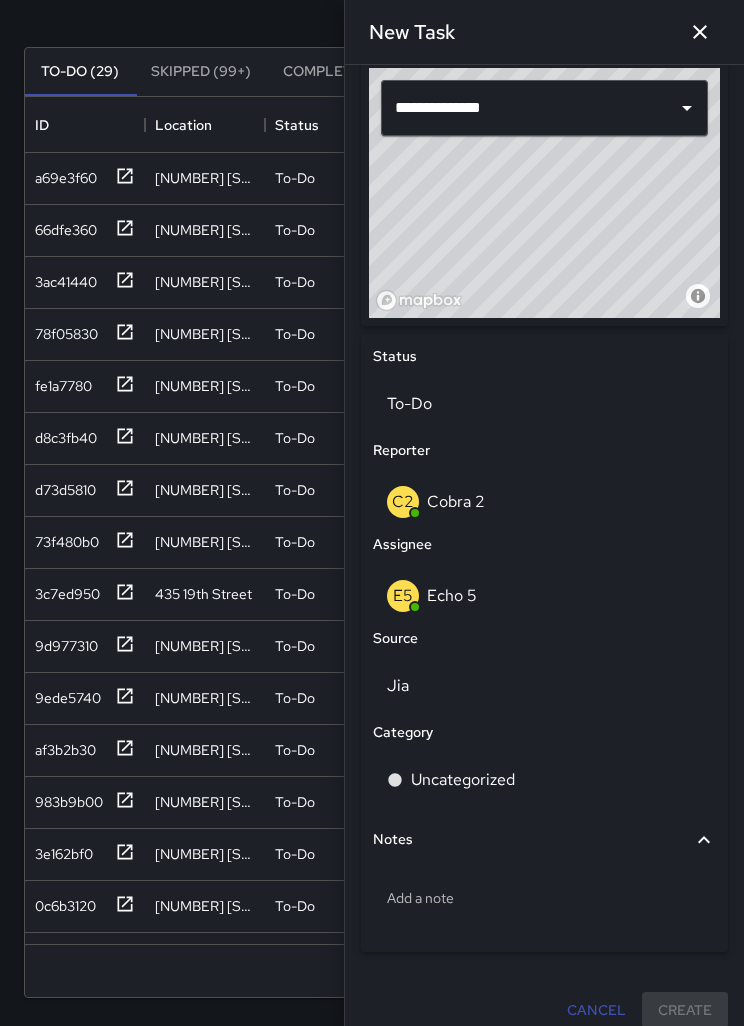 click on "Uncategorized" at bounding box center (463, 780) 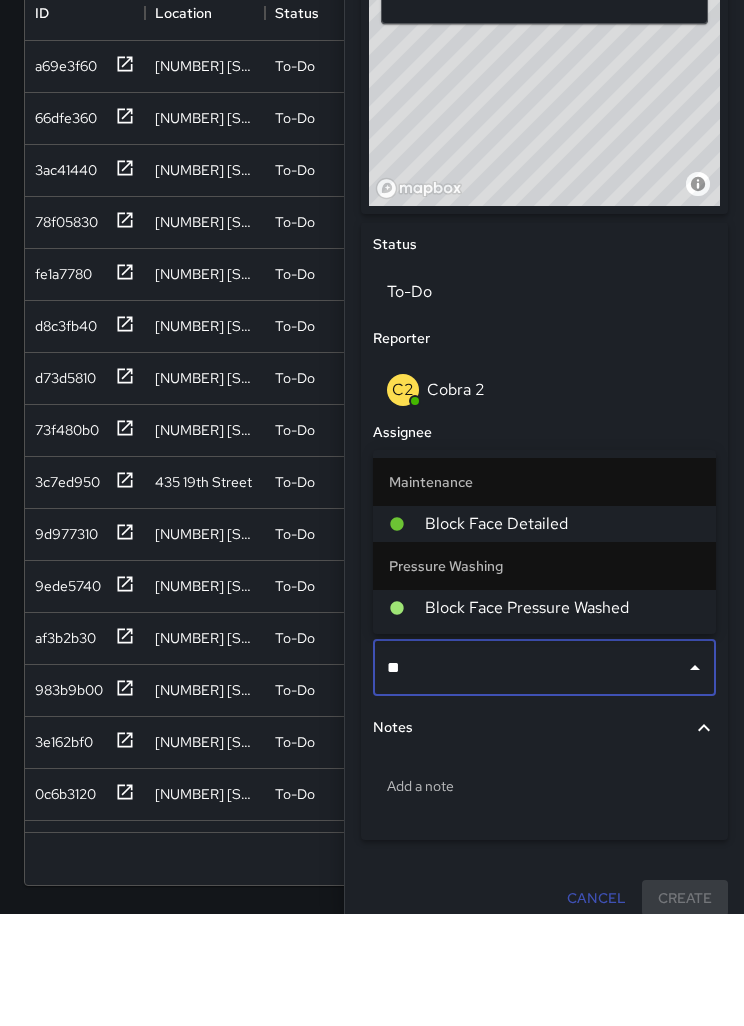 type on "***" 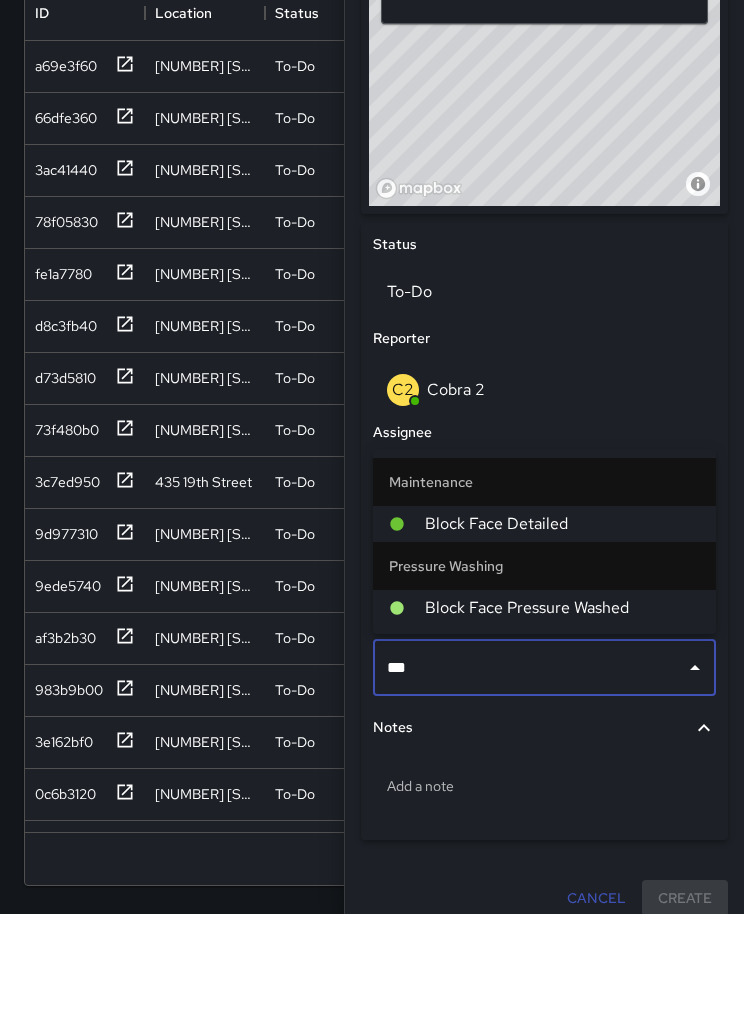 click on "Block Face Pressure Washed" at bounding box center (562, 720) 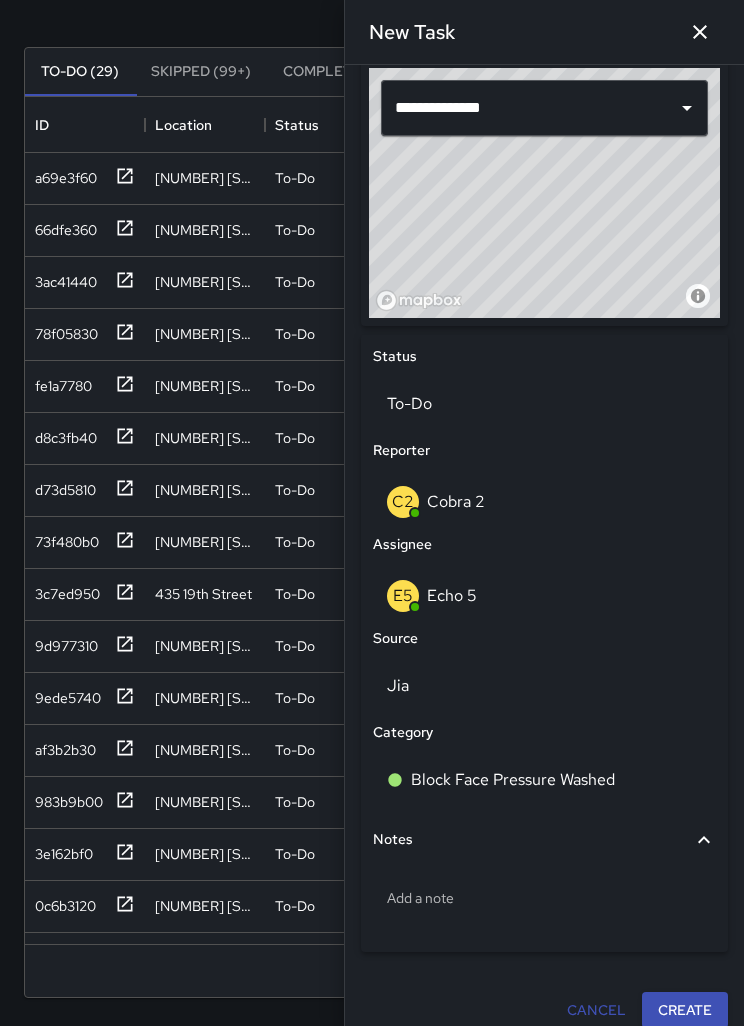 click on "Jia" at bounding box center (544, 404) 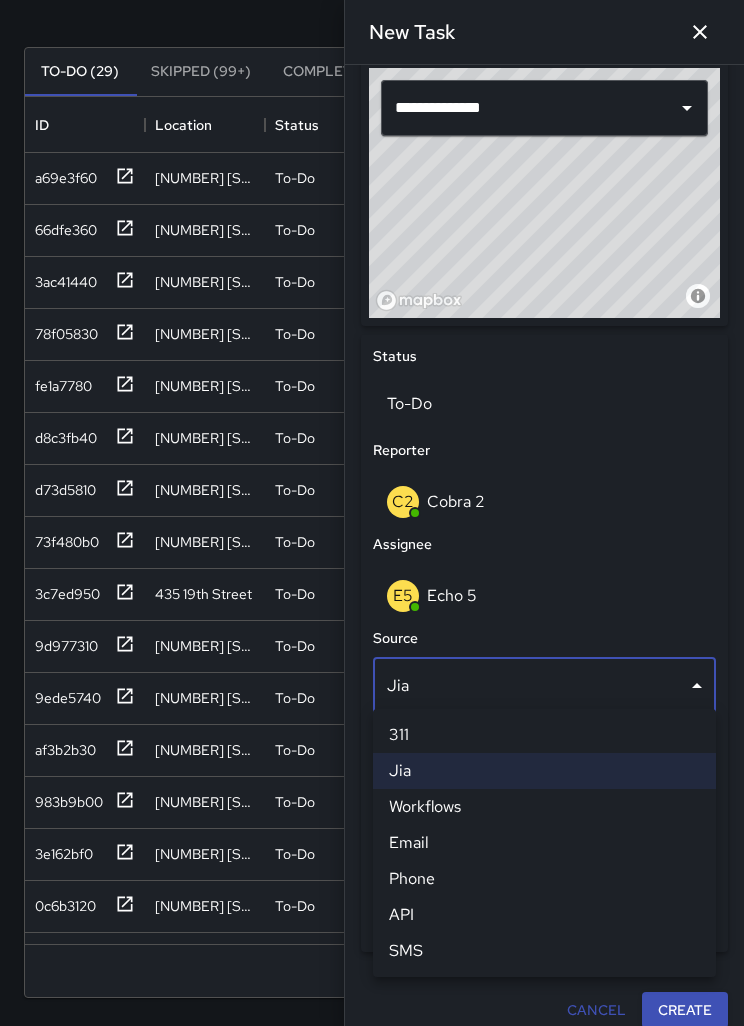 click on "SMS" at bounding box center [544, 951] 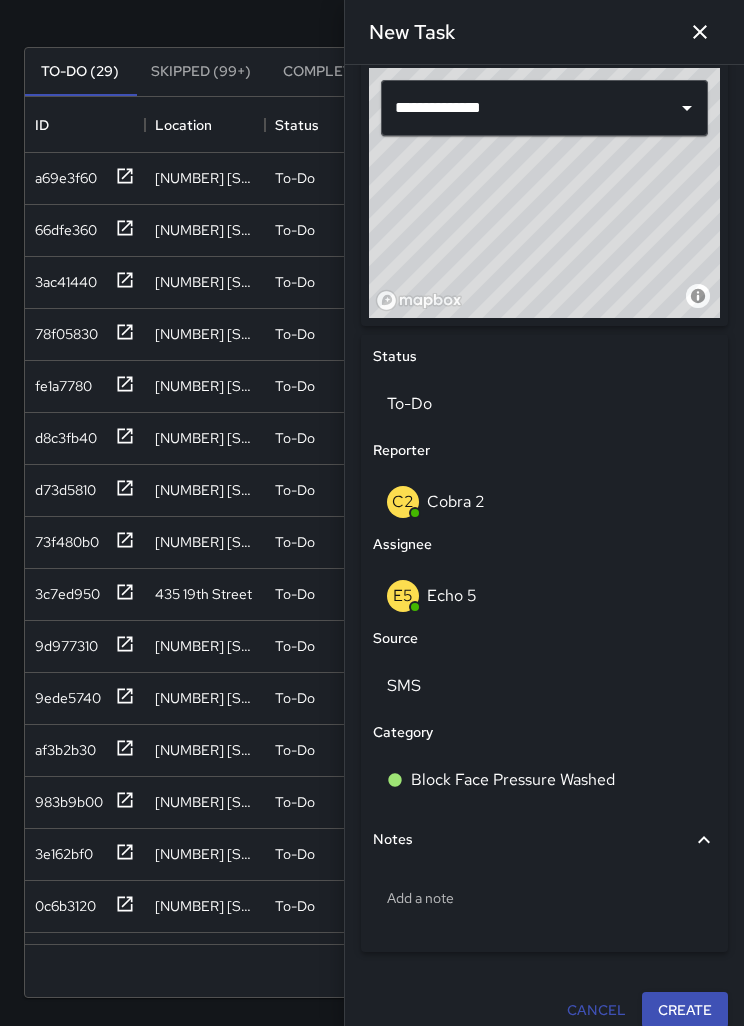 click on "Add a note" at bounding box center (544, 898) 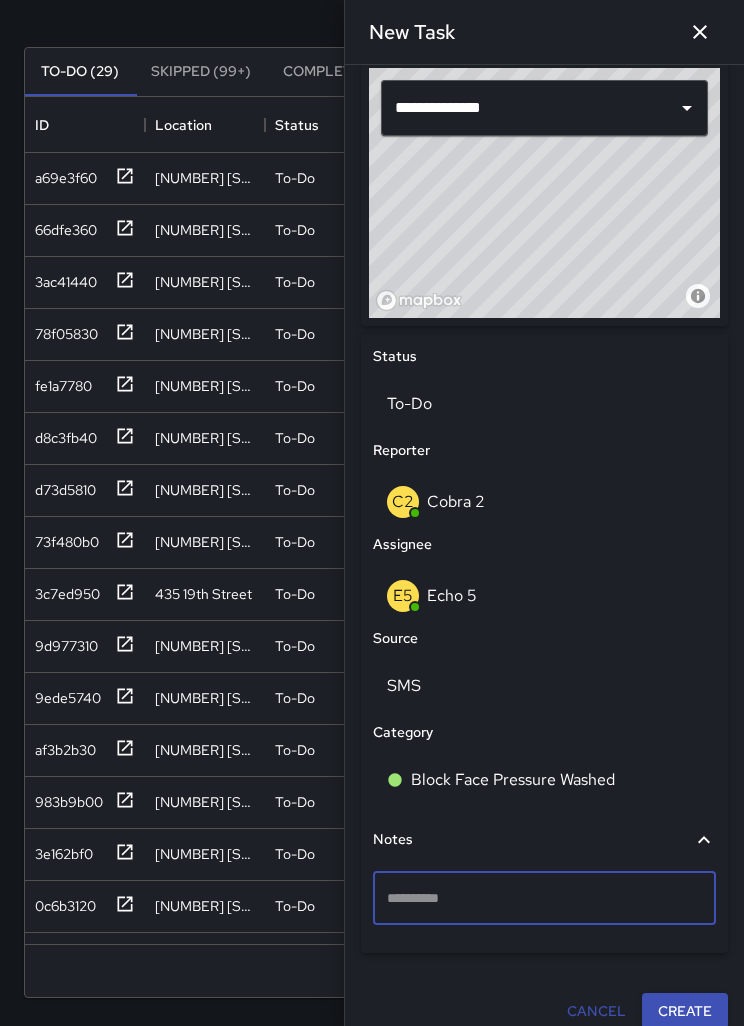 scroll, scrollTop: 636, scrollLeft: 0, axis: vertical 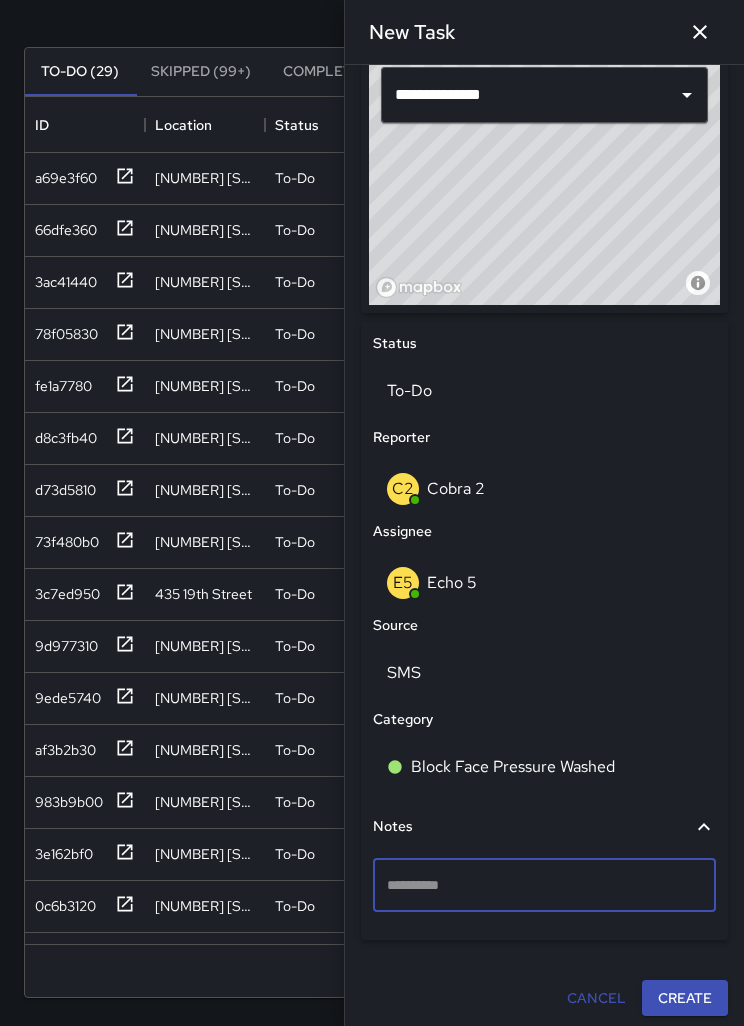 click on "**********" at bounding box center [544, 204] 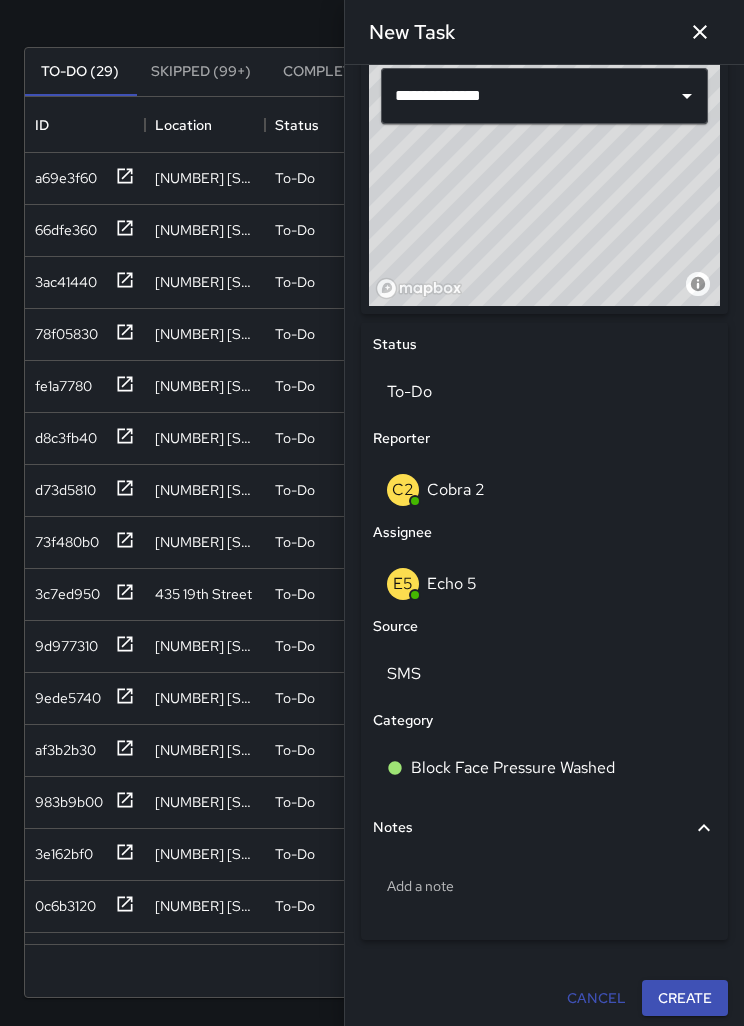 scroll, scrollTop: 688, scrollLeft: 0, axis: vertical 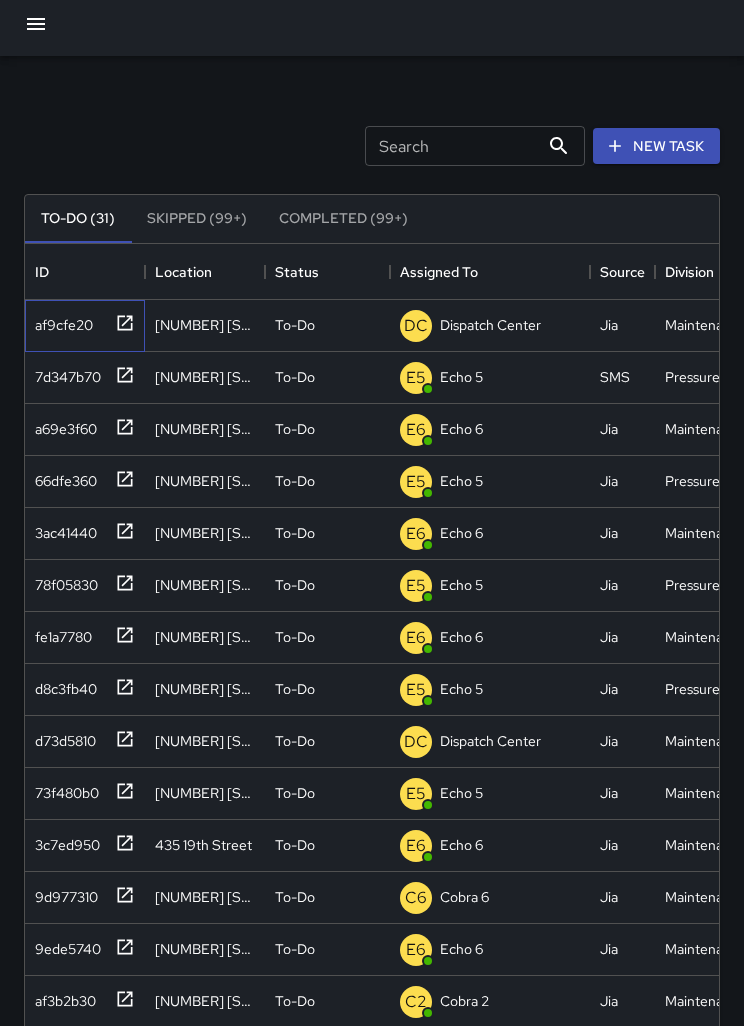 click on "af9cfe20" at bounding box center [60, 321] 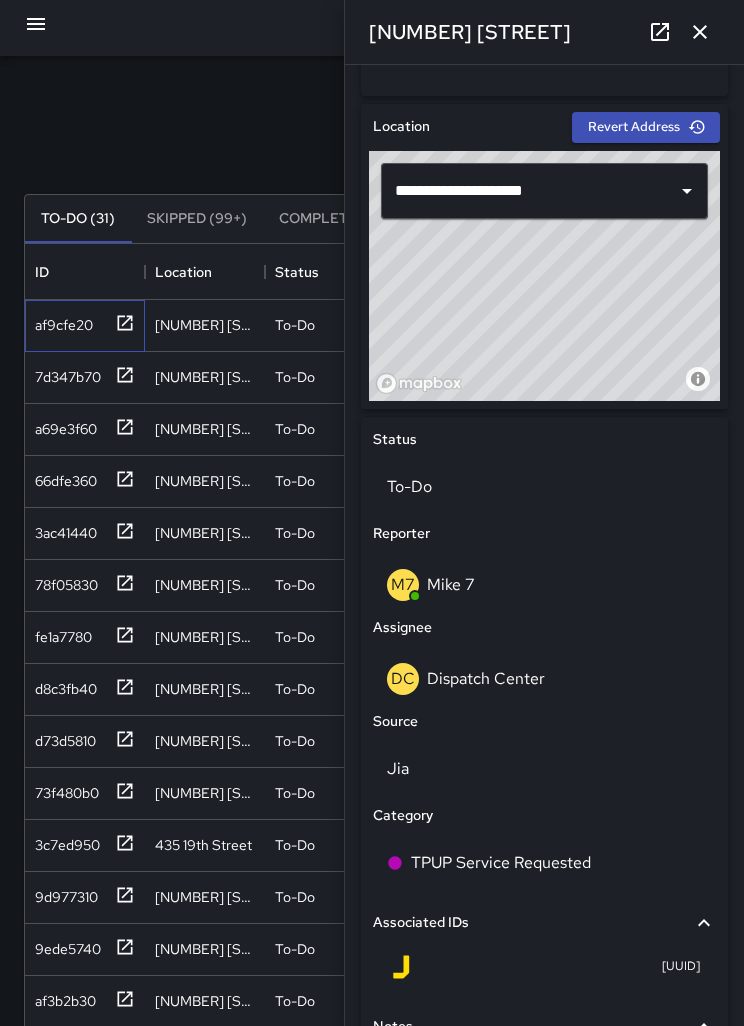scroll, scrollTop: 598, scrollLeft: 0, axis: vertical 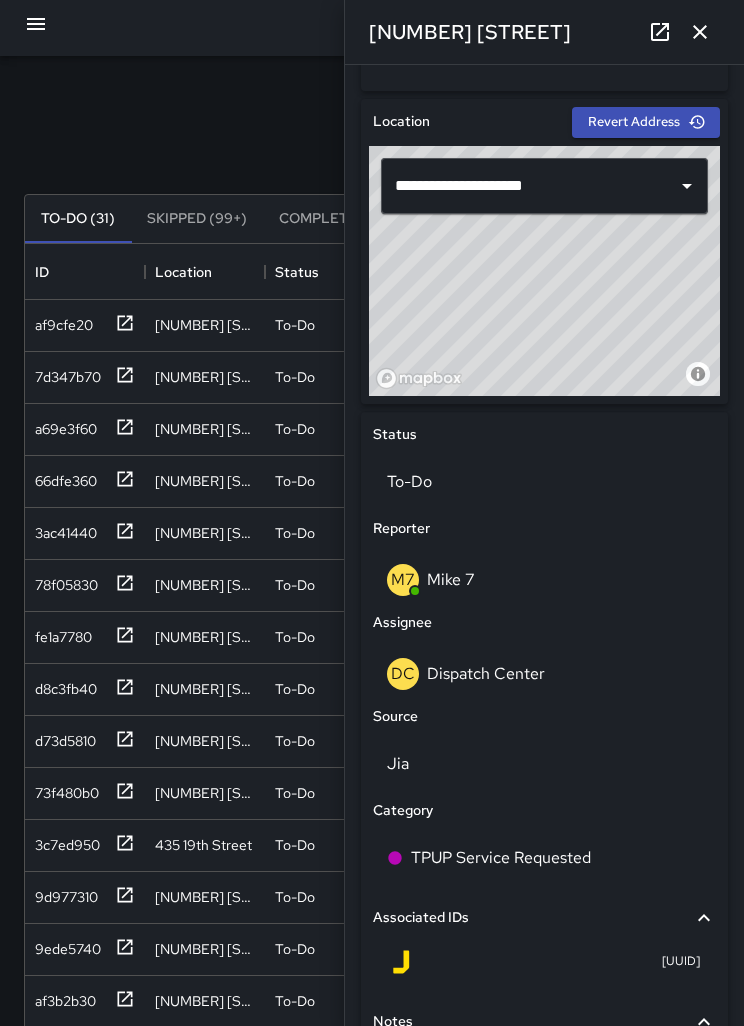 click on "DC Dispatch Center" at bounding box center [544, 674] 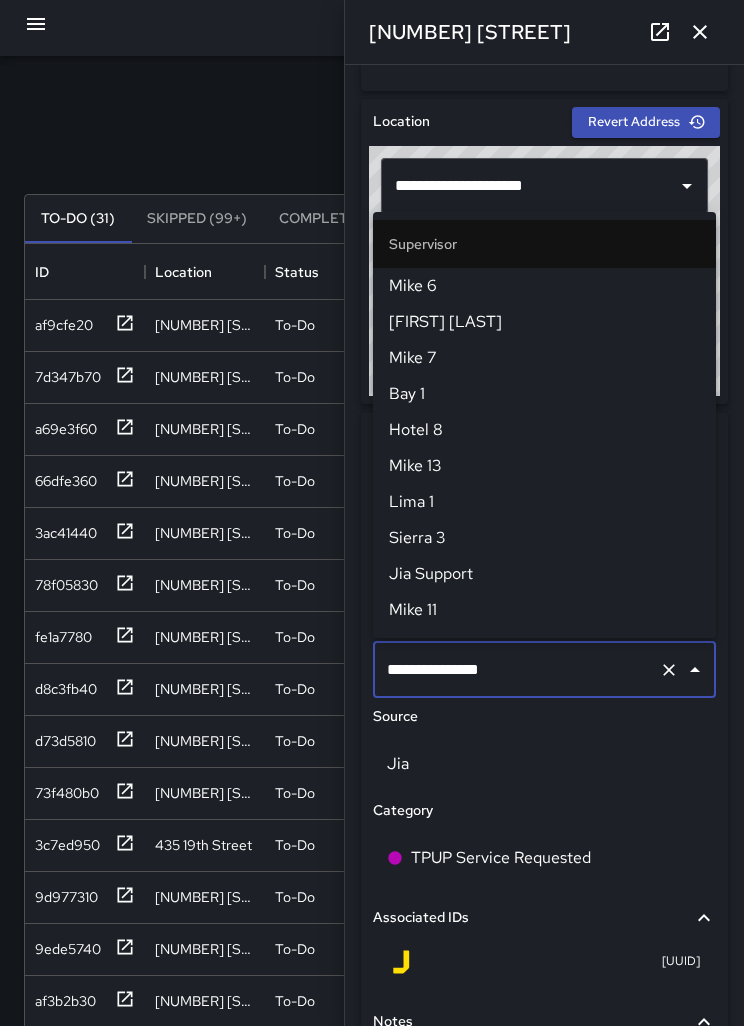 scroll, scrollTop: 7, scrollLeft: 0, axis: vertical 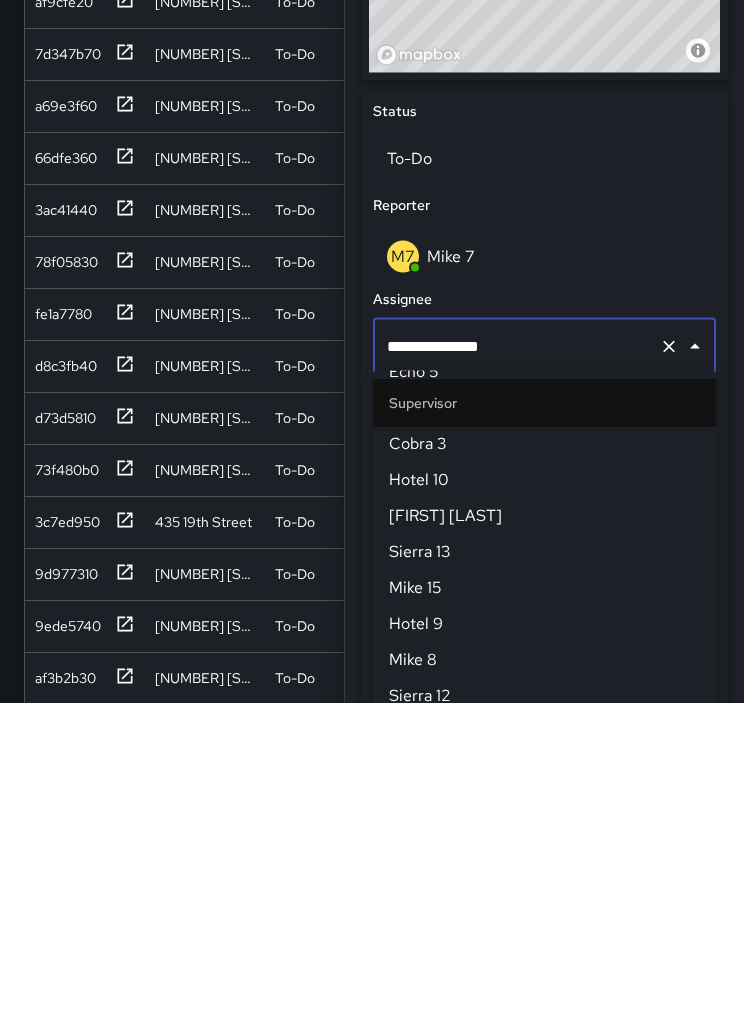click on "**********" at bounding box center (516, 670) 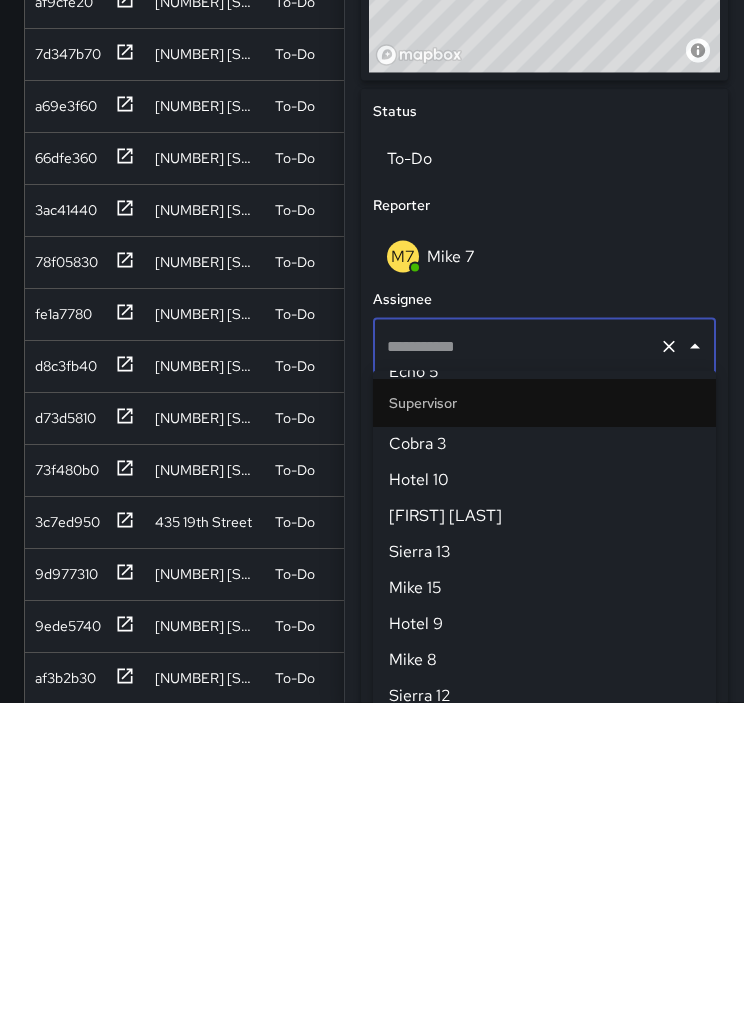 scroll, scrollTop: 0, scrollLeft: 0, axis: both 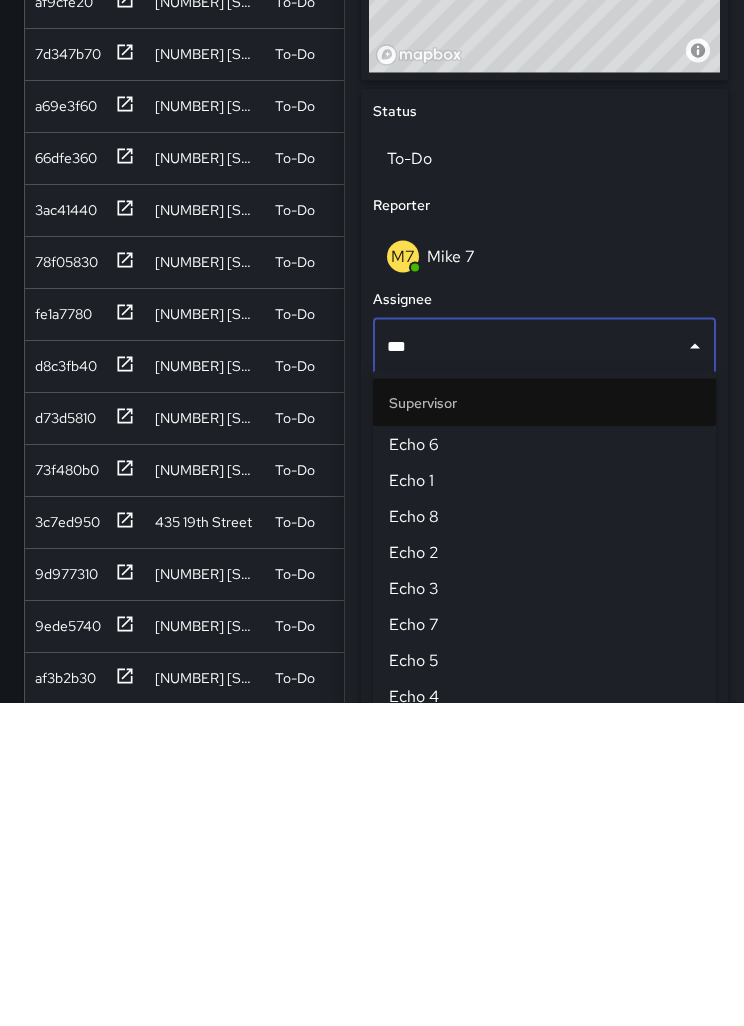 type on "****" 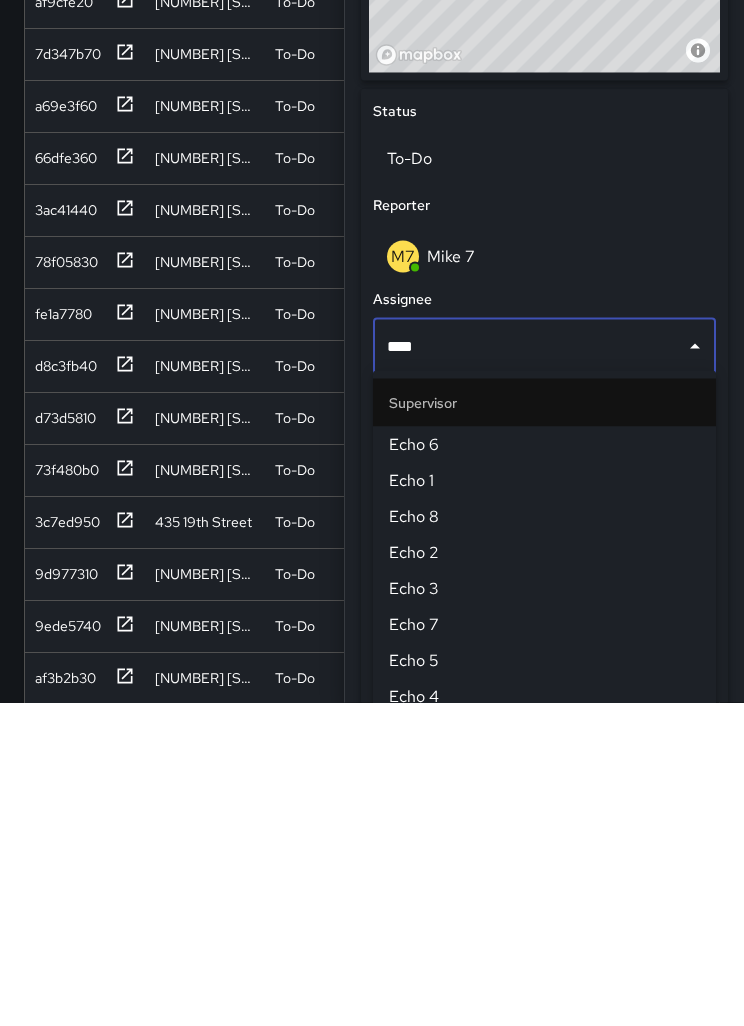 click on "Echo 6" at bounding box center [544, 769] 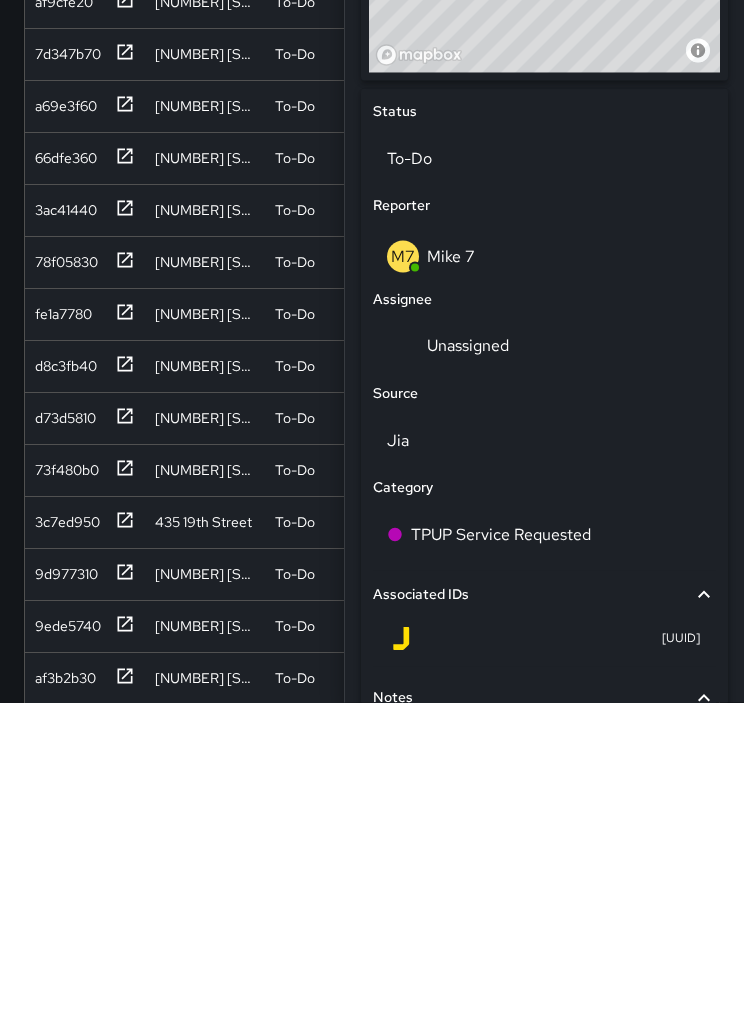scroll, scrollTop: 155, scrollLeft: 0, axis: vertical 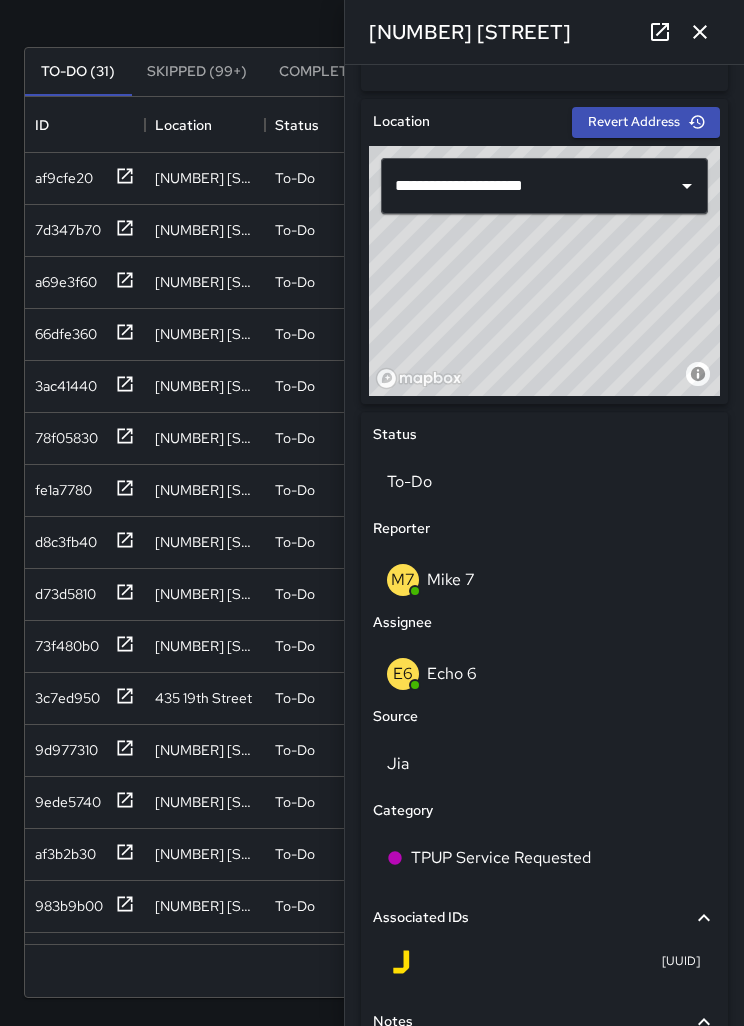 click at bounding box center [700, 32] 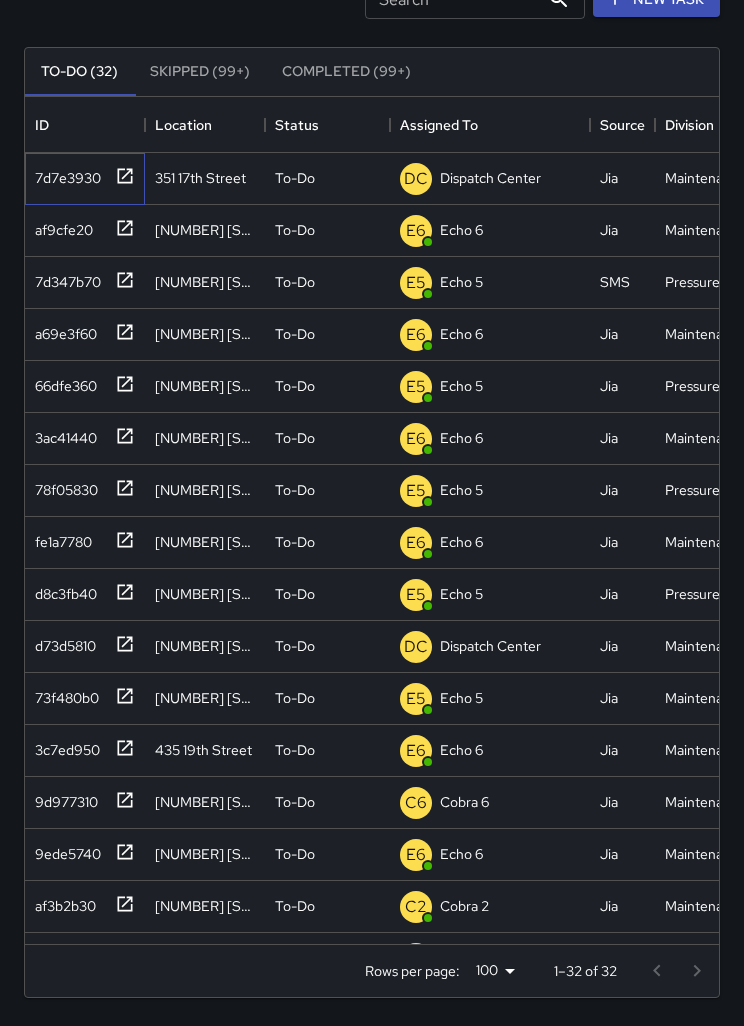 click on "7d7e3930" at bounding box center [64, 174] 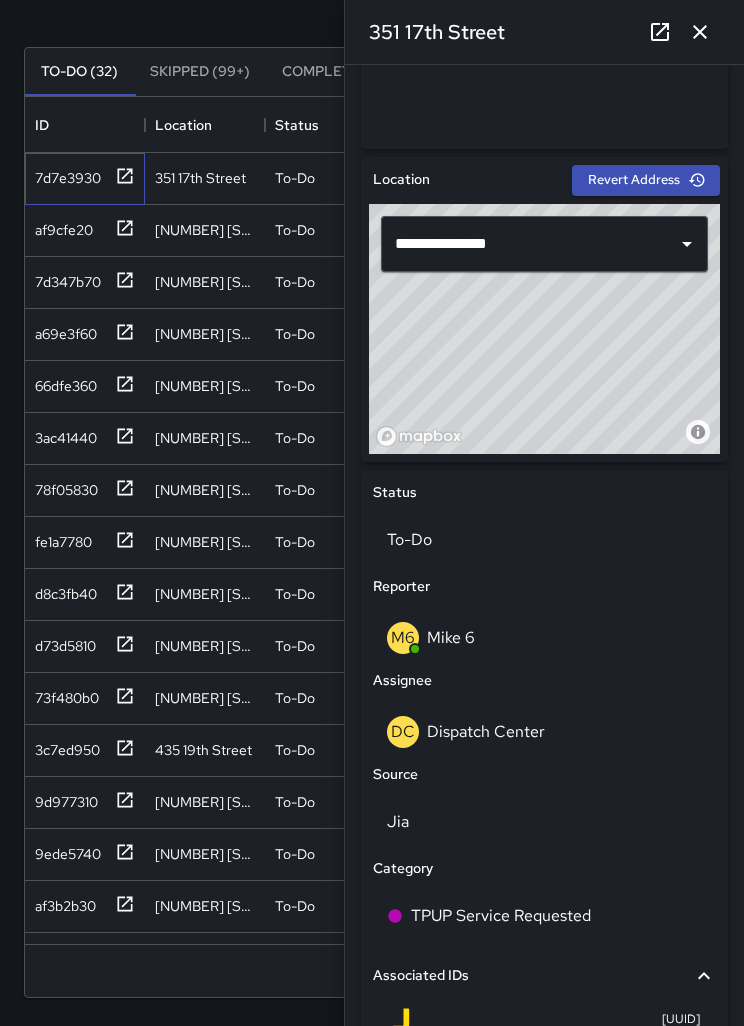 scroll, scrollTop: 553, scrollLeft: 0, axis: vertical 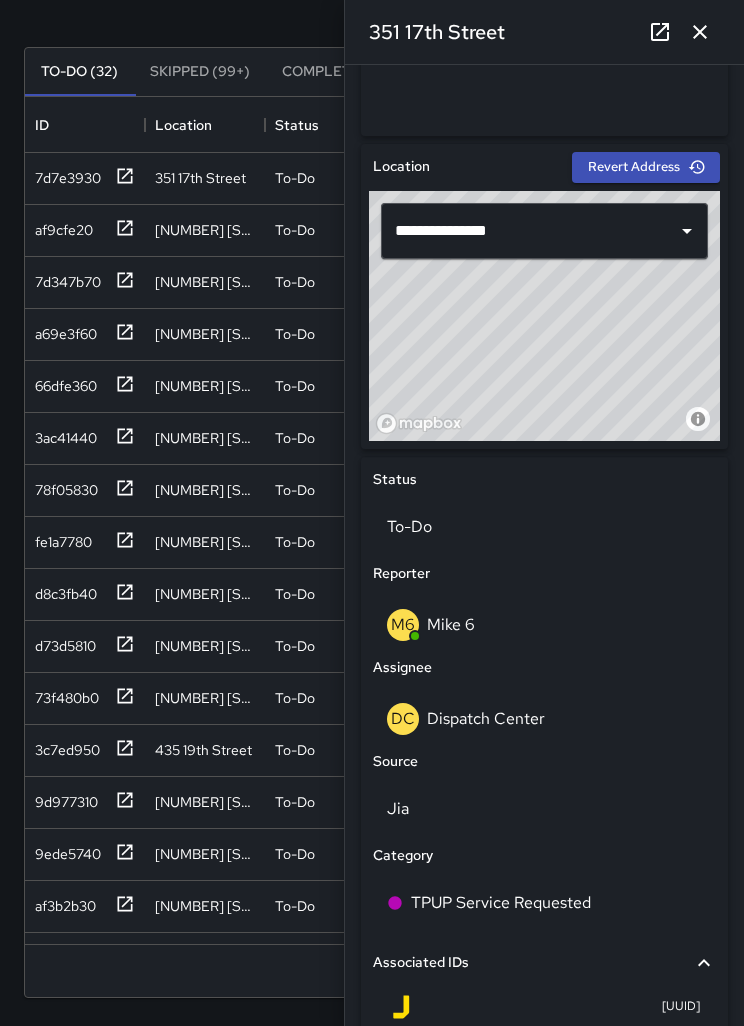 click on "DC Dispatch Center" at bounding box center (544, 719) 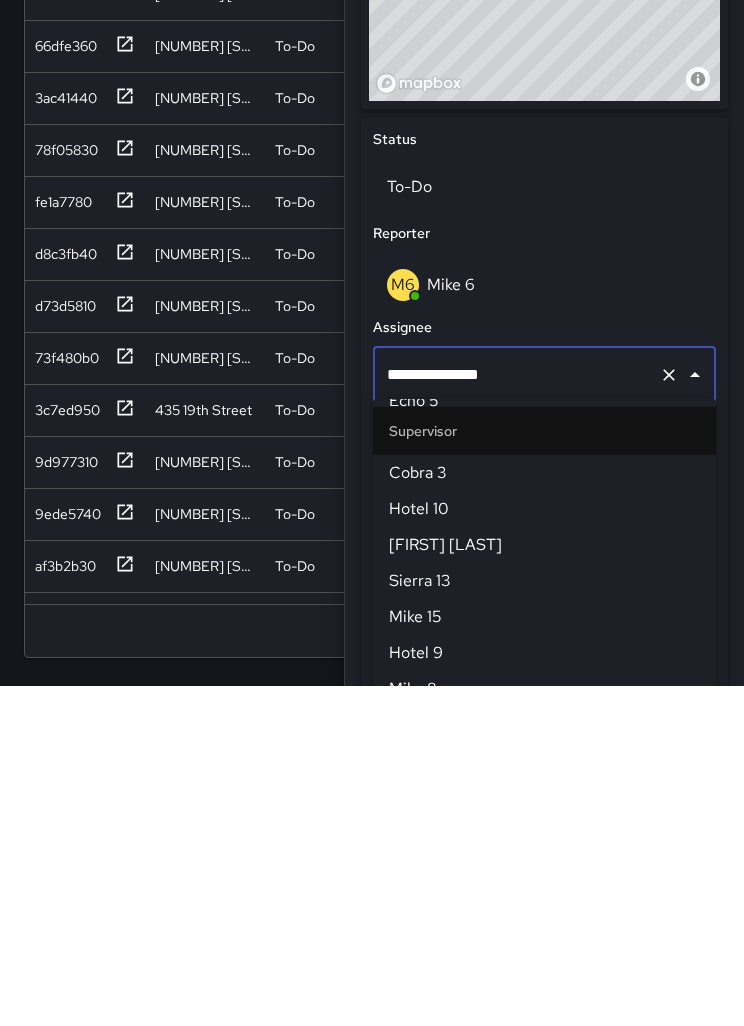 scroll, scrollTop: 1944, scrollLeft: 0, axis: vertical 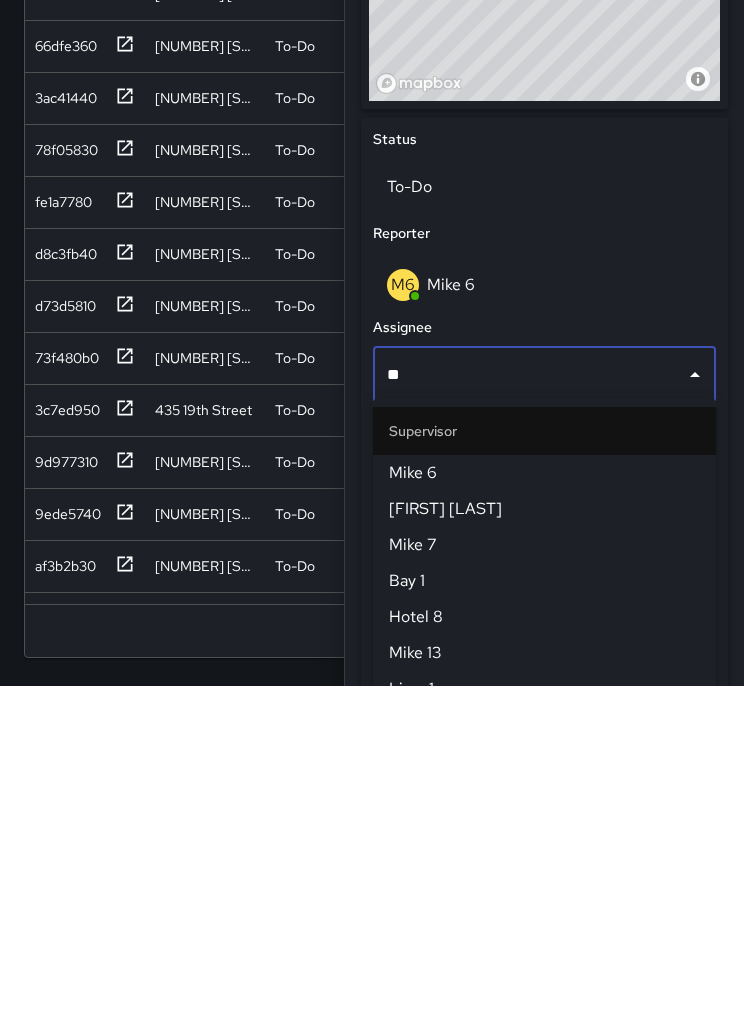 type on "***" 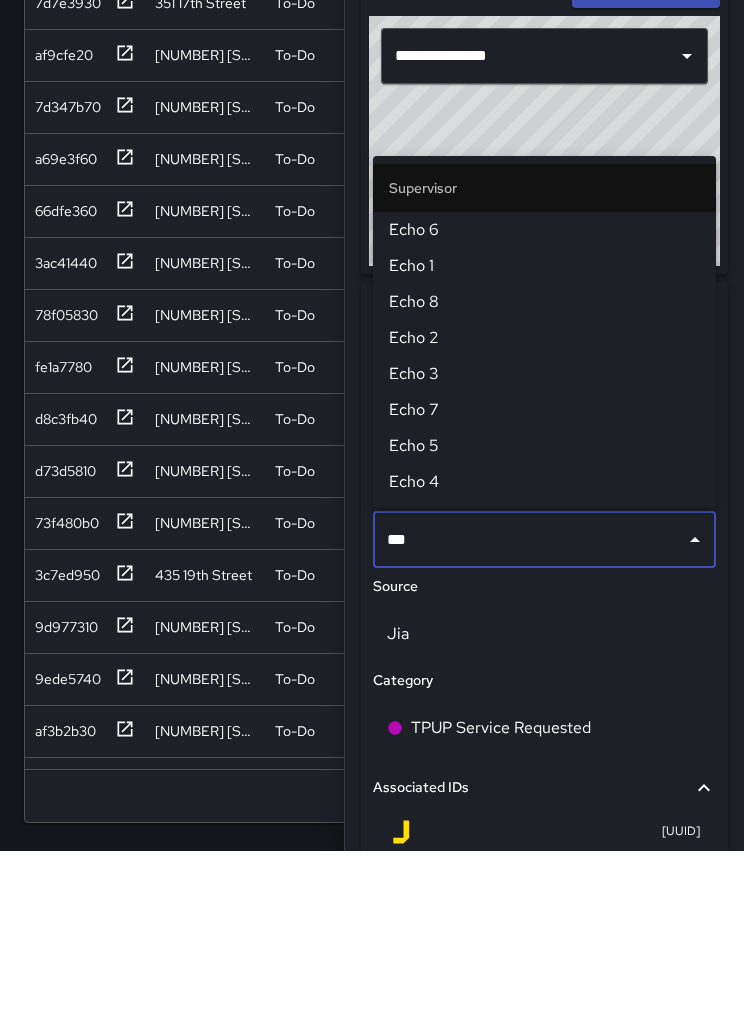click on "Supervisor" at bounding box center [544, 363] 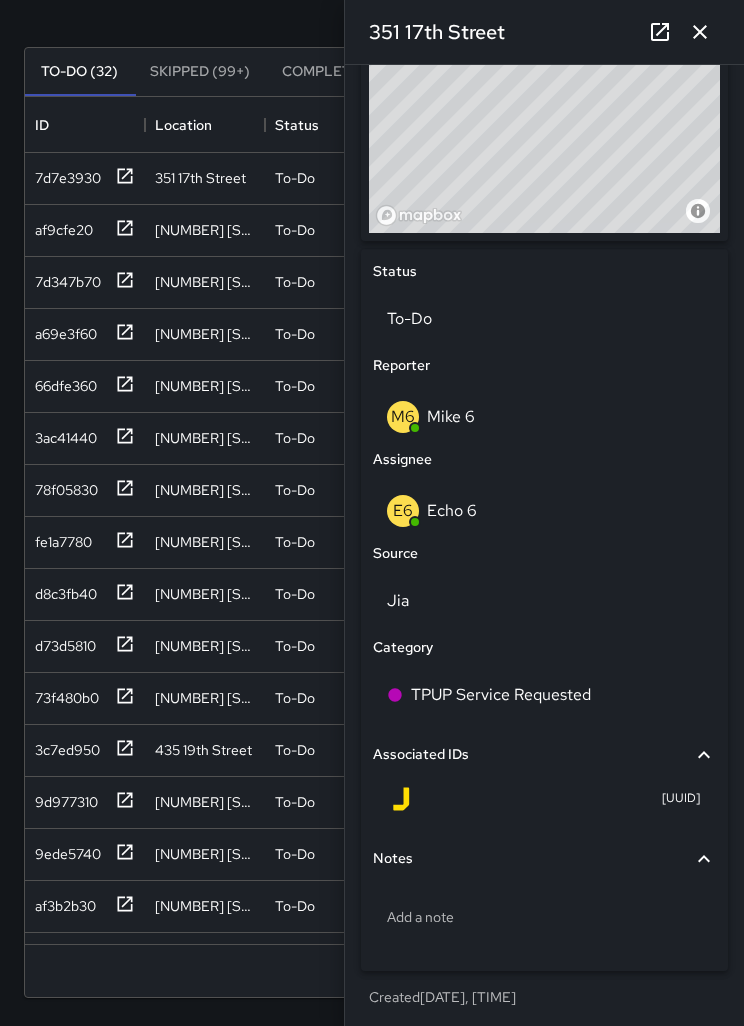 scroll, scrollTop: 760, scrollLeft: 0, axis: vertical 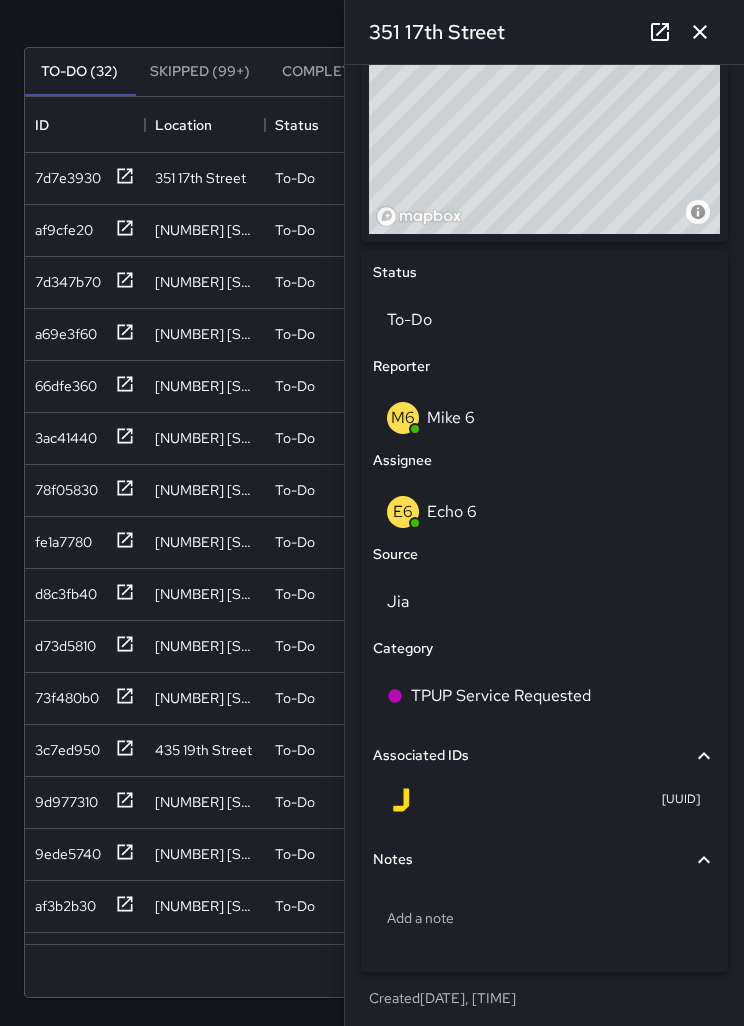 click at bounding box center (700, 32) 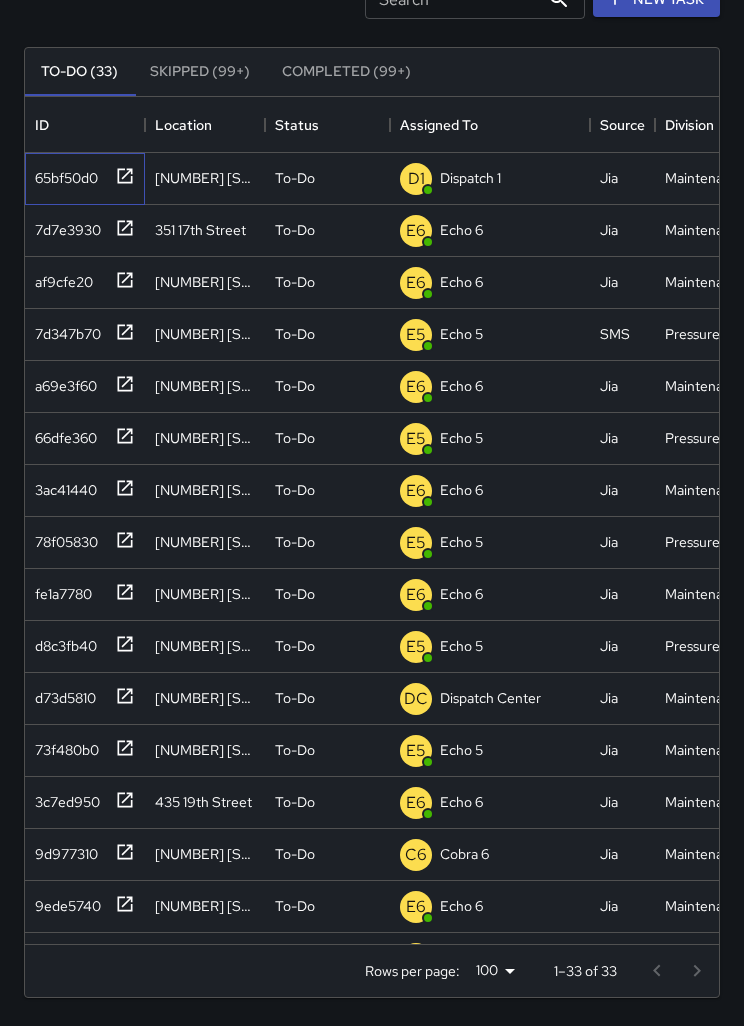 click on "65bf50d0" at bounding box center (62, 174) 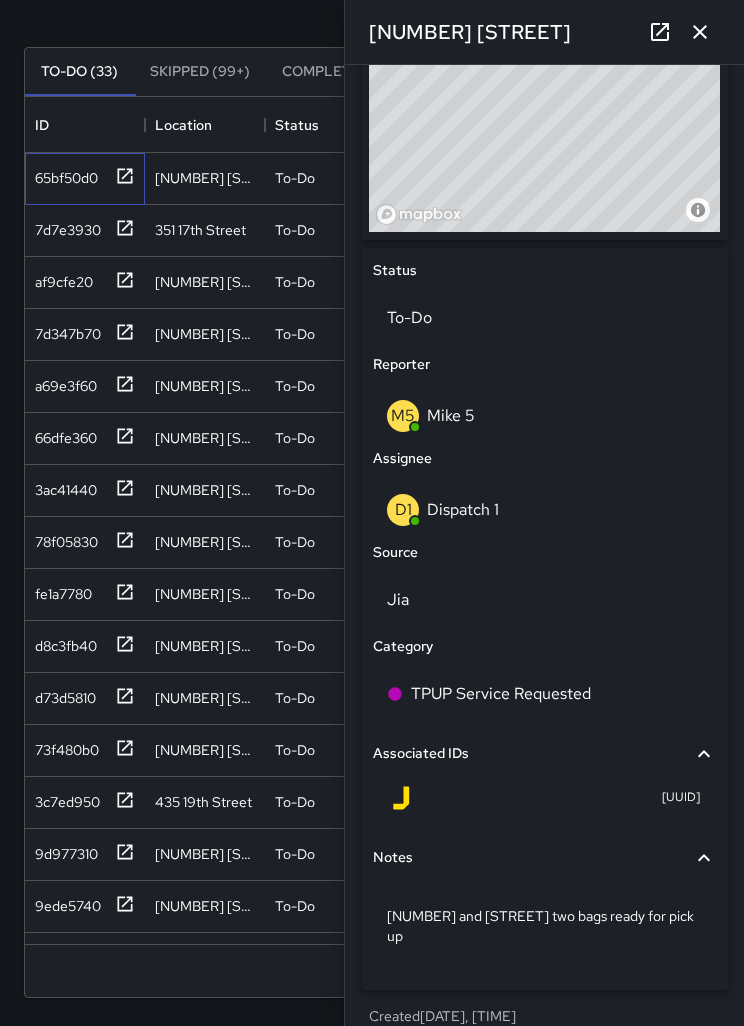 scroll, scrollTop: 760, scrollLeft: 0, axis: vertical 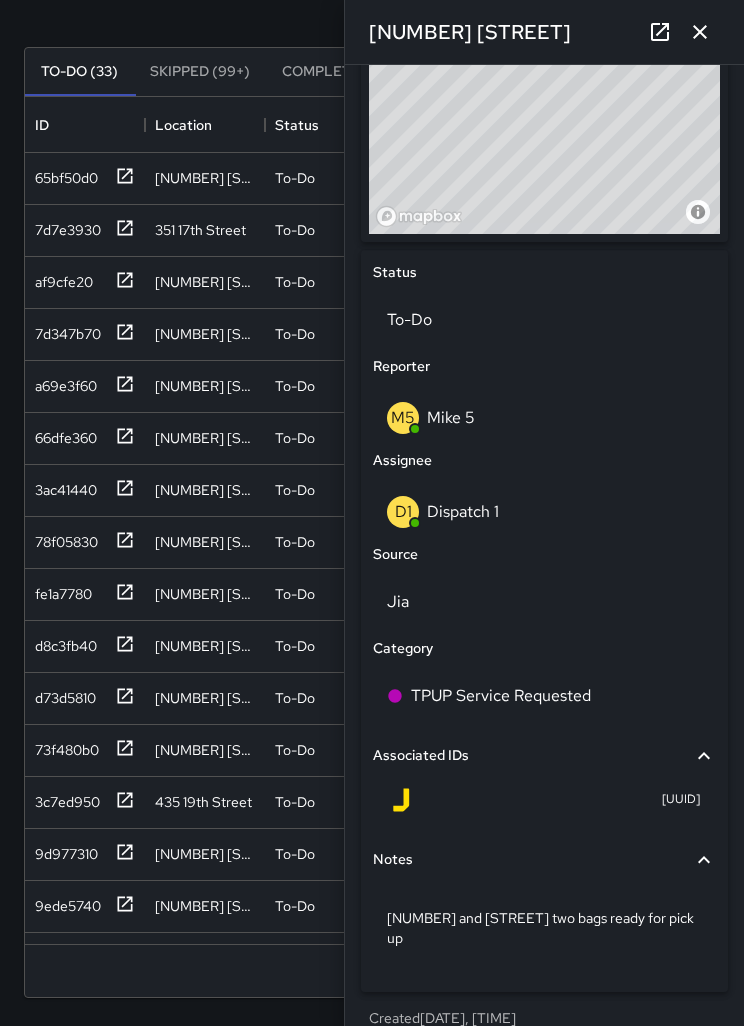 click on "D1 Dispatch 1" at bounding box center (544, 512) 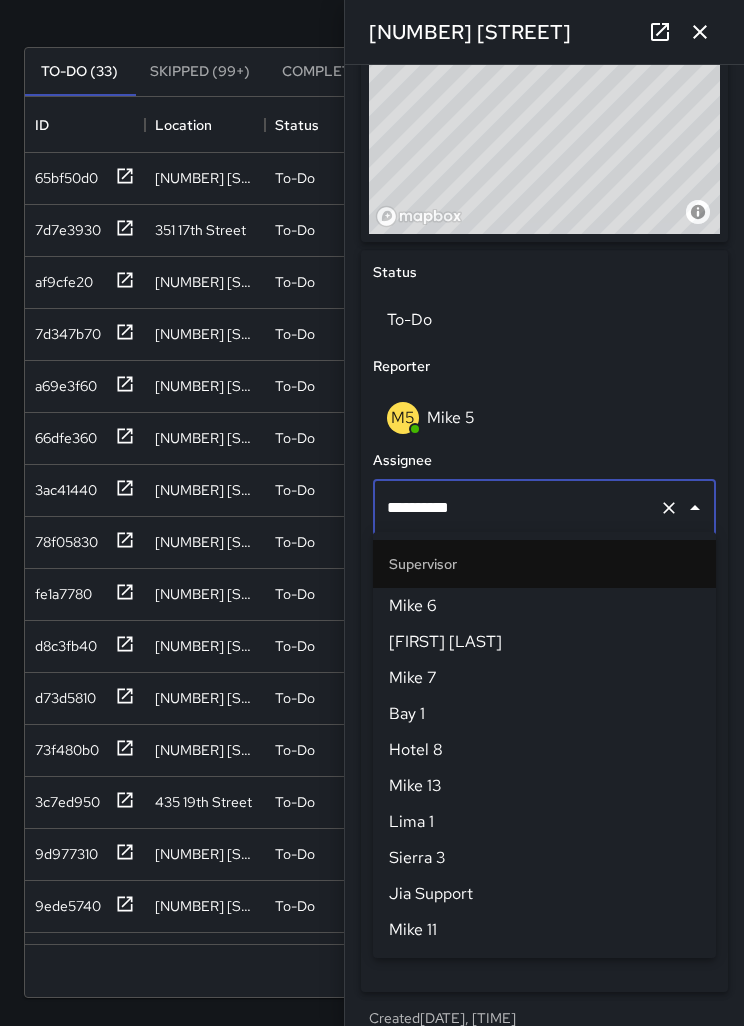 scroll, scrollTop: 1224, scrollLeft: 0, axis: vertical 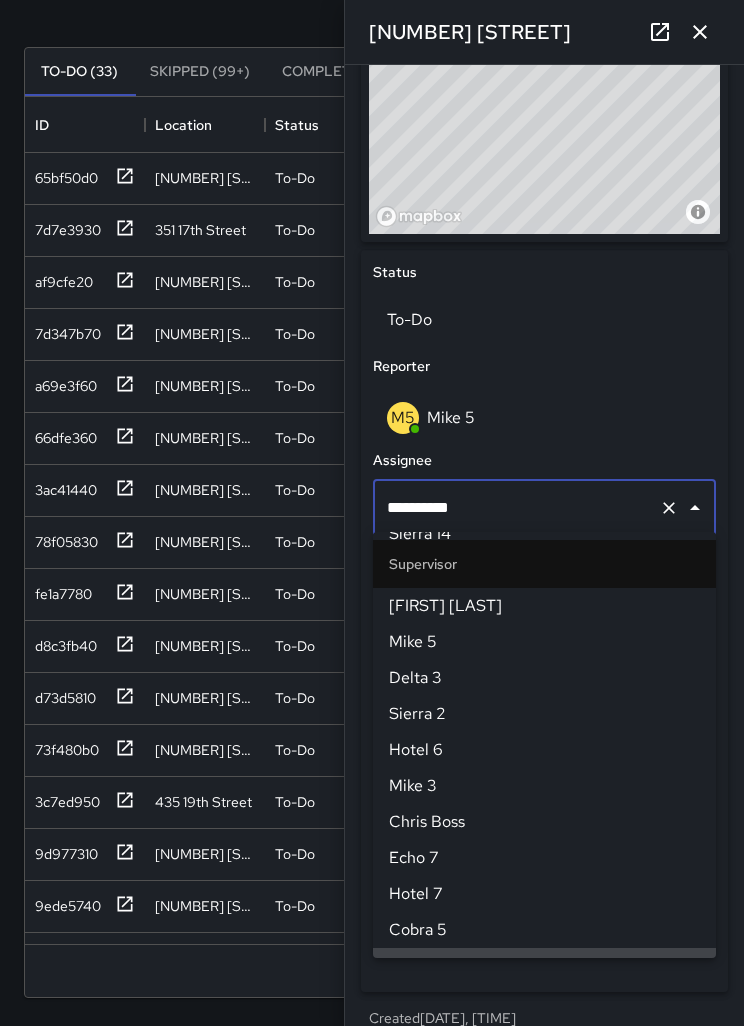 click at bounding box center (669, 508) 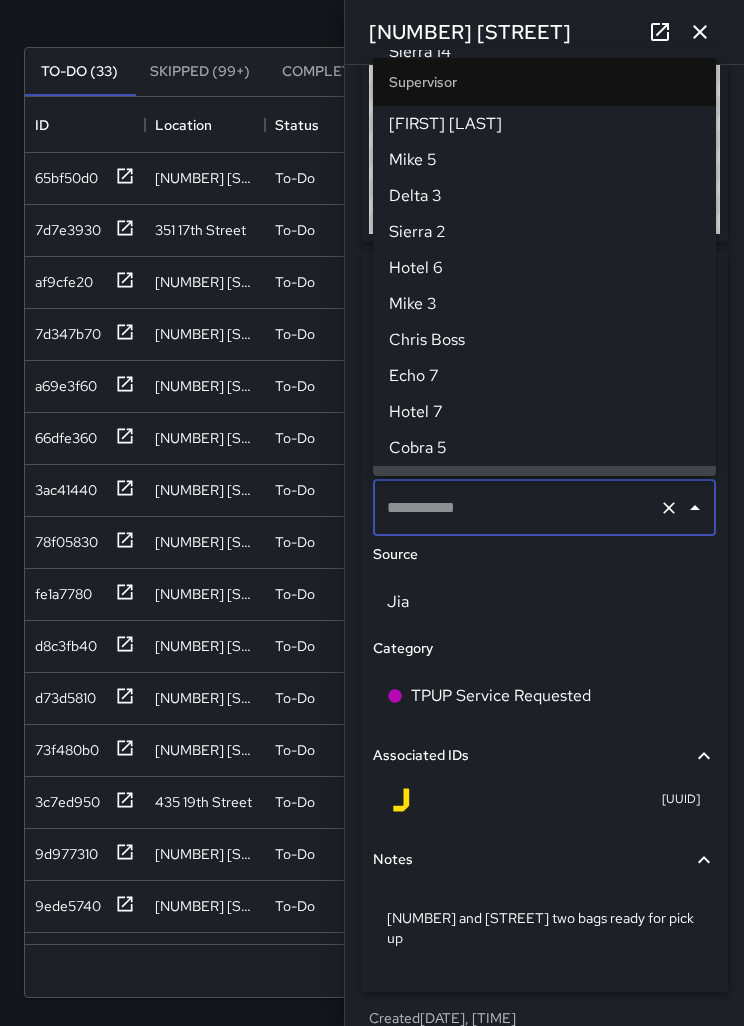 scroll, scrollTop: 0, scrollLeft: 0, axis: both 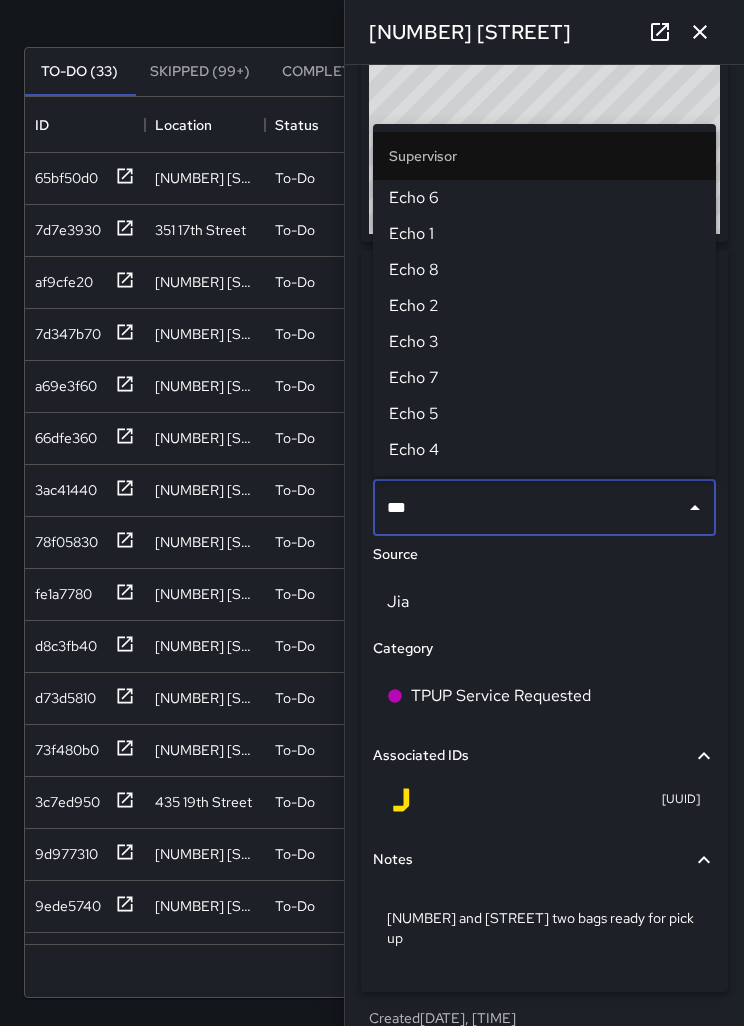 type on "****" 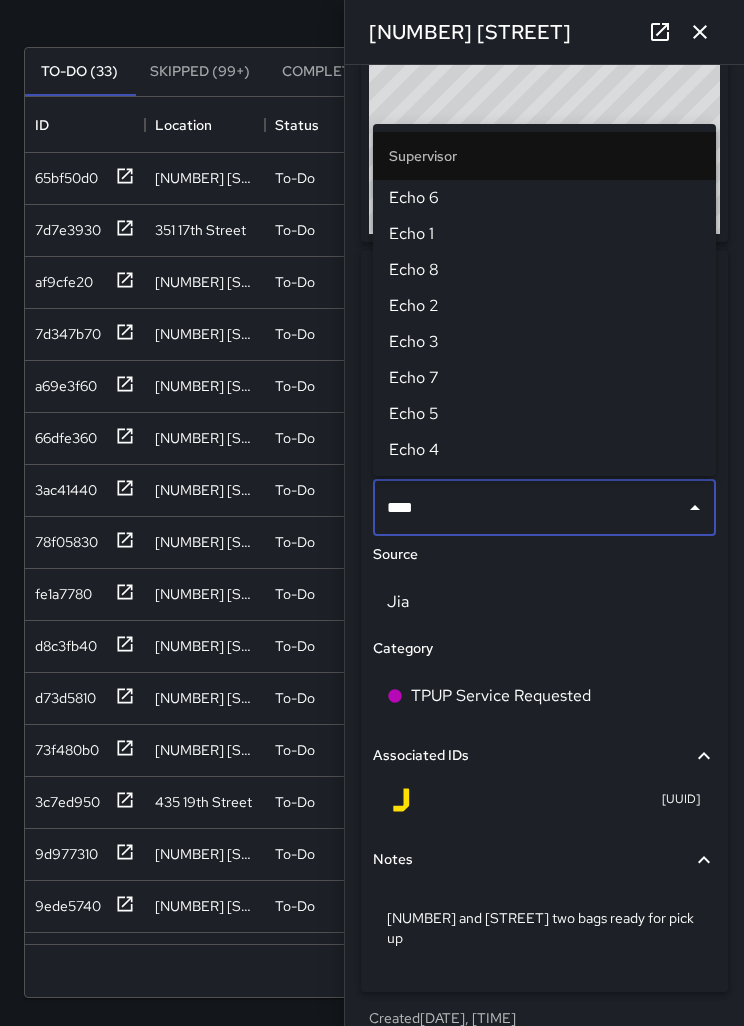 click on "Echo 6" at bounding box center (544, 198) 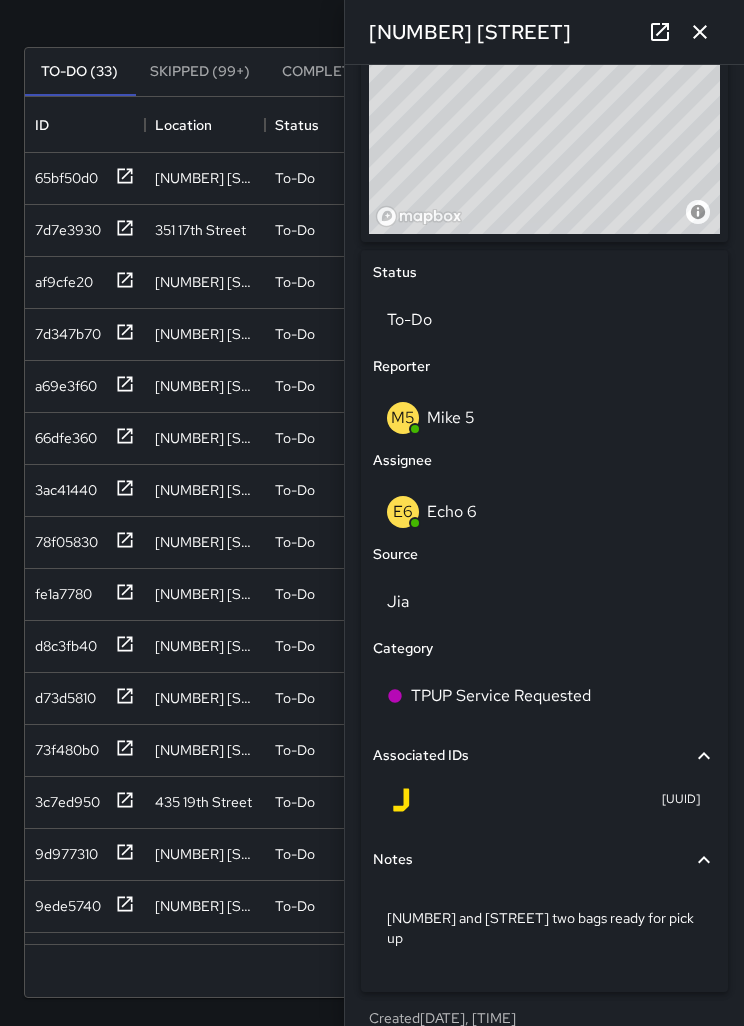 click at bounding box center [700, 32] 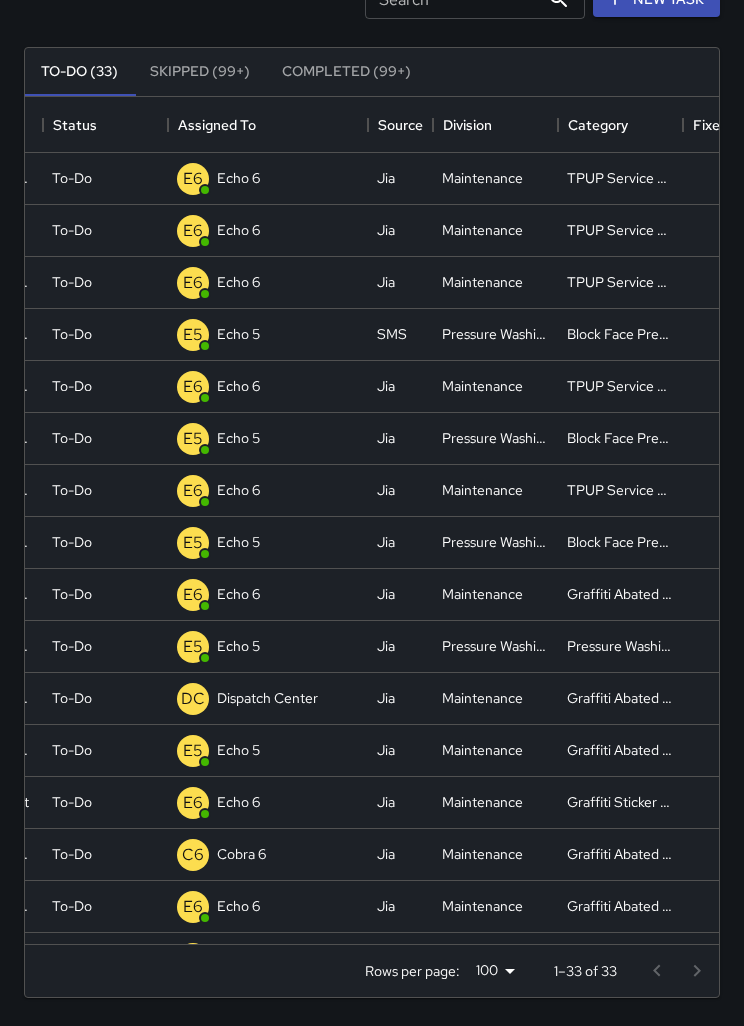 scroll, scrollTop: 0, scrollLeft: 224, axis: horizontal 